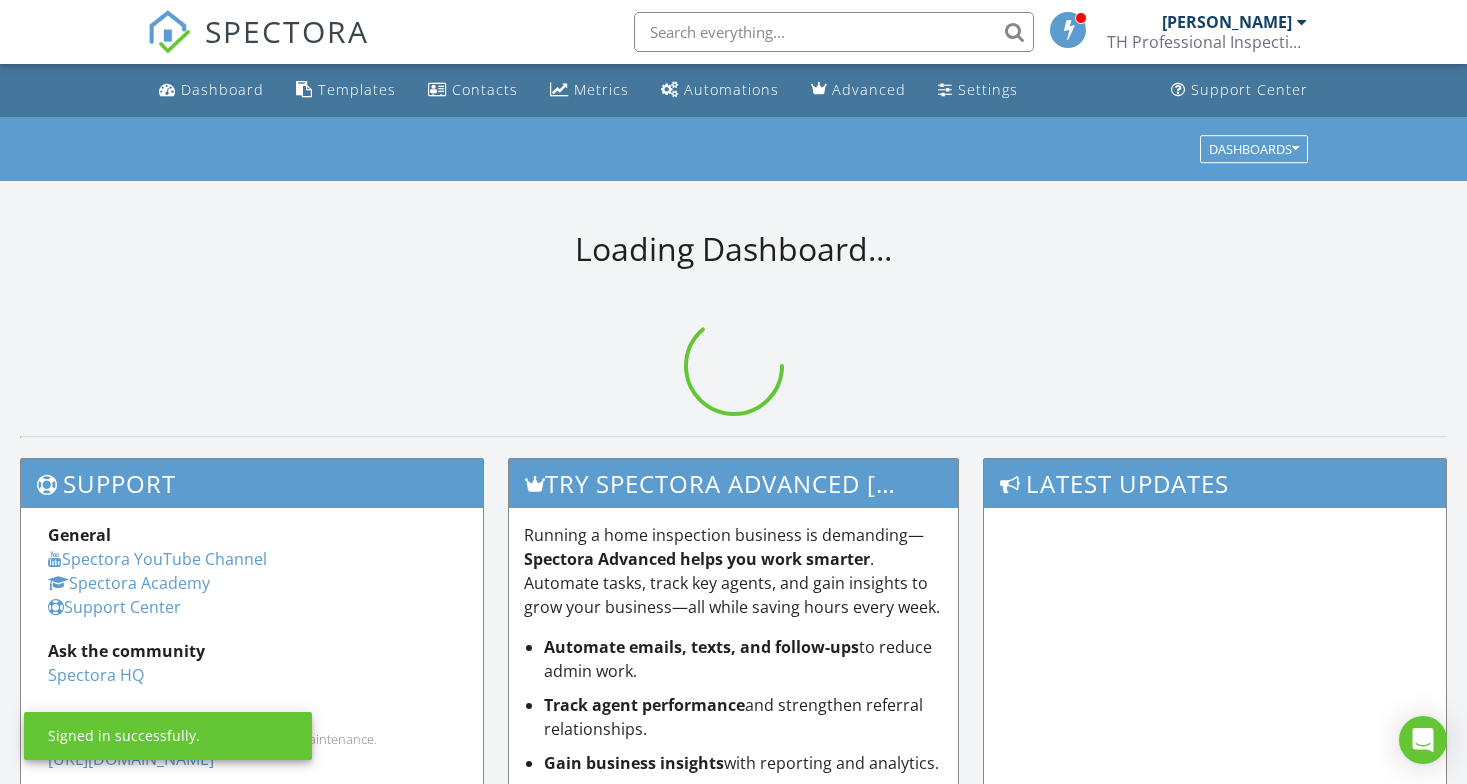 scroll, scrollTop: 0, scrollLeft: 0, axis: both 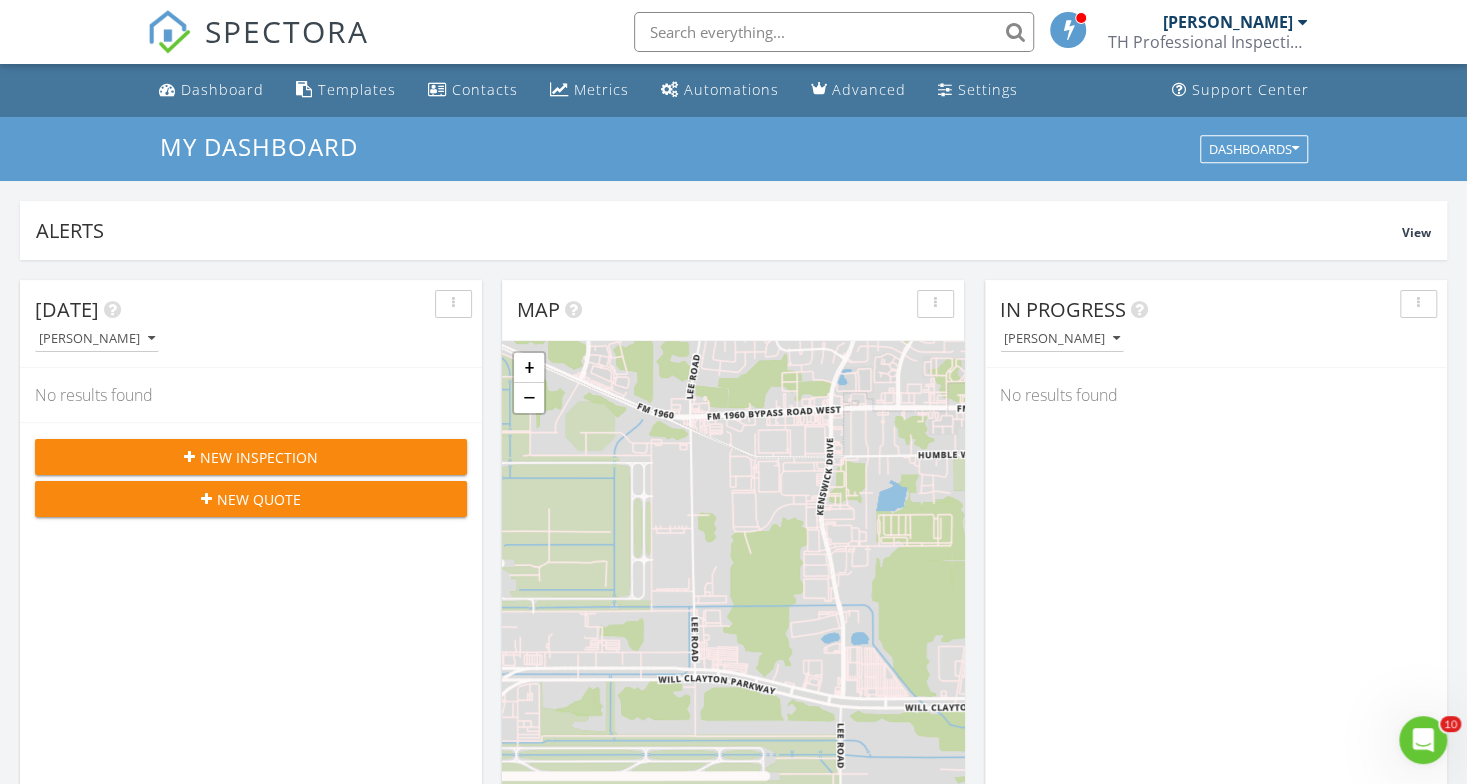 click on "Today
Taji Henley
No results found       New Inspection     New Quote         Map               + − Leaflet  |  © MapTiler   © OpenStreetMap contributors     In Progress
Taji Henley
No results found       Calendar                 July 2025 today list day week cal wk 4 wk month Sun Mon Tue Wed Thu Fri Sat 29 30
10a - 1p
8501 Safeguard St , Houston 77051
1
11a - 2p
3920 Oak Dale Dr, Pearland 77581
2 3
10a - 1p
5819 Doolittle Blvd, Houston 77033
4 5 6 7 8 9
4p - 7p
5903 Belneath St, Houston 77033" at bounding box center (733, 1170) 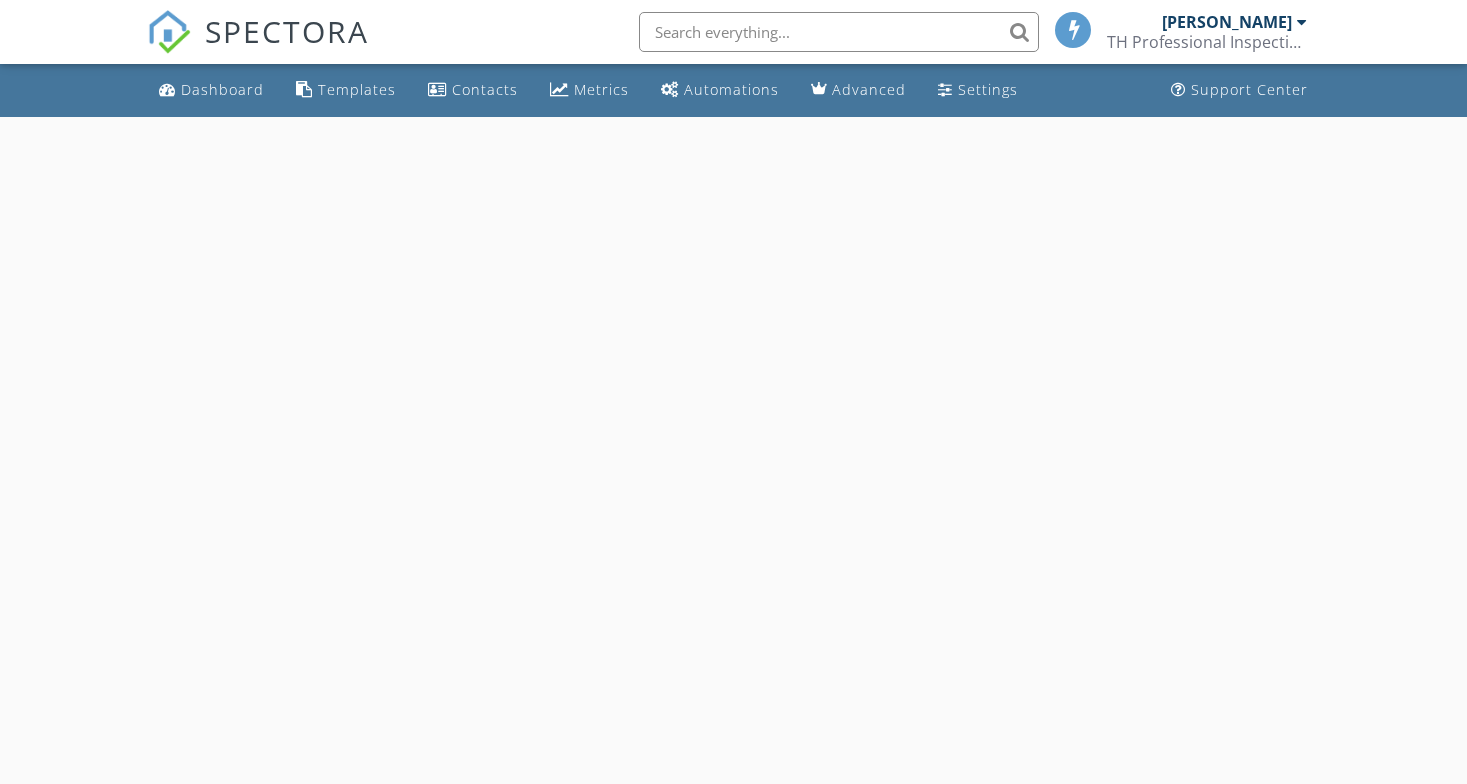 scroll, scrollTop: 0, scrollLeft: 0, axis: both 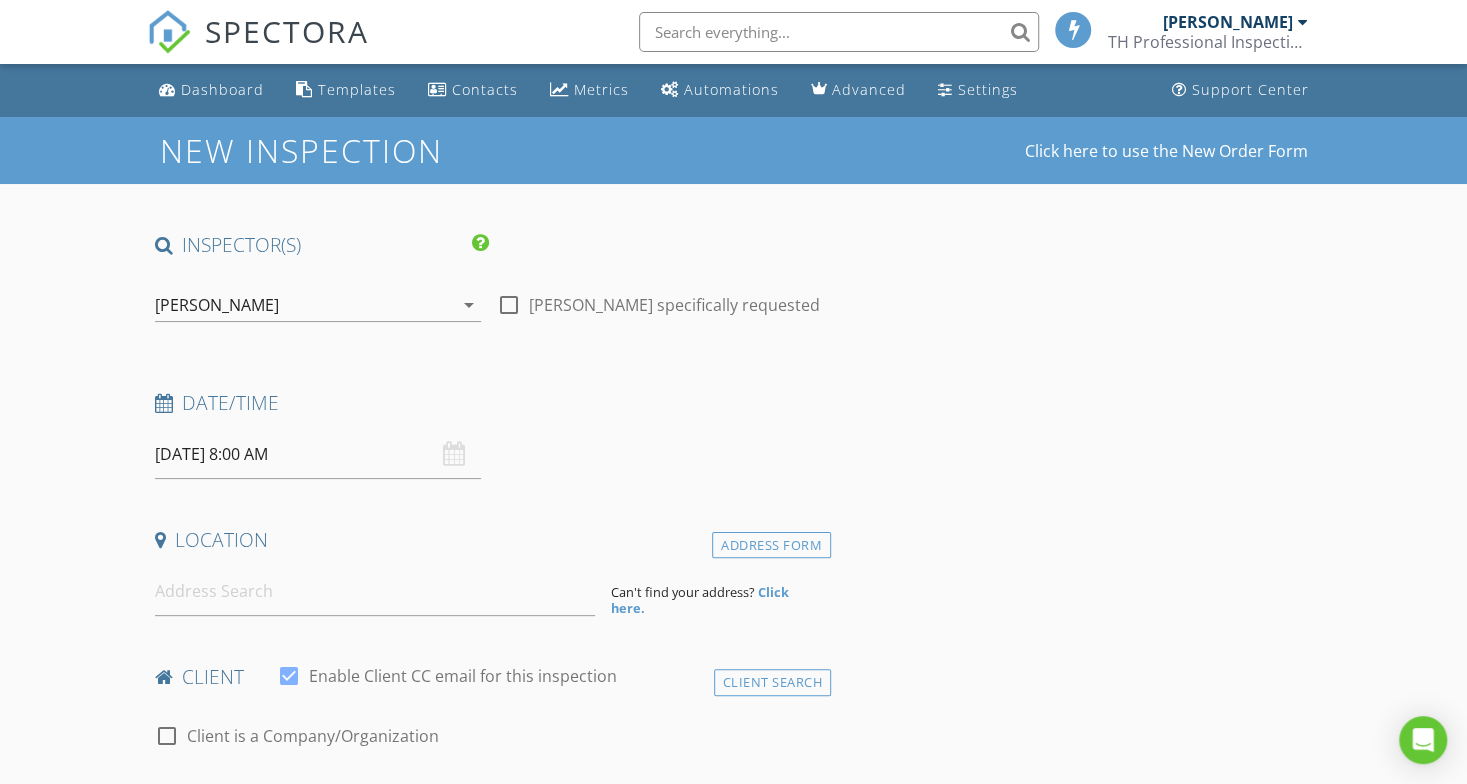 click on "[DATE] 8:00 AM" at bounding box center [318, 454] 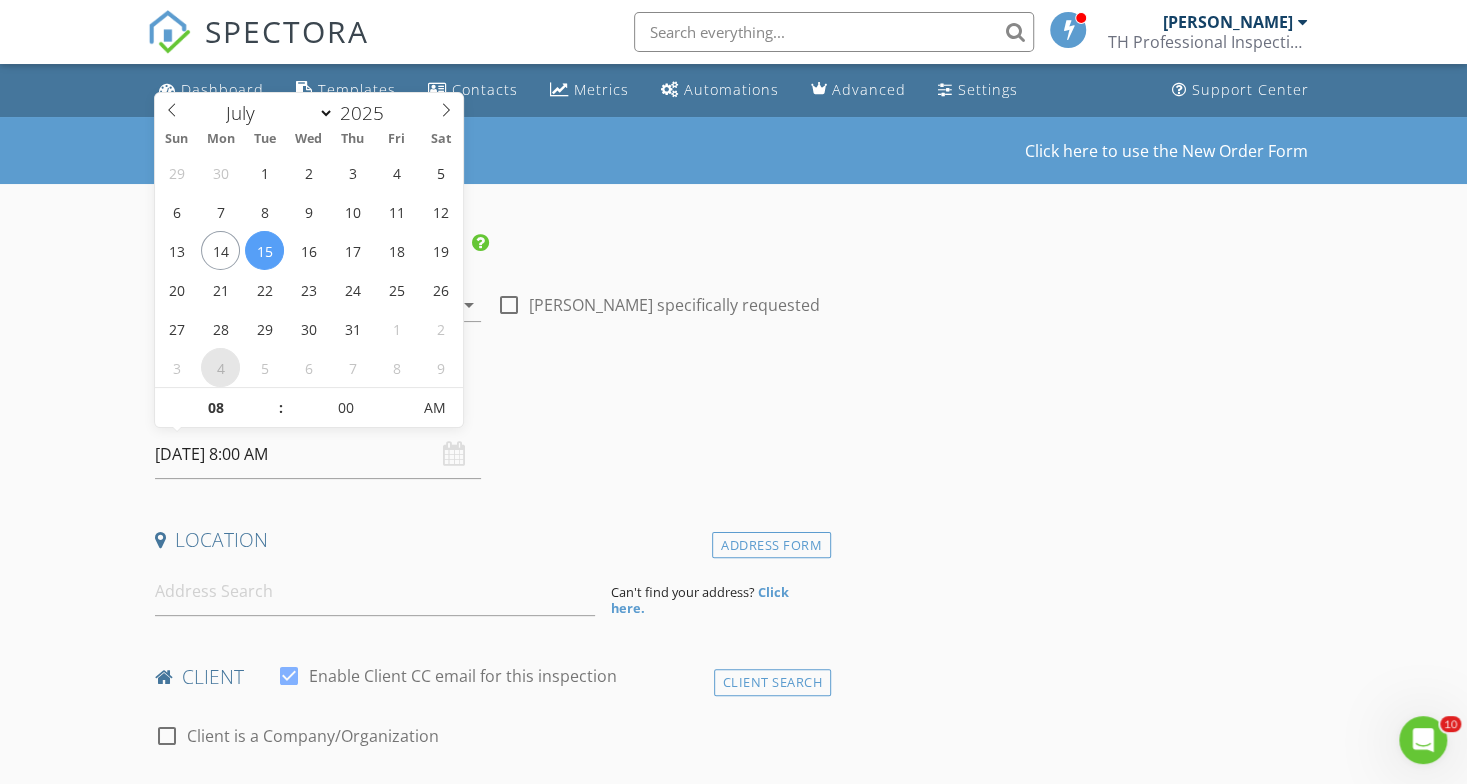 scroll, scrollTop: 0, scrollLeft: 0, axis: both 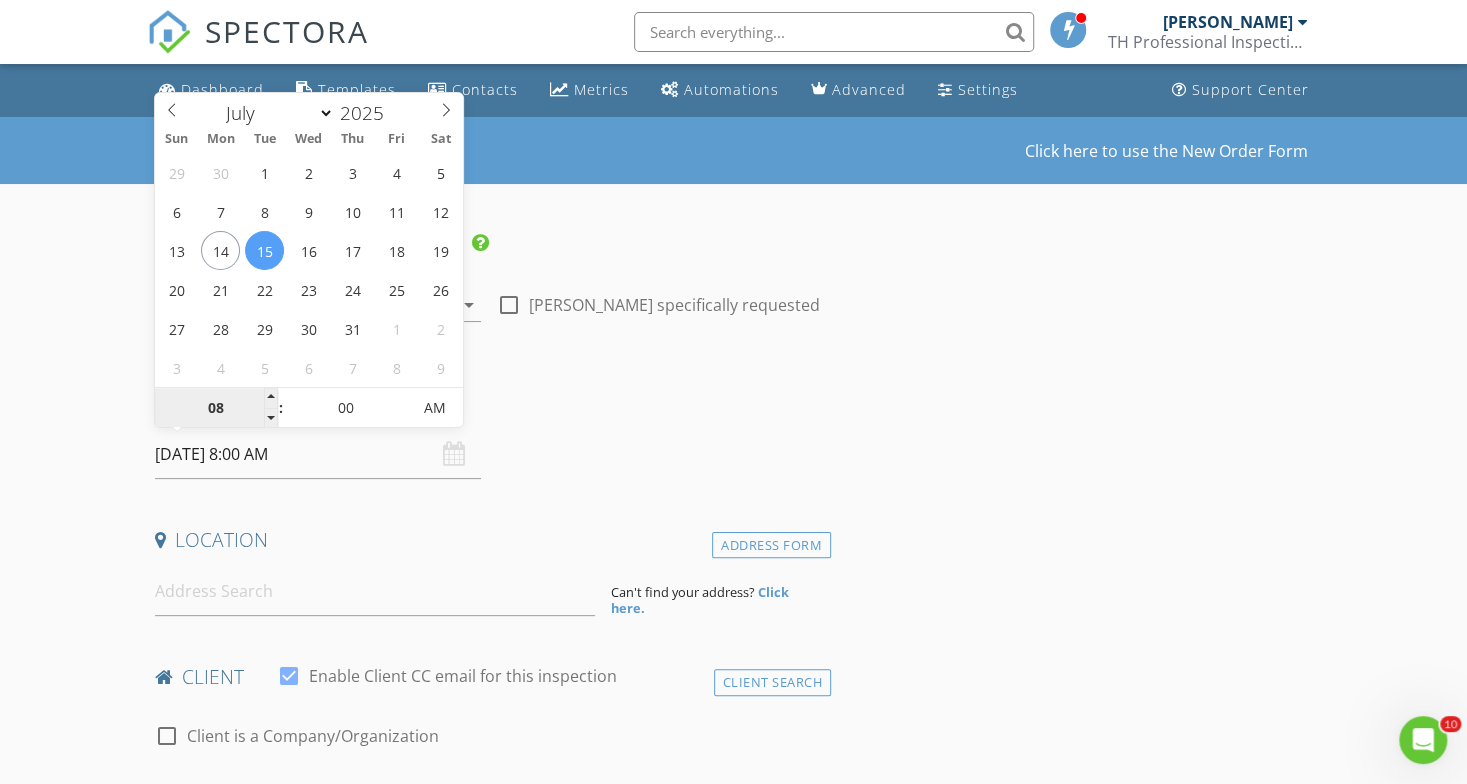 click on "08" at bounding box center [216, 409] 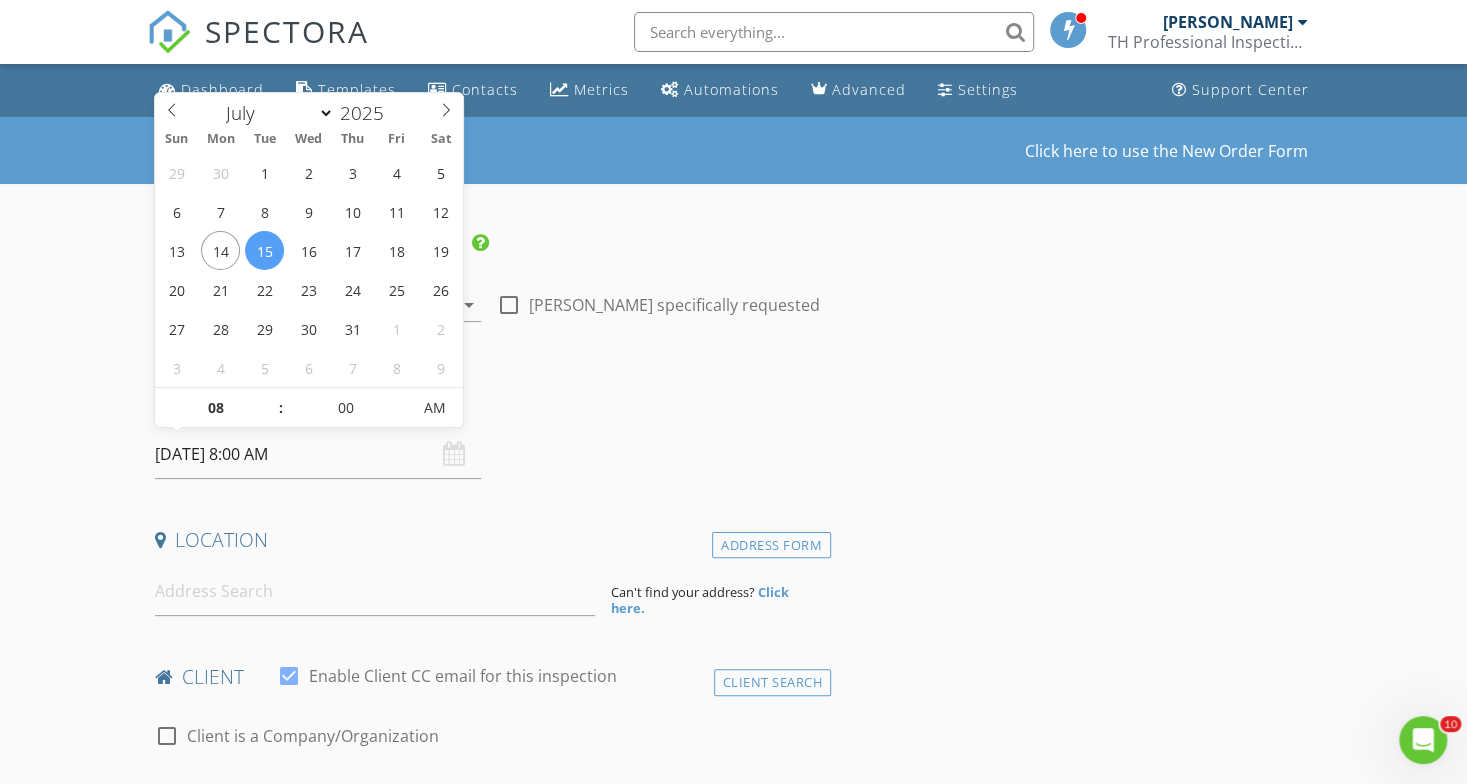 click on "07/15/2025 8:00 AM" at bounding box center (318, 454) 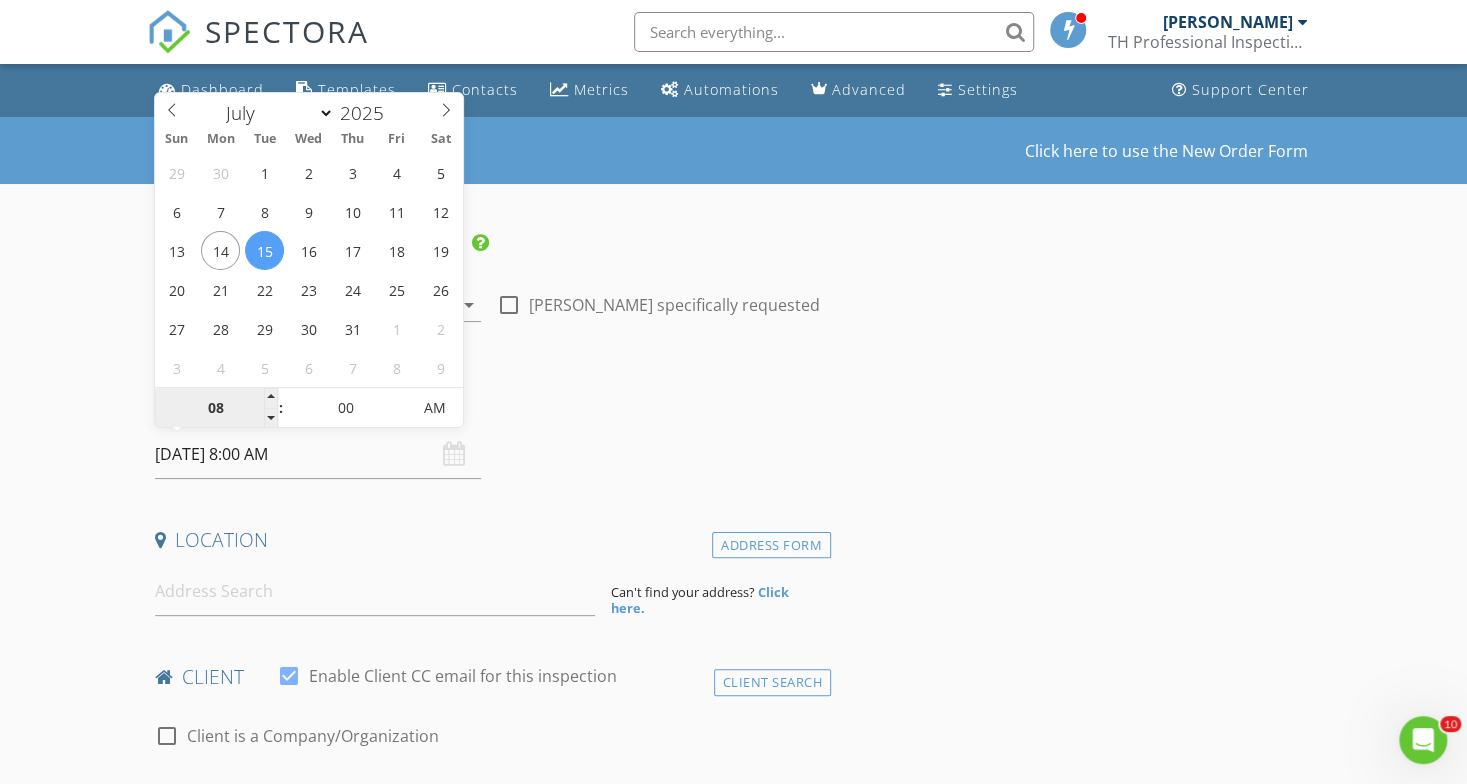 click on "08" at bounding box center [216, 409] 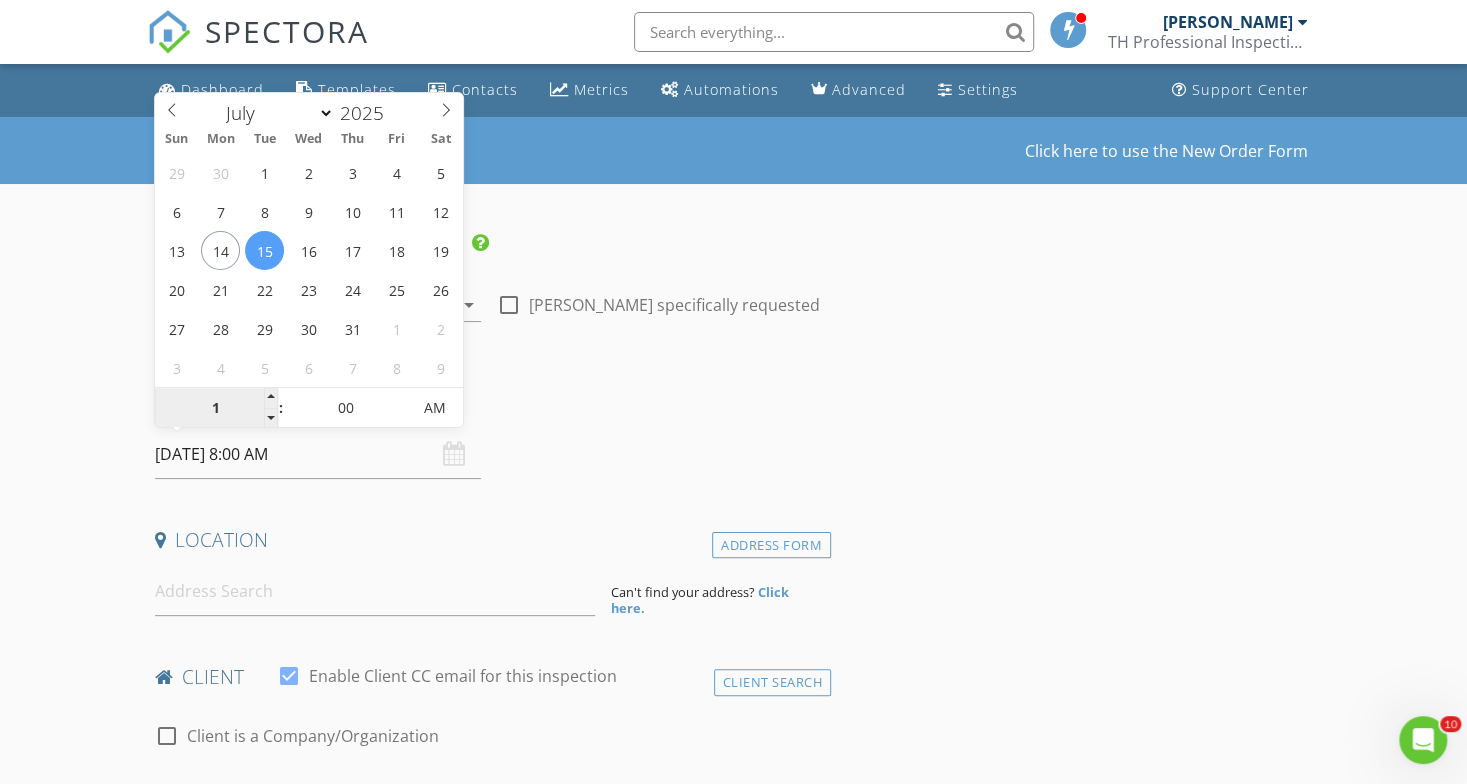 type on "10" 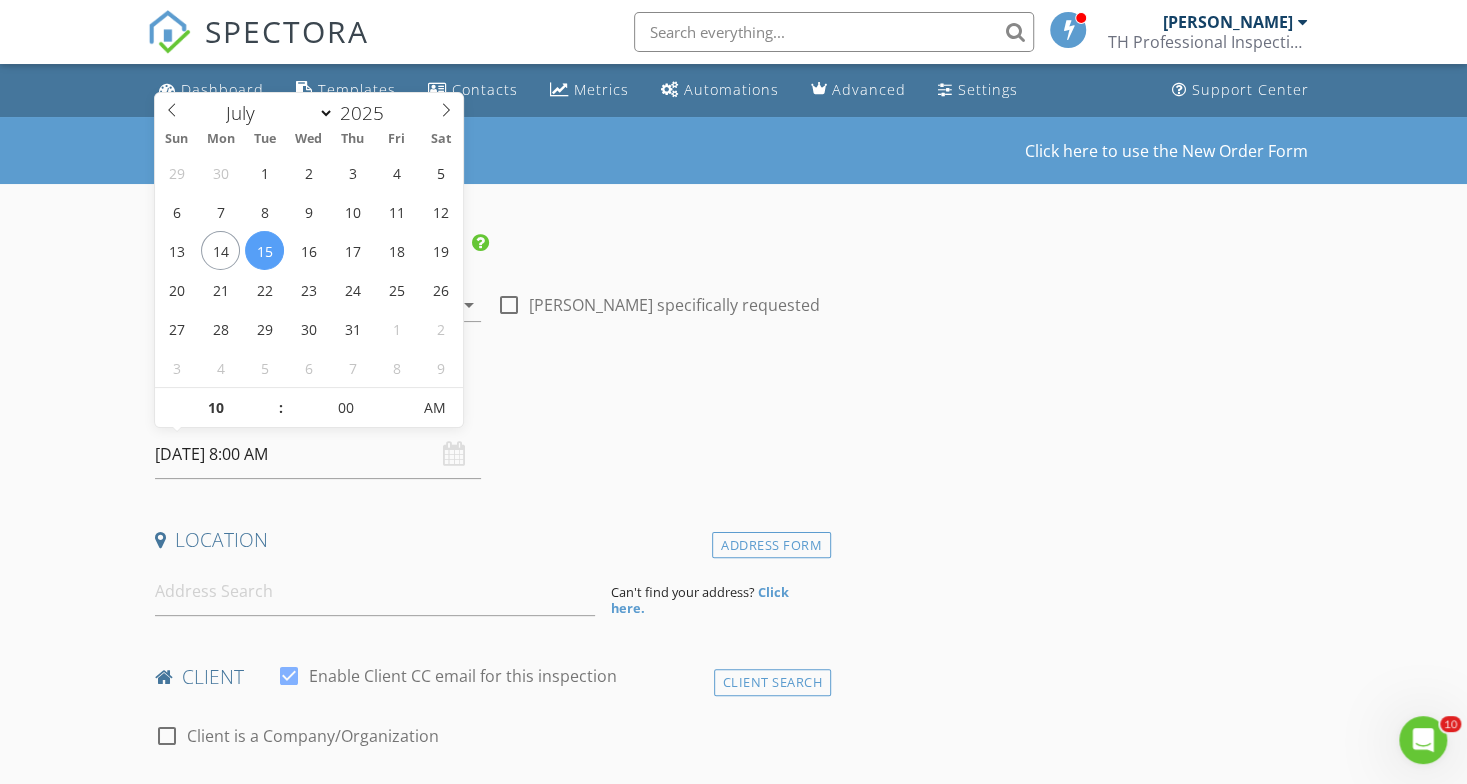 type on "07/15/2025 10:00 AM" 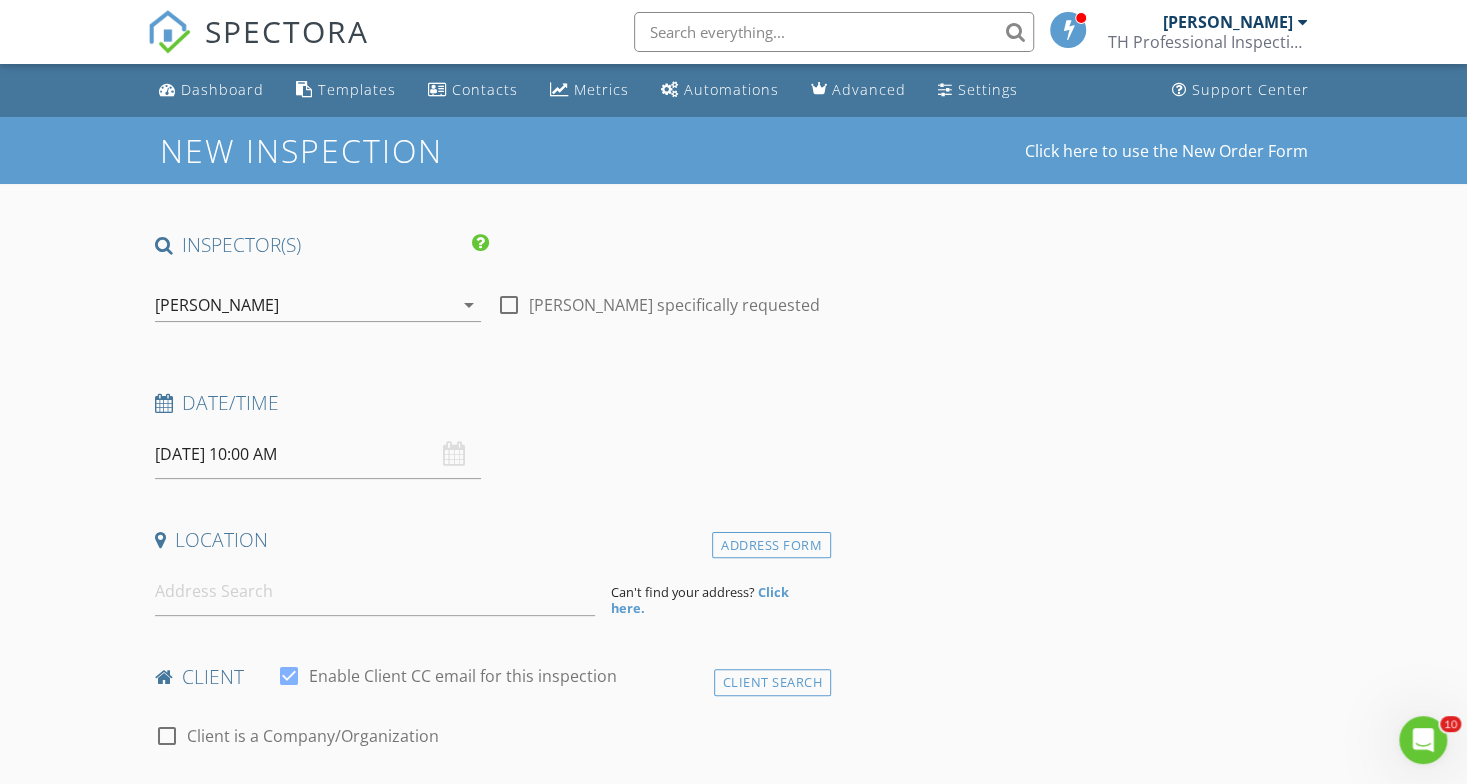 click on "Date/Time
07/15/2025 10:00 AM" at bounding box center [489, 434] 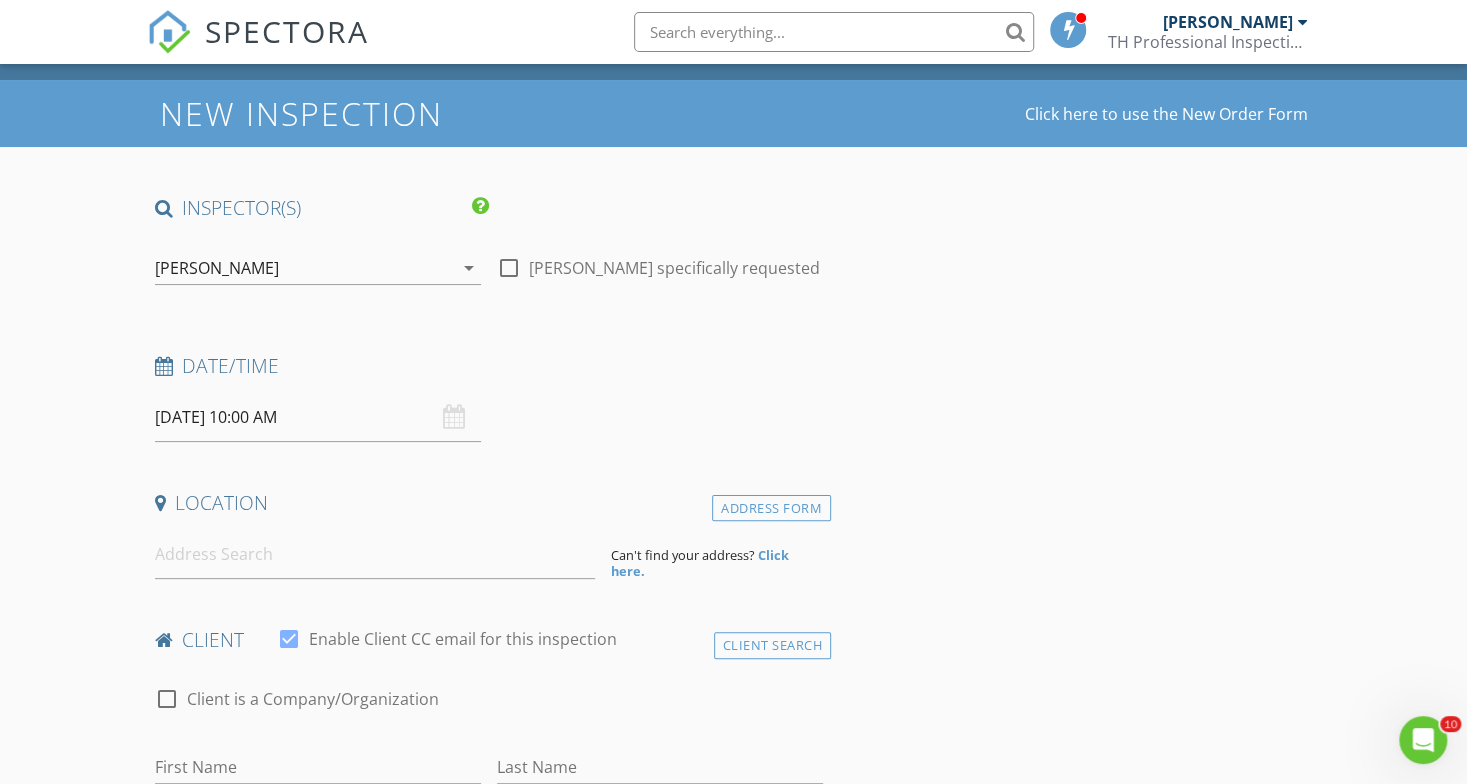 scroll, scrollTop: 44, scrollLeft: 0, axis: vertical 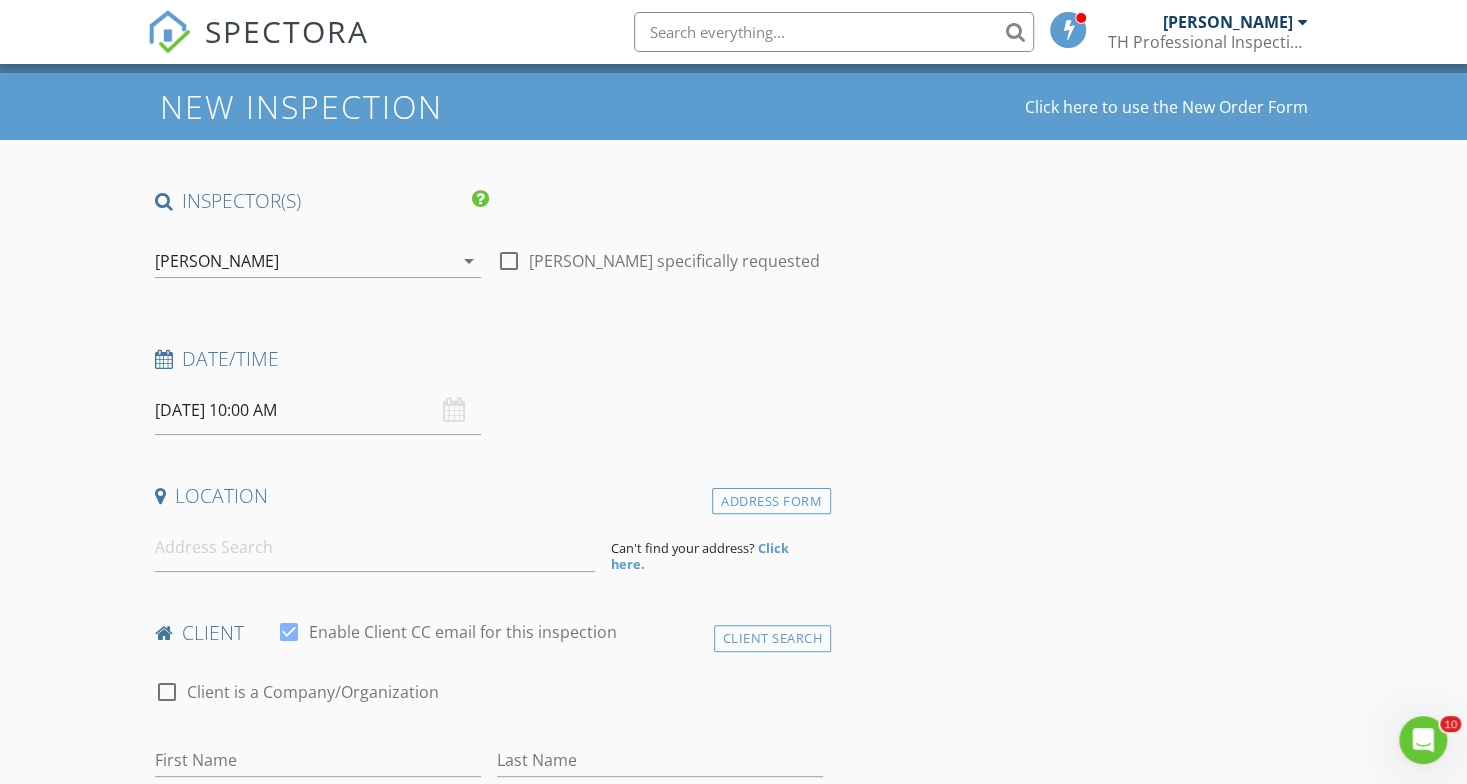 click on "07/15/2025 10:00 AM" at bounding box center (318, 410) 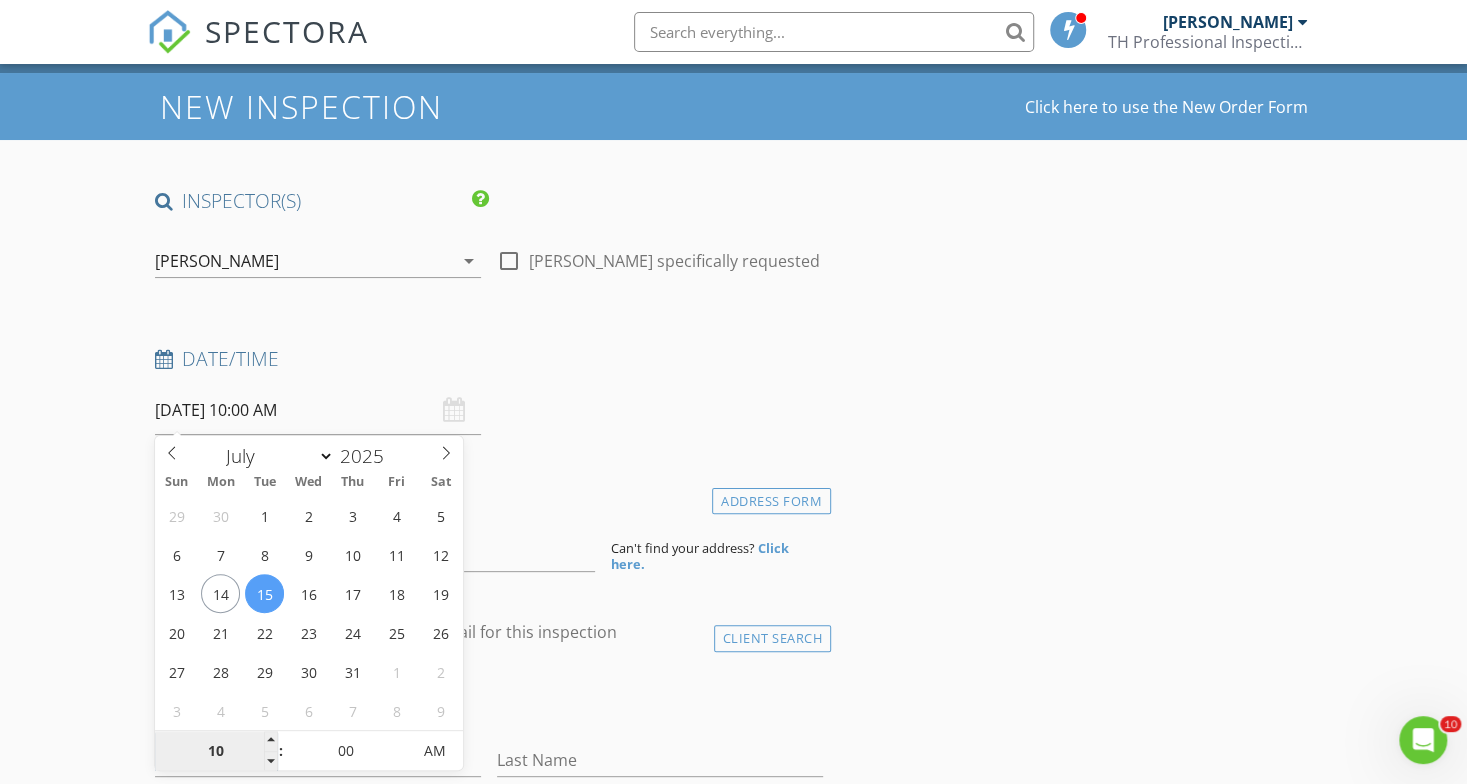 click on "10" at bounding box center (216, 752) 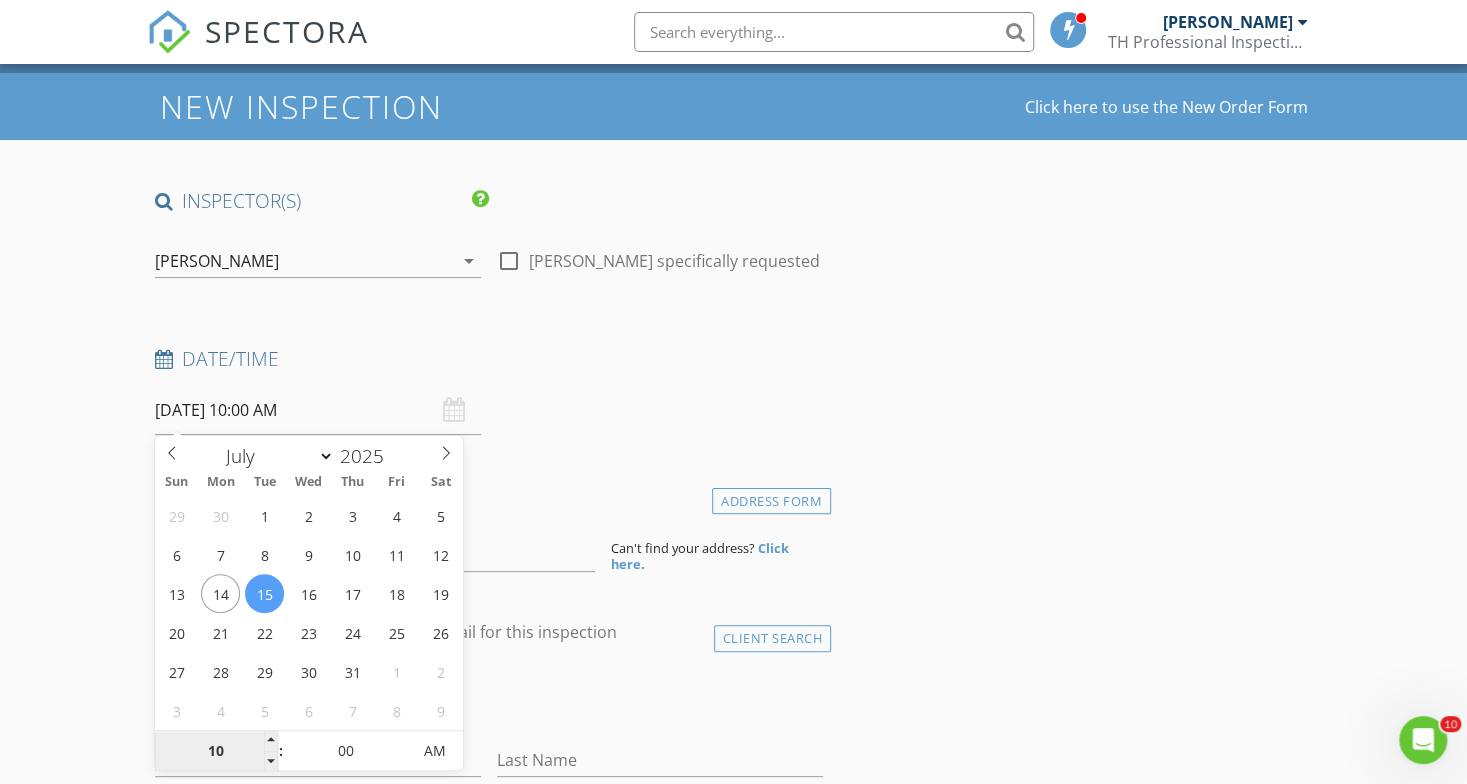 type on "9" 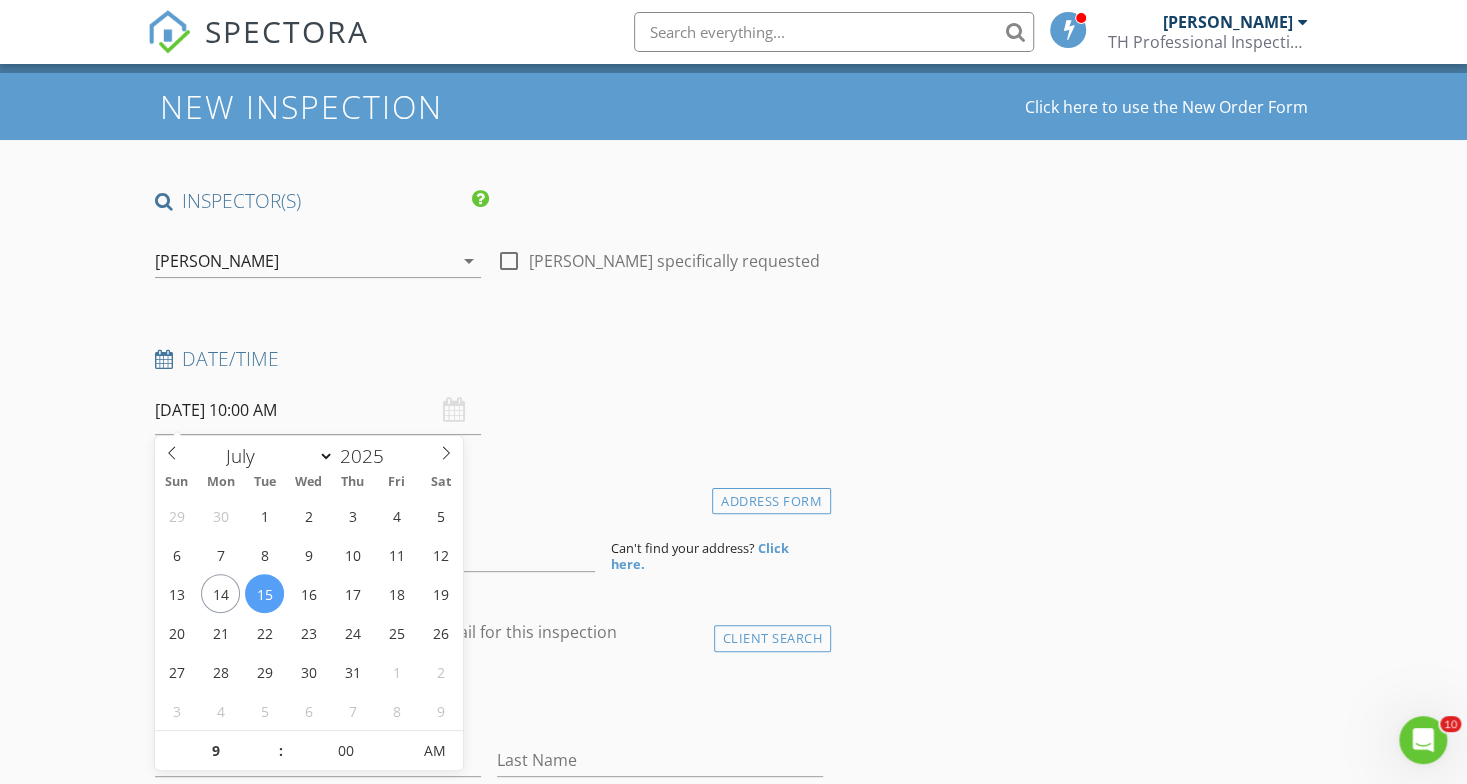 type on "07/15/2025 9:00 AM" 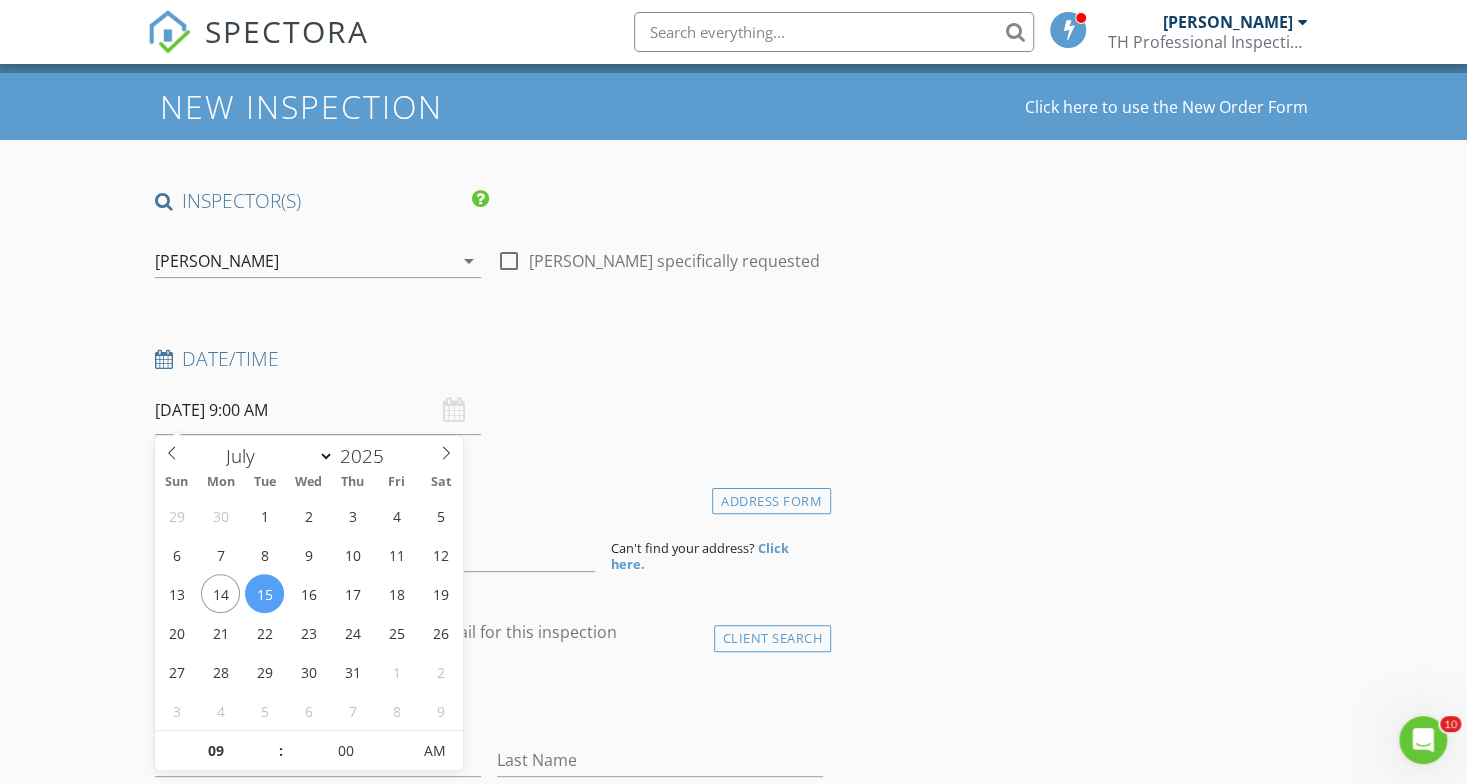 click on "INSPECTOR(S)
check_box   Taji Henley   PRIMARY   Taji Henley arrow_drop_down   check_box_outline_blank Taji Henley specifically requested
Date/Time
07/15/2025 9:00 AM
Location
Address Form       Can't find your address?   Click here.
client
check_box Enable Client CC email for this inspection   Client Search     check_box_outline_blank Client is a Company/Organization     First Name   Last Name   Email   CC Email   Phone           Notes   Private Notes
ADD ADDITIONAL client
SERVICES
check_box_outline_blank   Residential Home Inspection   check_box_outline_blank   Residential Inspection   arrow_drop_down     Select Discount Code arrow_drop_down    Charges       TOTAL   $0.00    Duration    No services with durations selected      Templates    No templates selected" at bounding box center (734, 1622) 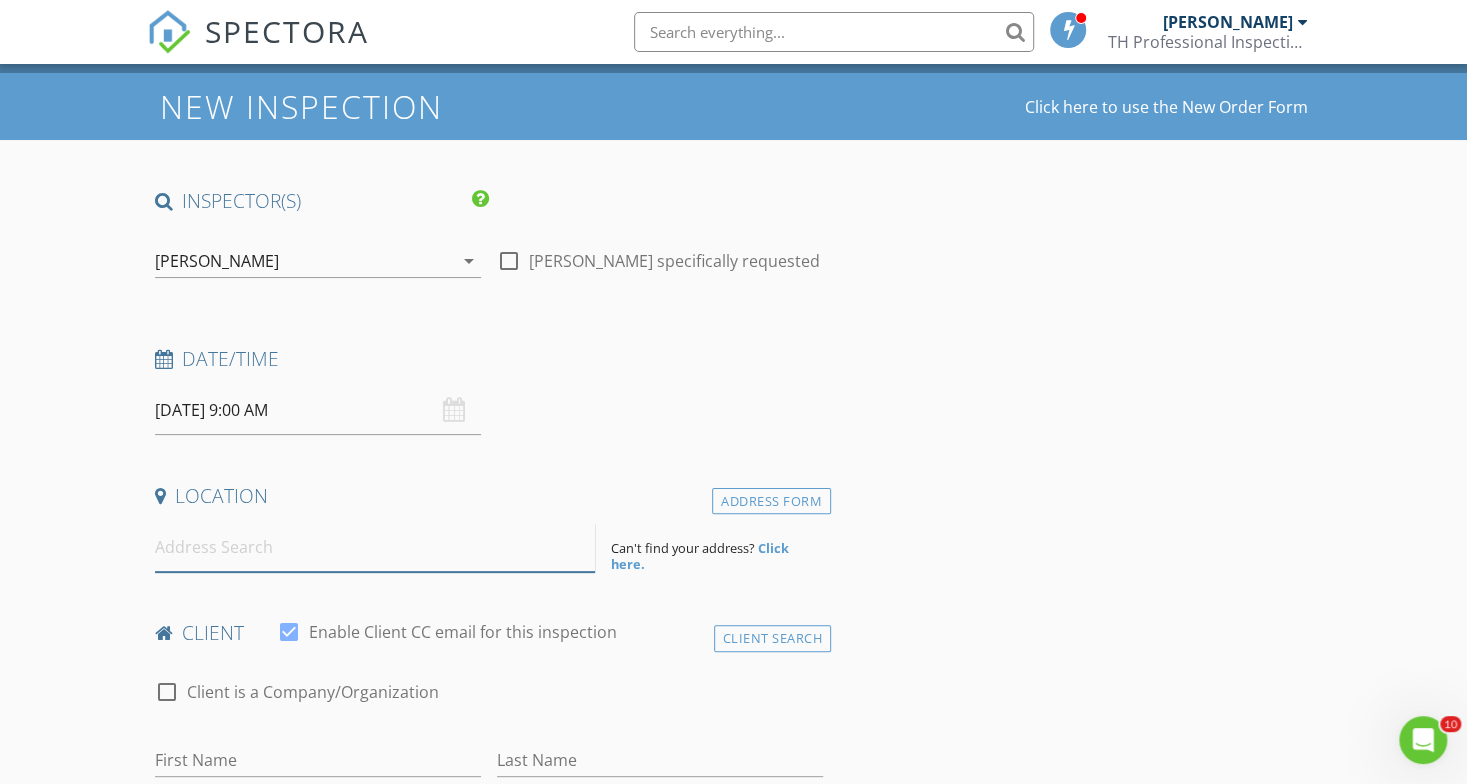 click at bounding box center [375, 547] 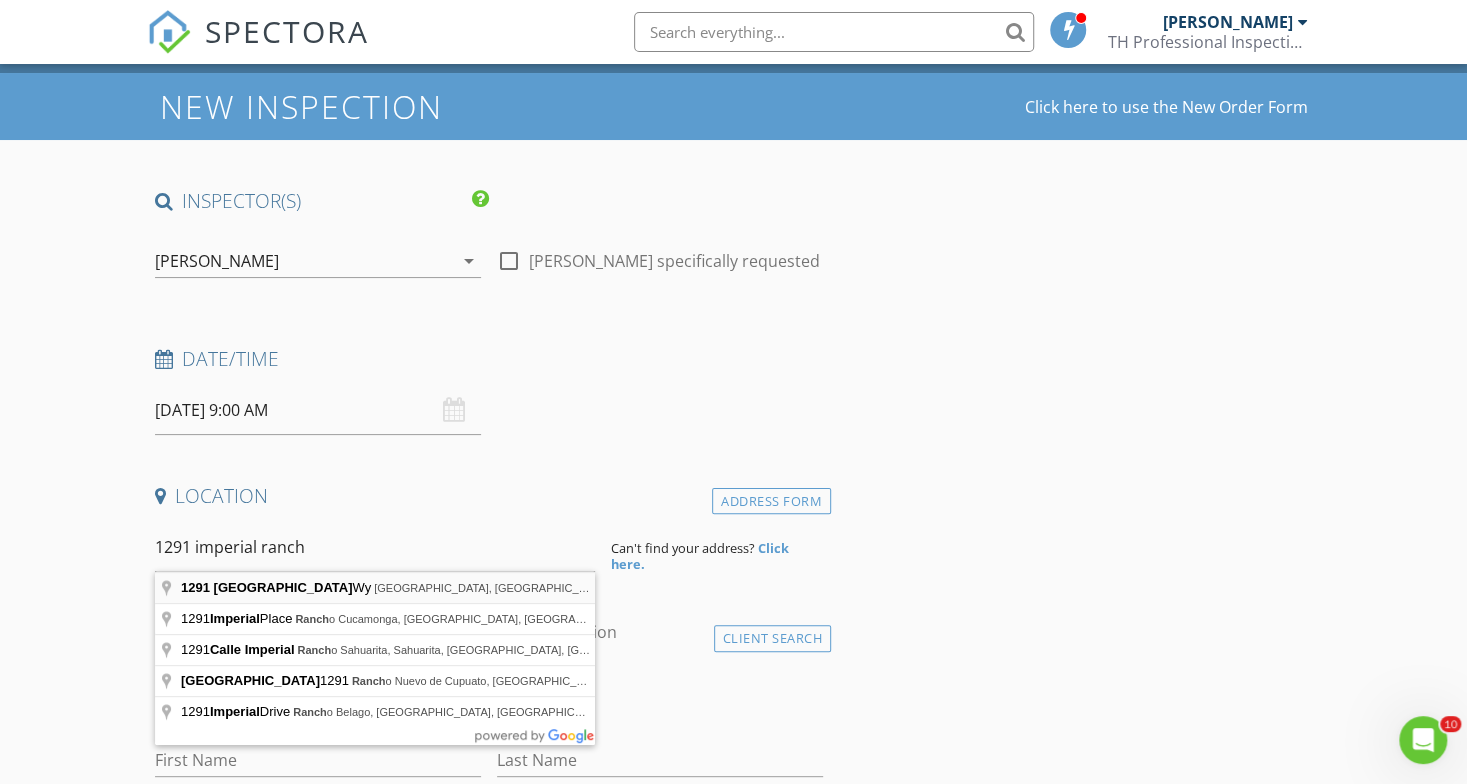 type on "1291 Imperial Ranch Wy, Dayton, TX, USA" 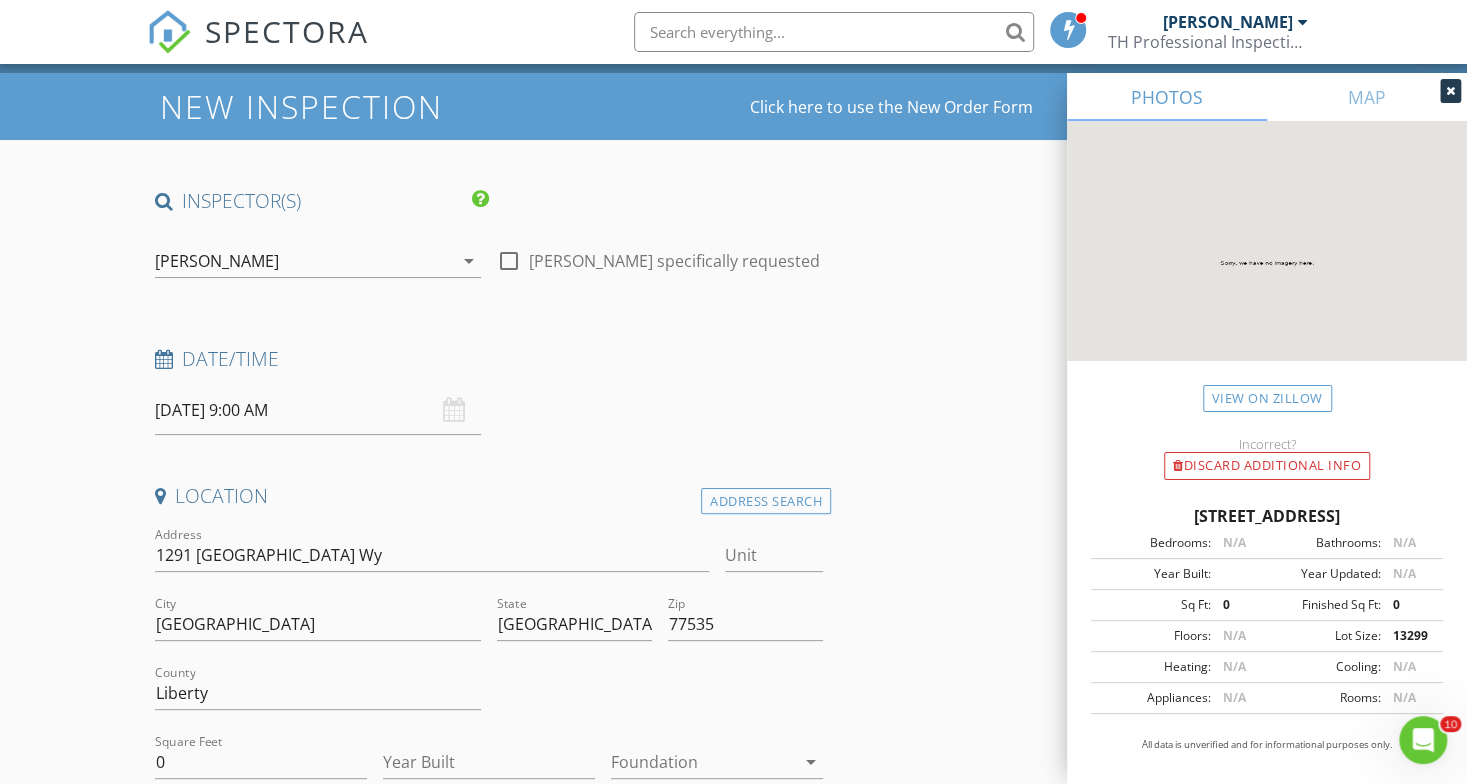 click at bounding box center [1450, 91] 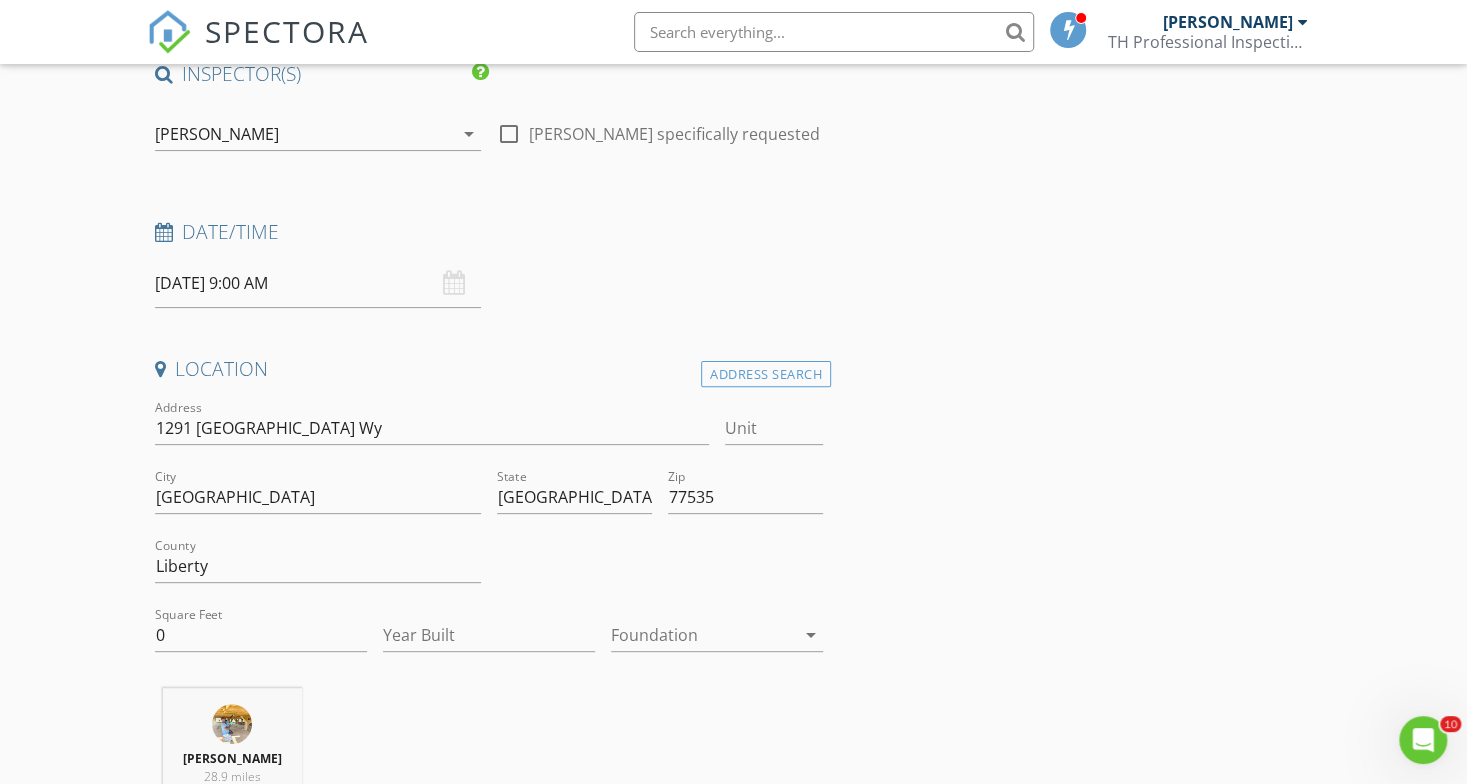 scroll, scrollTop: 172, scrollLeft: 0, axis: vertical 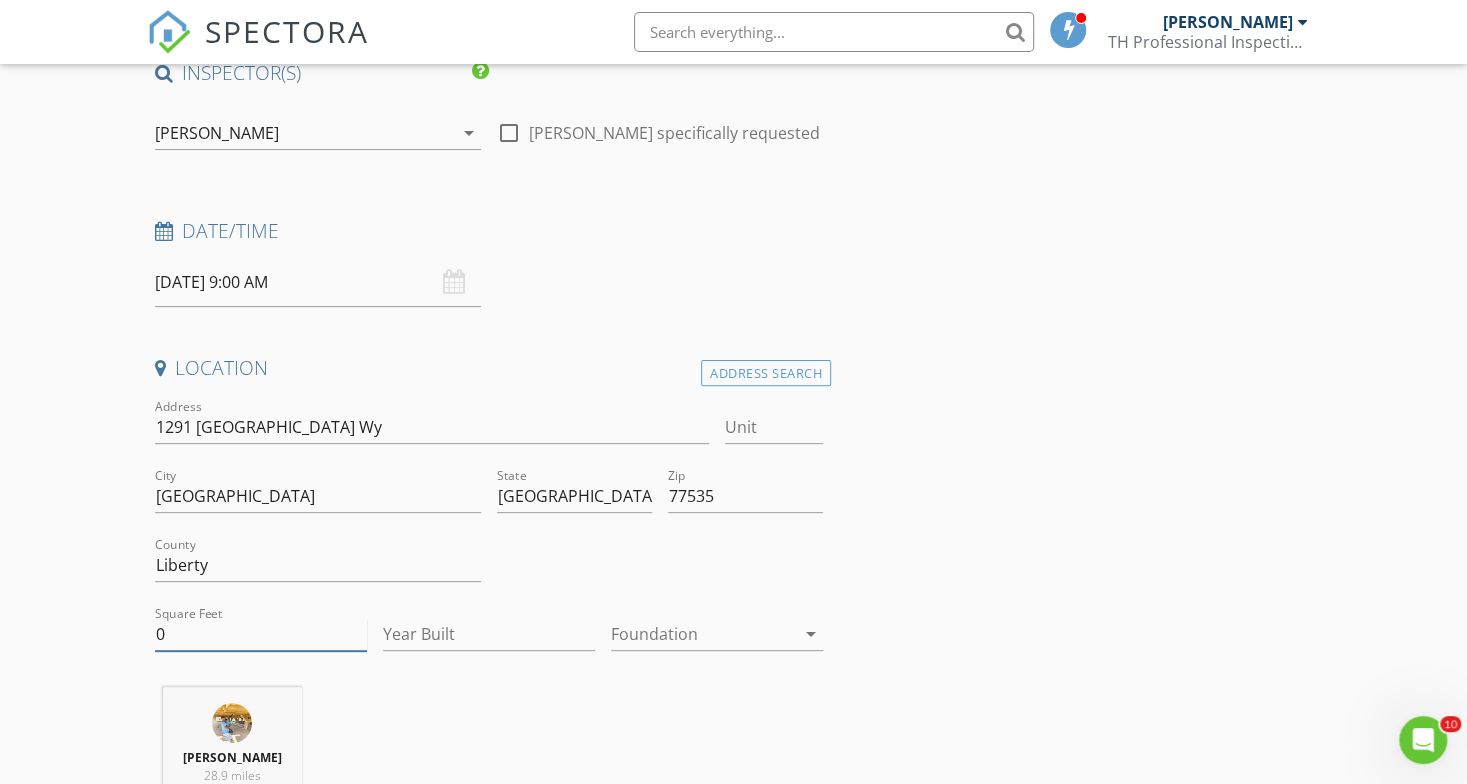 click on "0" at bounding box center [261, 634] 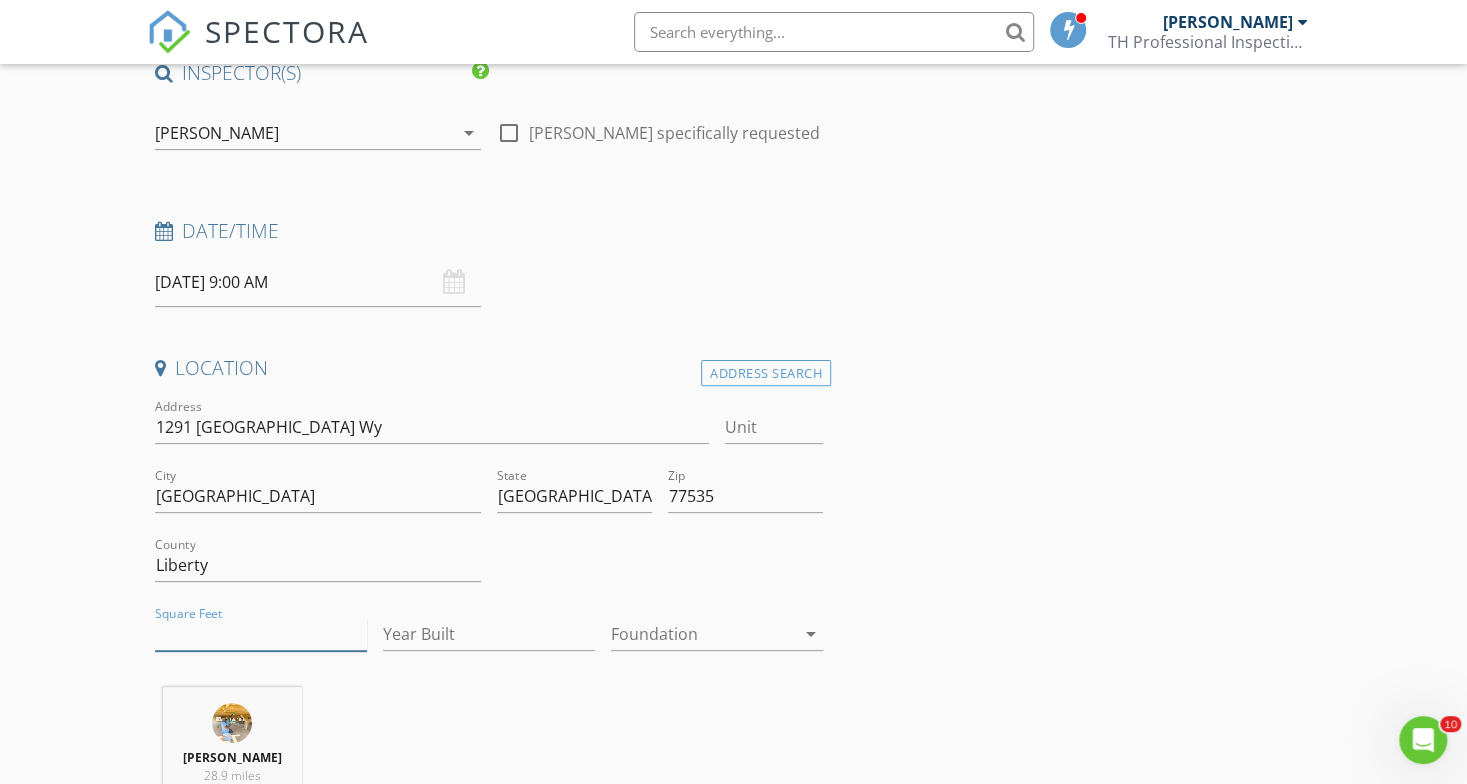 type 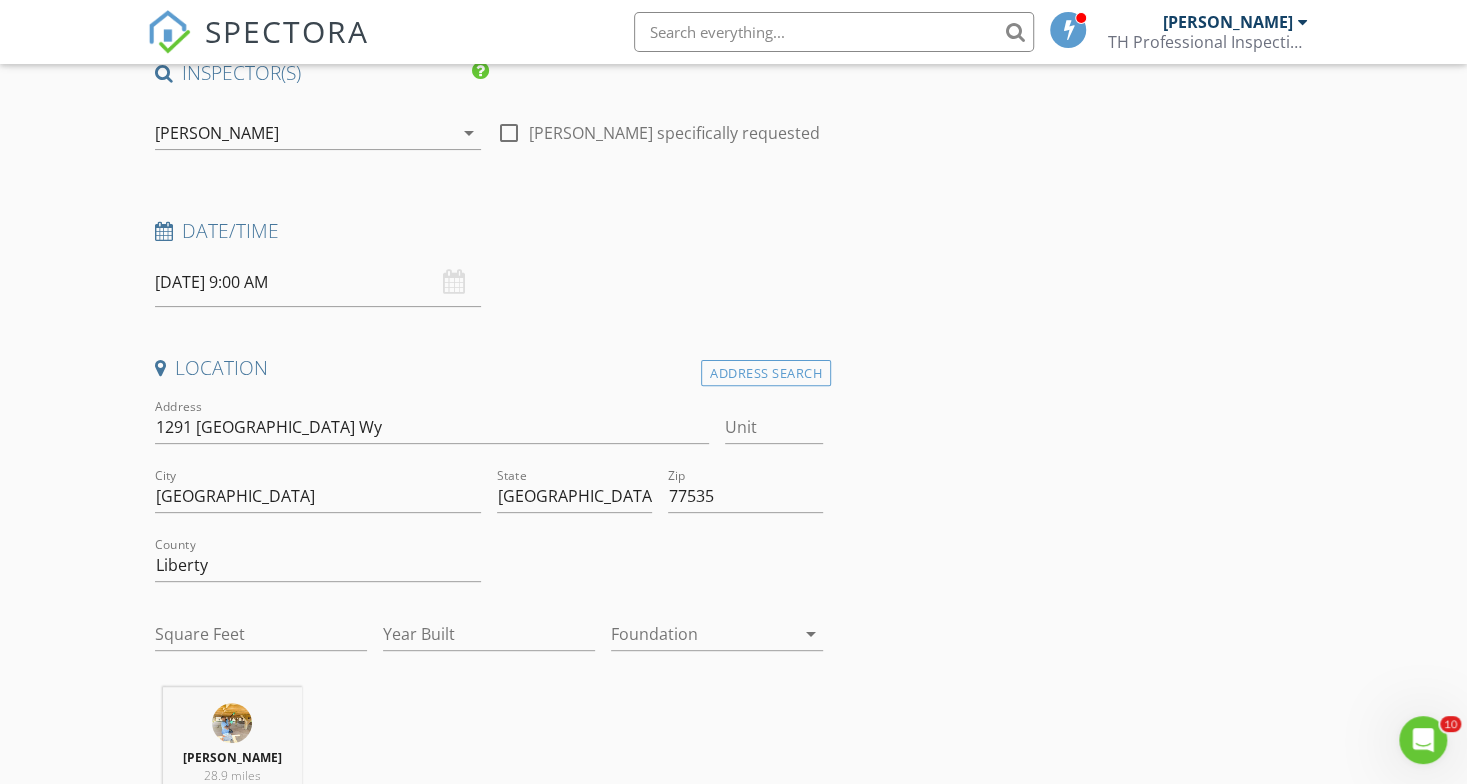 click on "INSPECTOR(S)
check_box   Taji Henley   PRIMARY   Taji Henley arrow_drop_down   check_box_outline_blank Taji Henley specifically requested
Date/Time
07/15/2025 9:00 AM
Location
Address Search       Address 1291 Imperial Ranch Wy   Unit   City Dayton   State TX   Zip 77535   County Liberty     Square Feet   Year Built   Foundation arrow_drop_down     Taji Henley     28.9 miles     (an hour)
client
check_box Enable Client CC email for this inspection   Client Search     check_box_outline_blank Client is a Company/Organization     First Name   Last Name   Email   CC Email   Phone           Notes   Private Notes
ADD ADDITIONAL client
SERVICES
check_box_outline_blank   Residential Home Inspection   check_box_outline_blank   Residential Inspection   arrow_drop_down        Charges" at bounding box center [734, 1699] 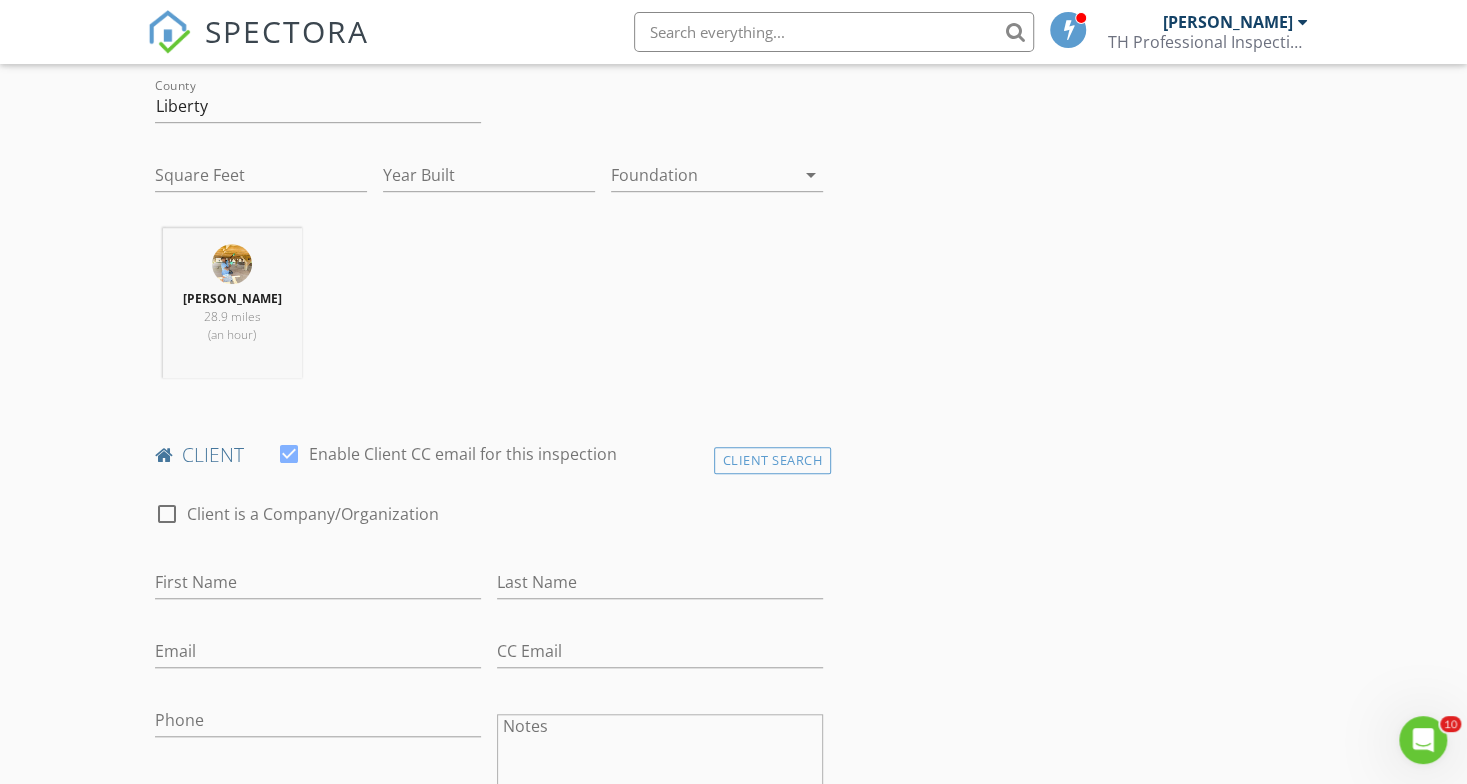 scroll, scrollTop: 637, scrollLeft: 0, axis: vertical 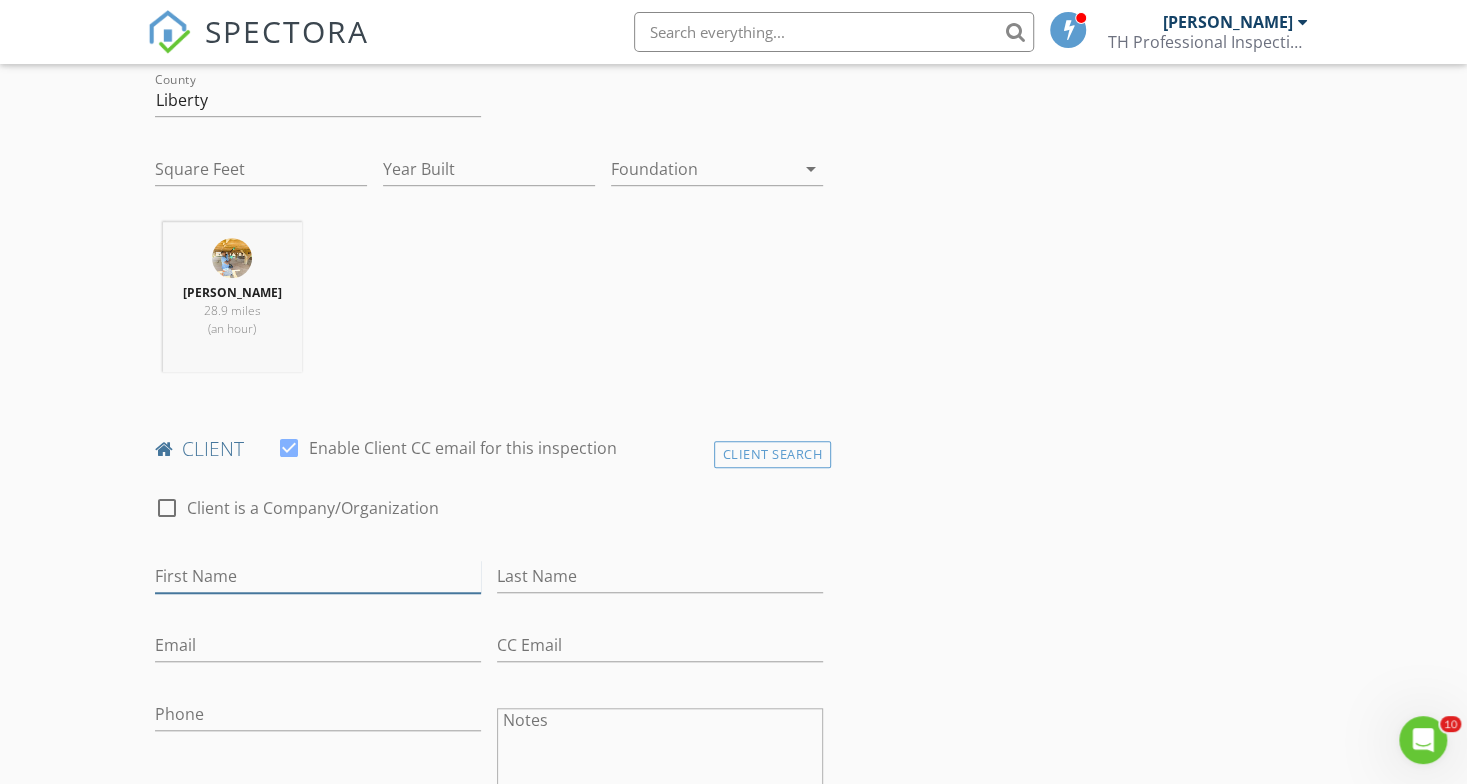 click on "First Name" at bounding box center [318, 576] 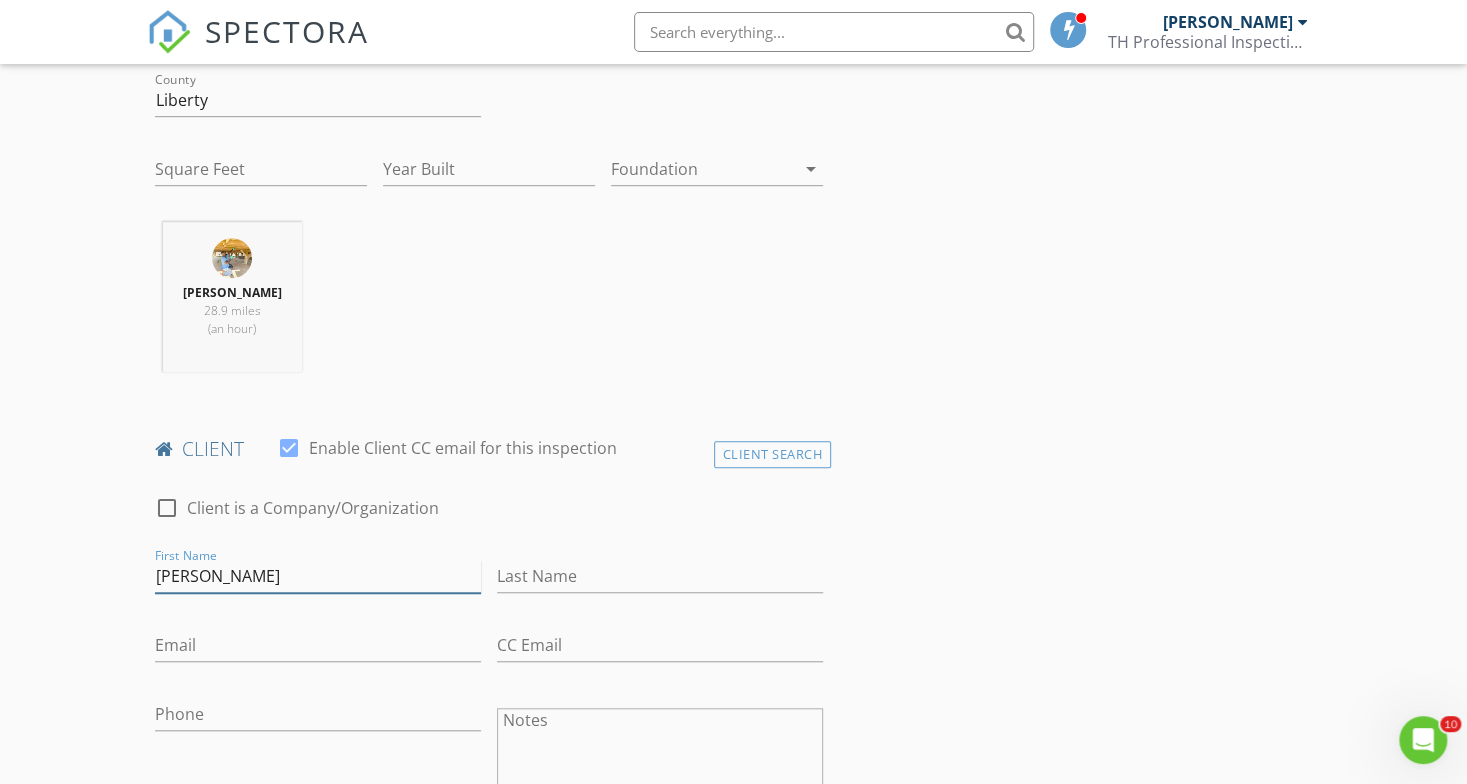 type on "Andrew" 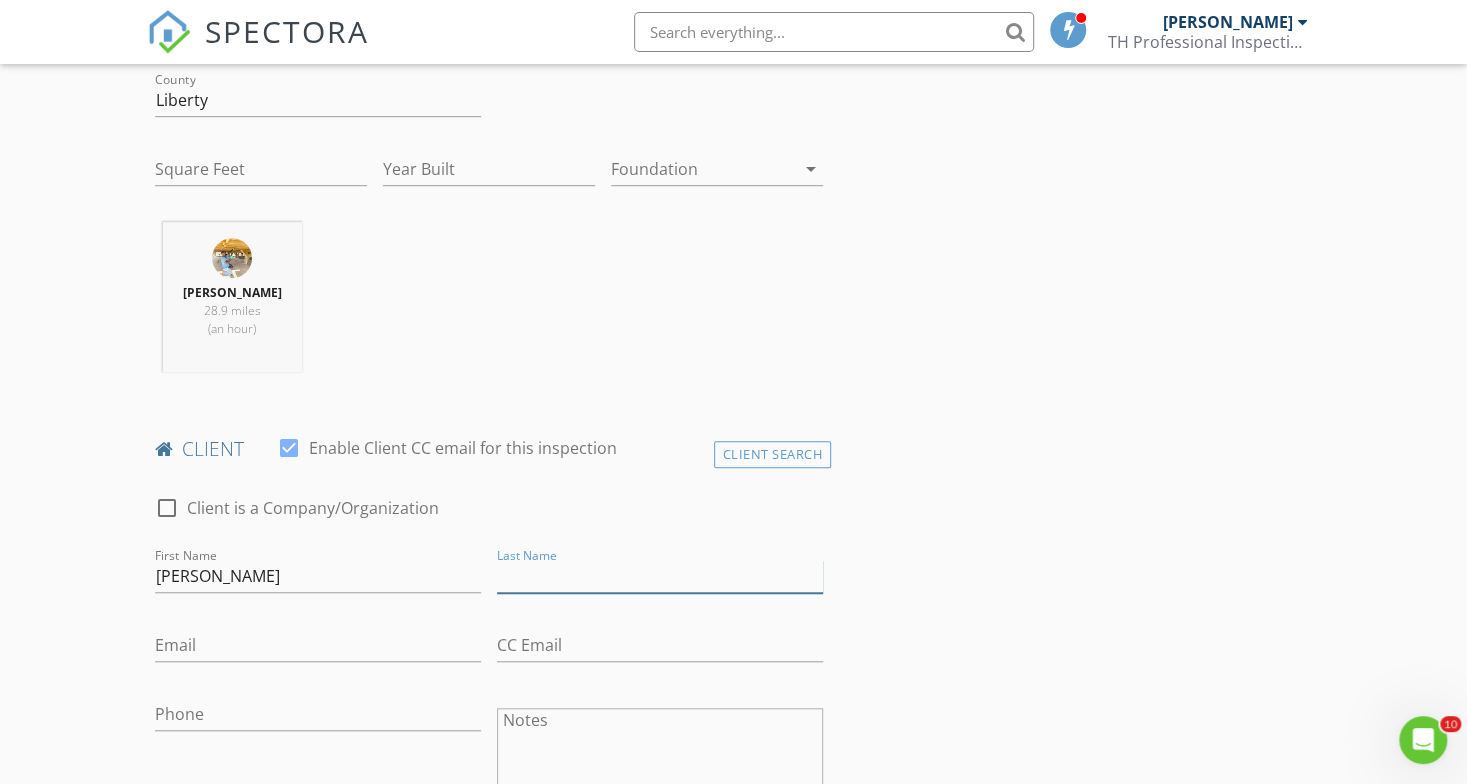 type on "o" 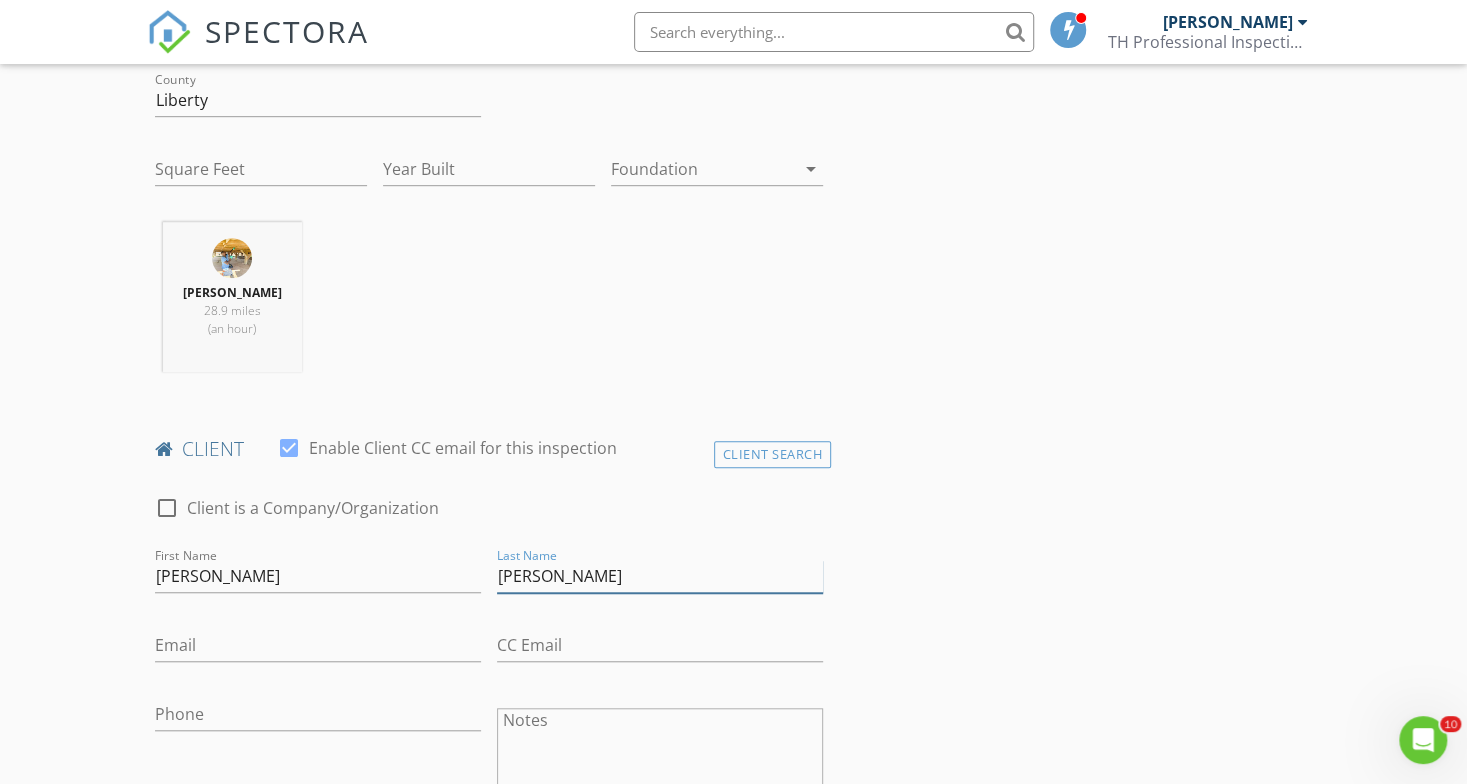 type on "Solis" 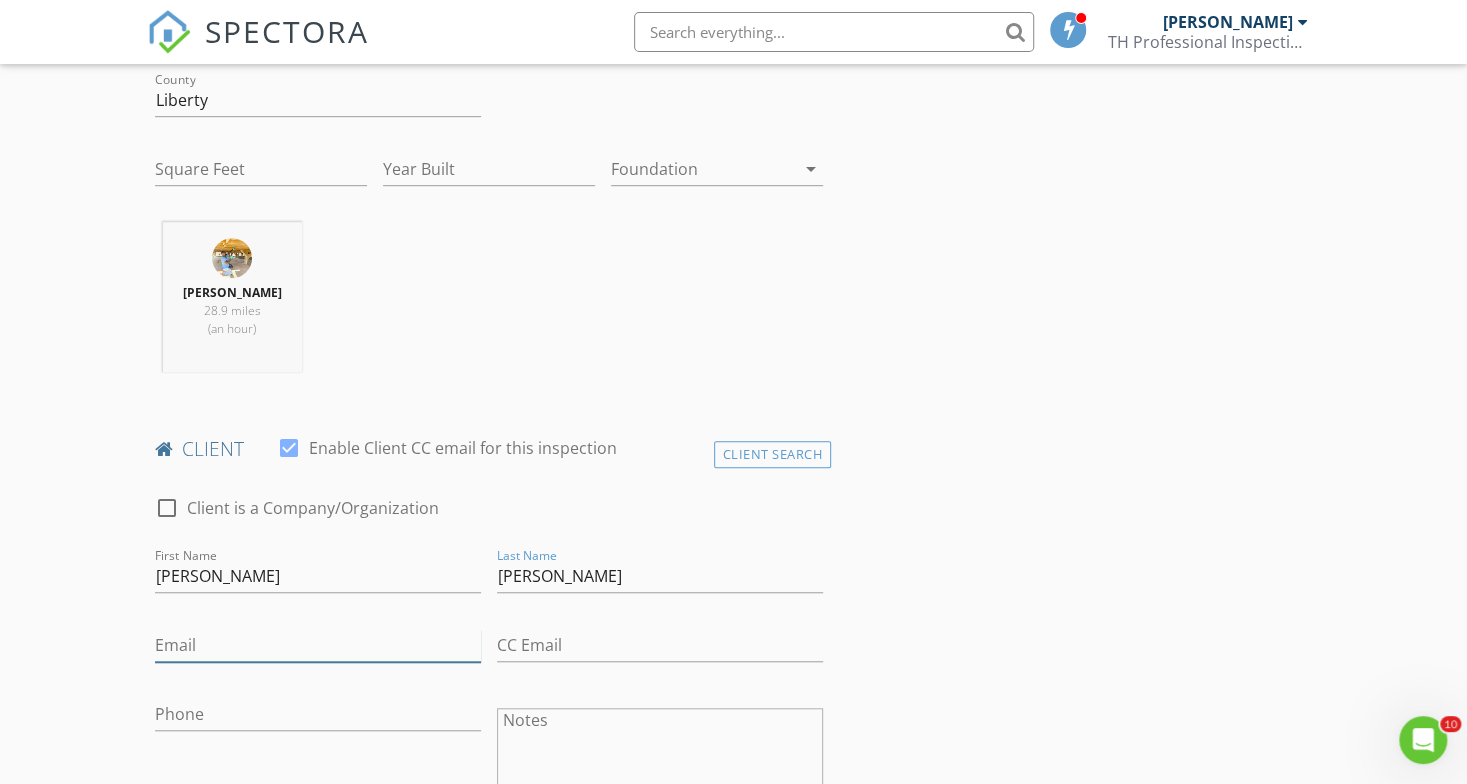 click on "Email" at bounding box center [318, 645] 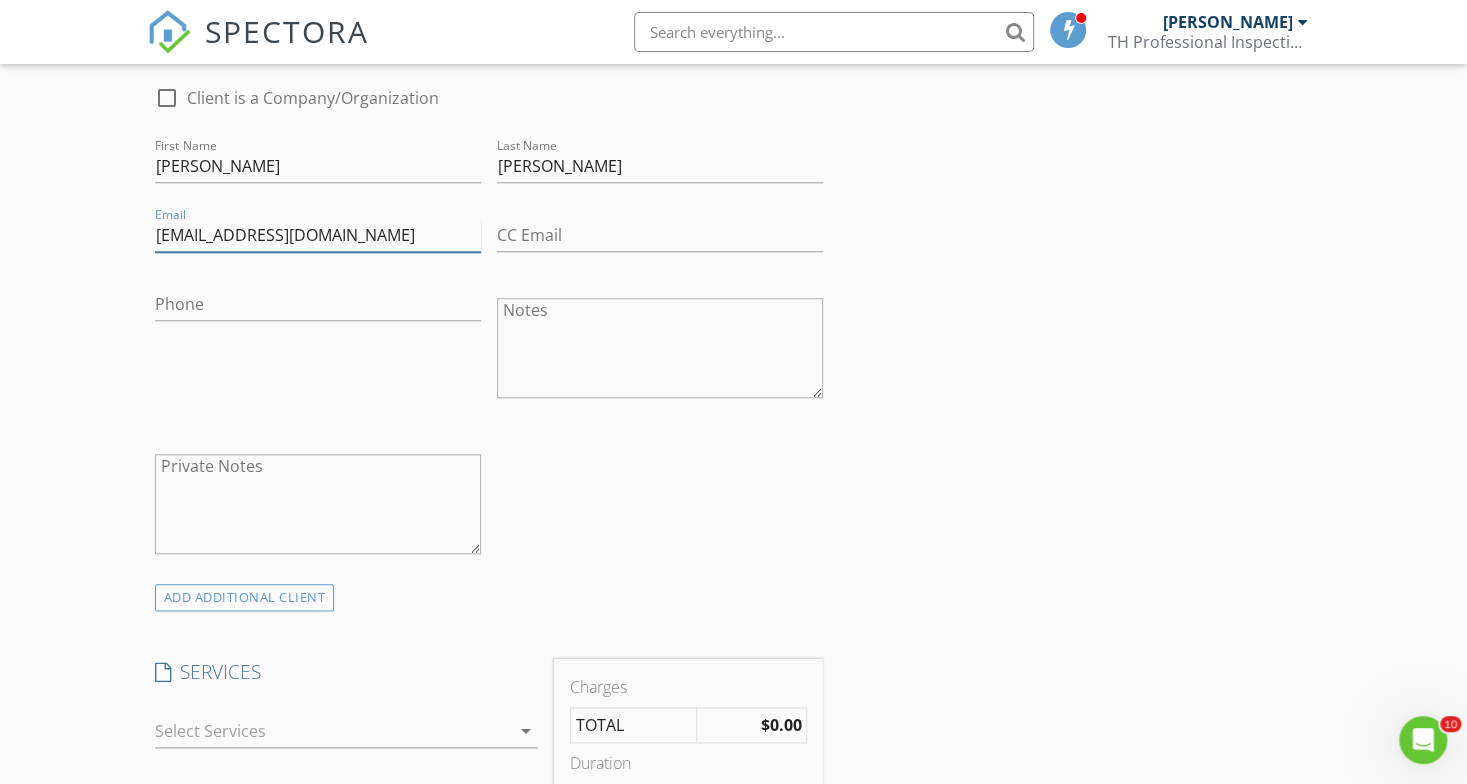 scroll, scrollTop: 1051, scrollLeft: 0, axis: vertical 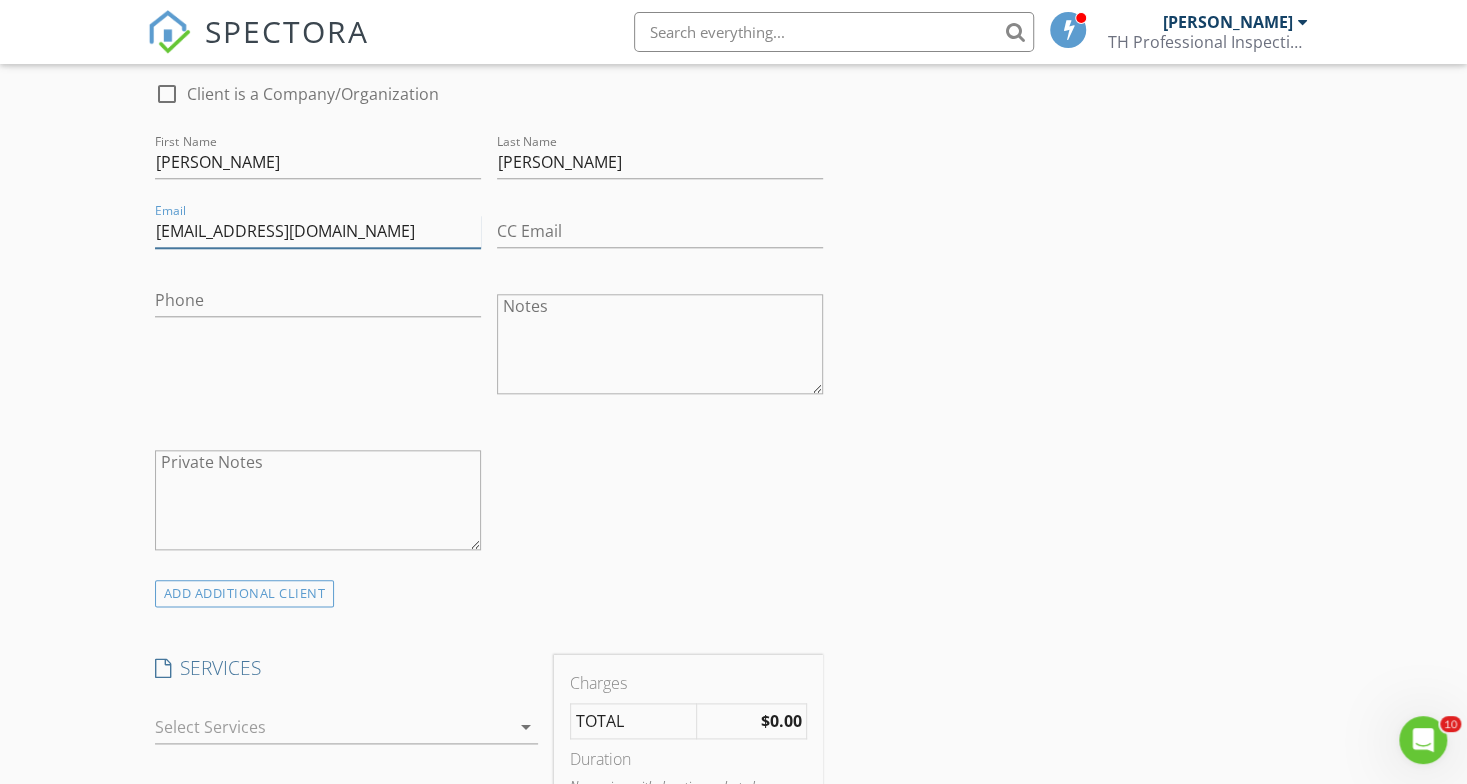 type on "asolisw59@yahoo.com" 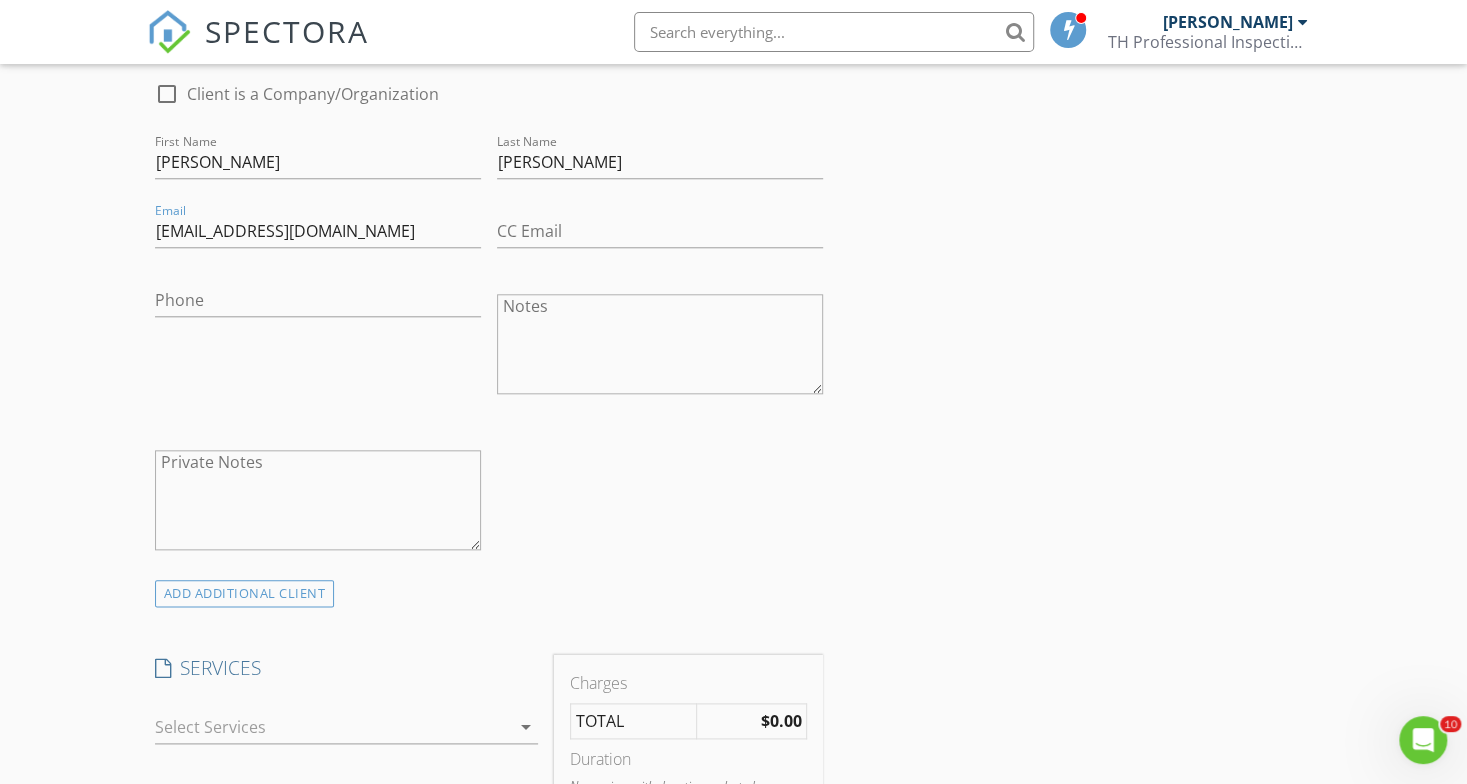 click at bounding box center (332, 727) 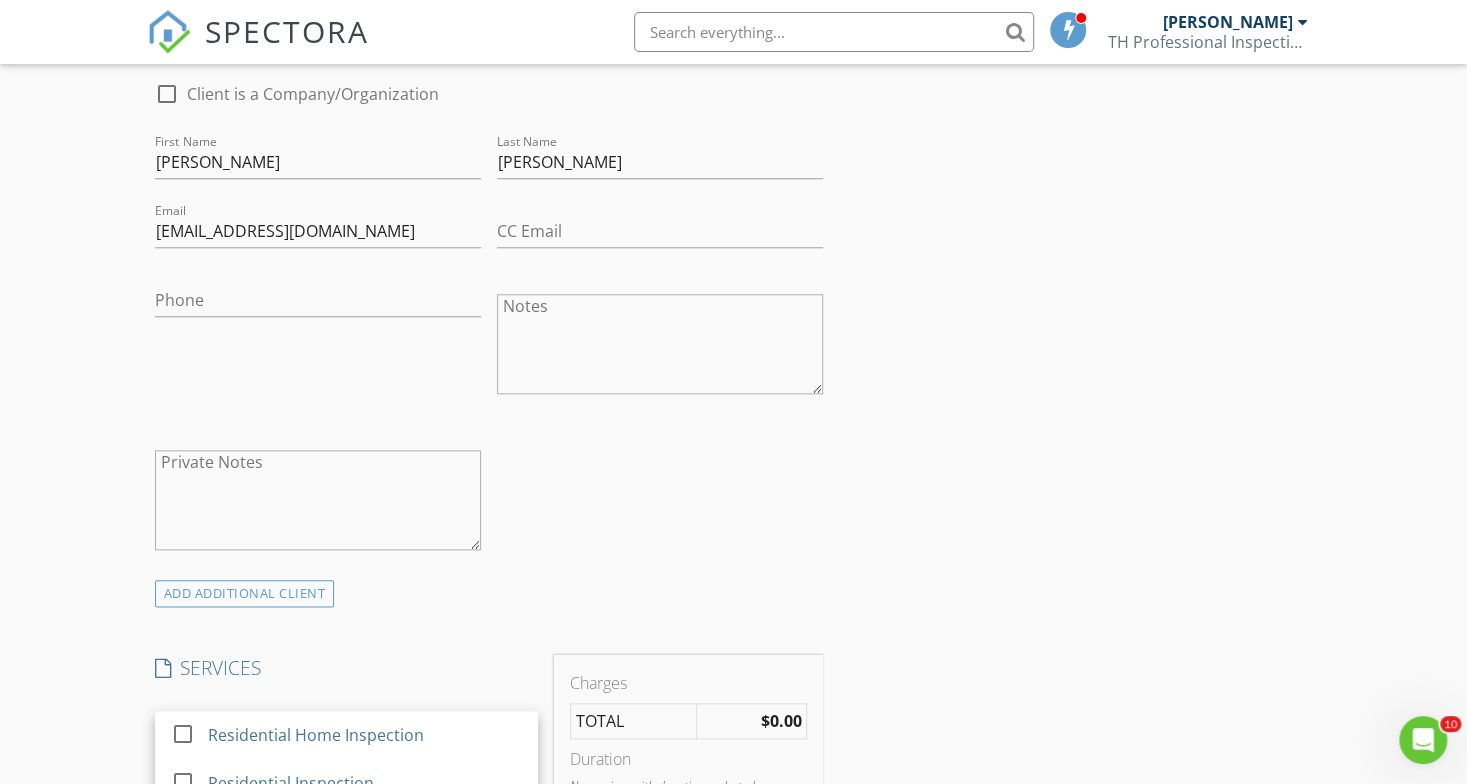 click on "Residential Home Inspection" at bounding box center [316, 735] 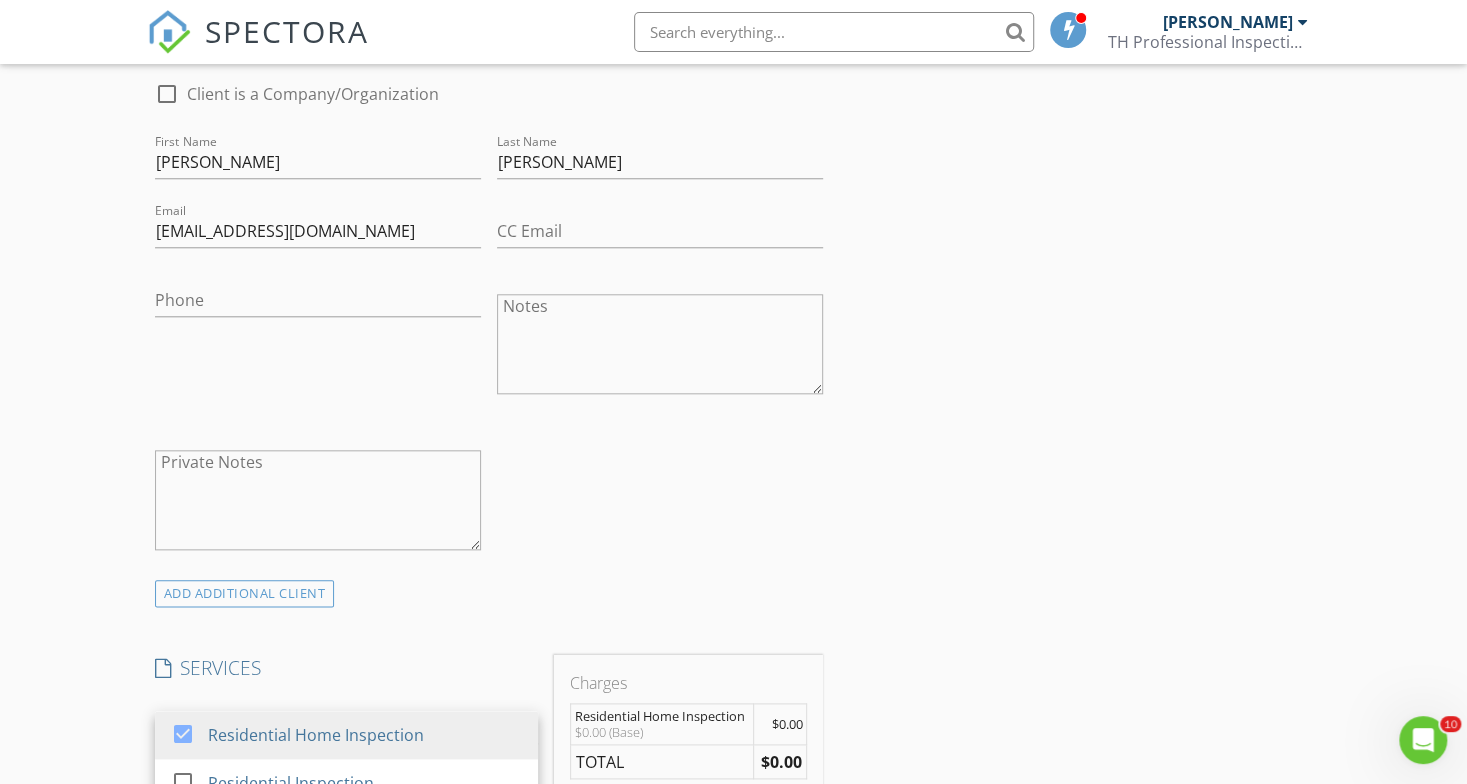 click on "check_box_outline_blank Client is a Company/Organization     First Name Andrew   Last Name Solis   Email asolisw59@yahoo.com   CC Email   Phone           Notes   Private Notes" at bounding box center [489, 321] 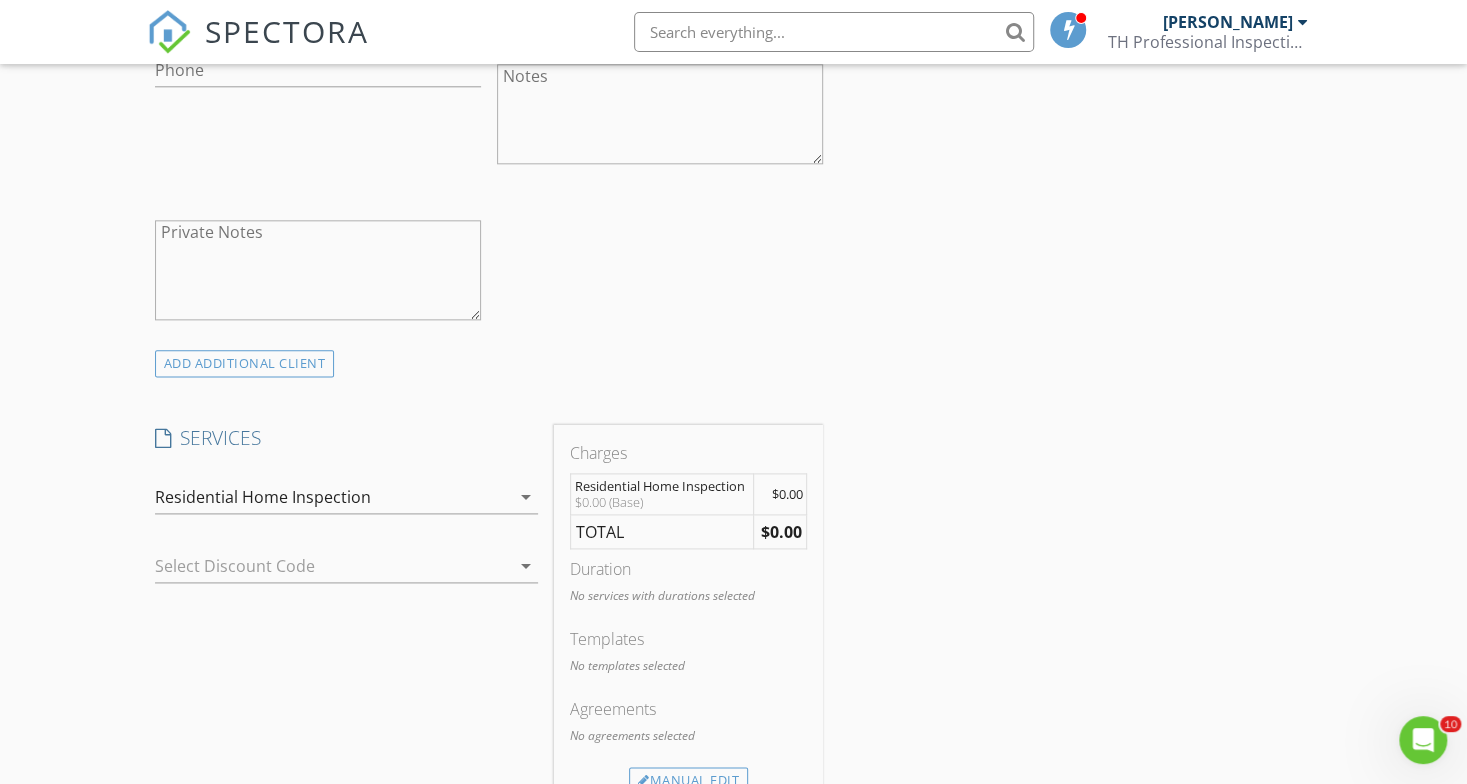 scroll, scrollTop: 1285, scrollLeft: 0, axis: vertical 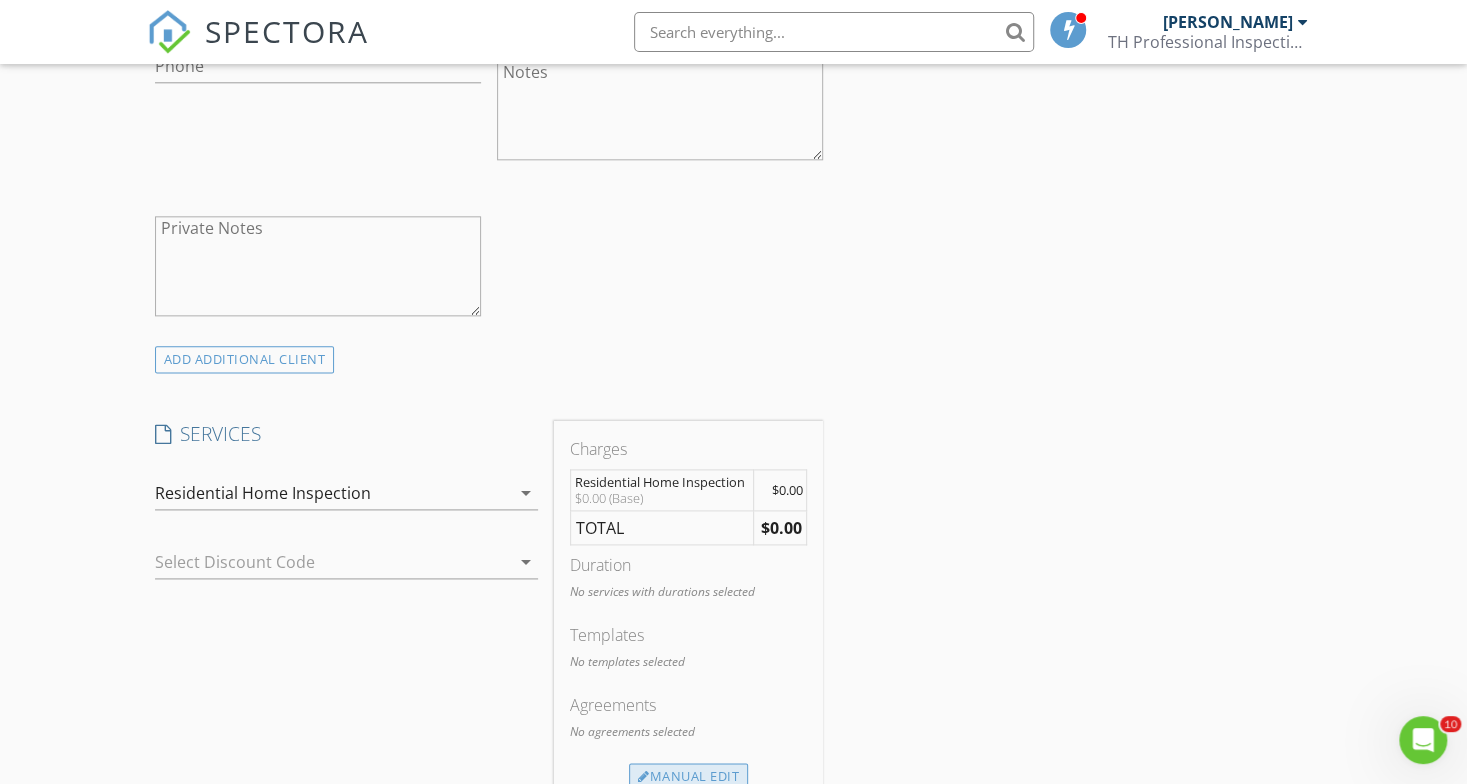 click on "Manual Edit" at bounding box center [688, 777] 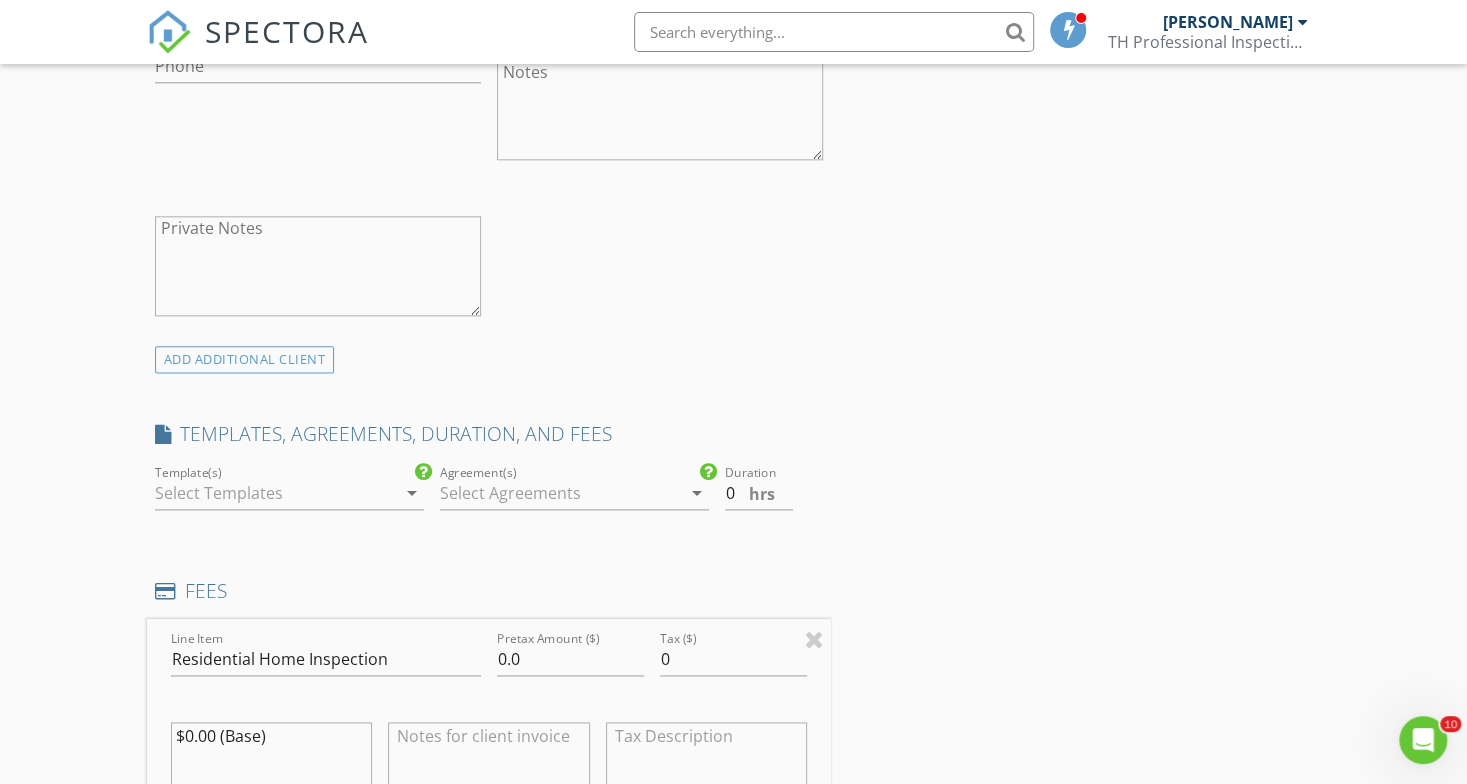 click at bounding box center (275, 493) 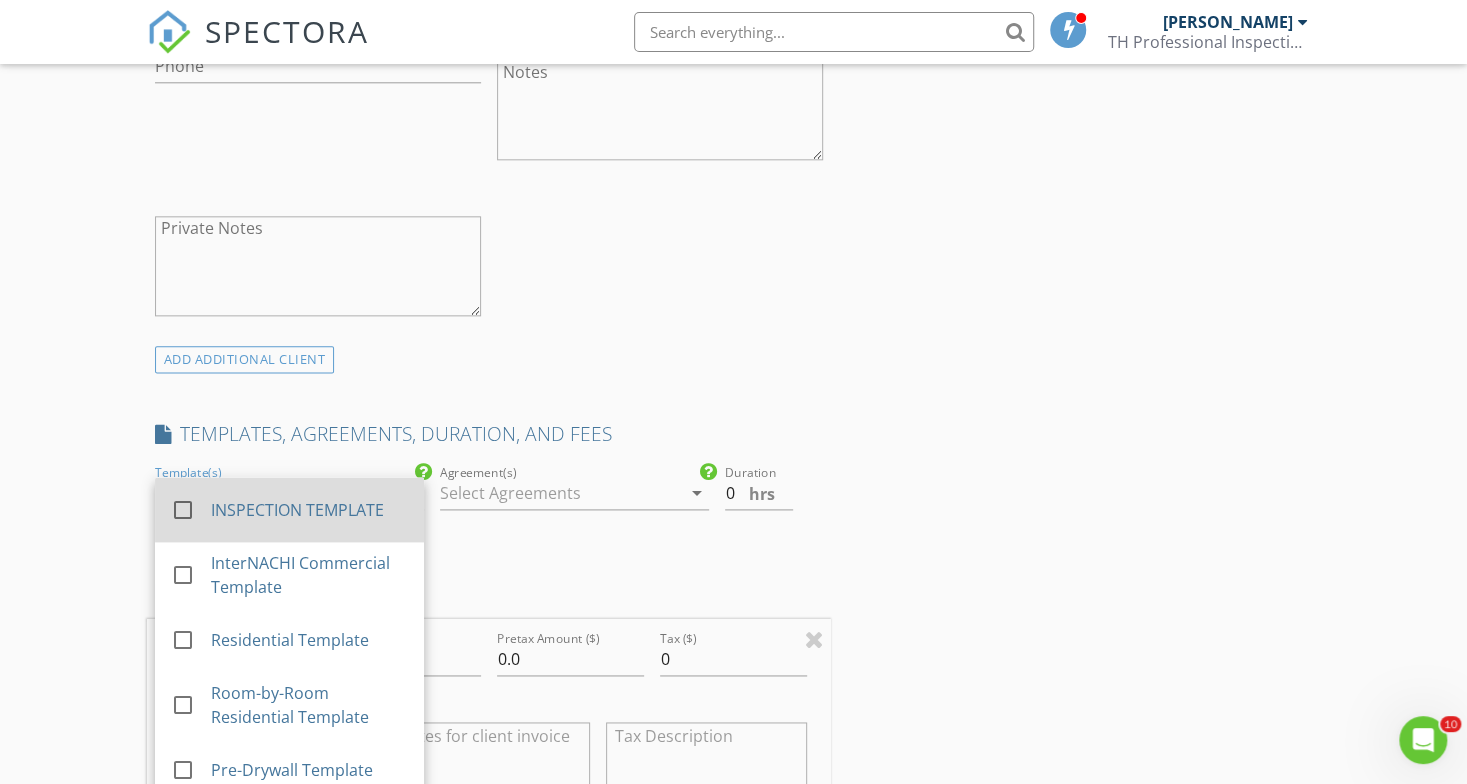 drag, startPoint x: 346, startPoint y: 494, endPoint x: 346, endPoint y: 479, distance: 15 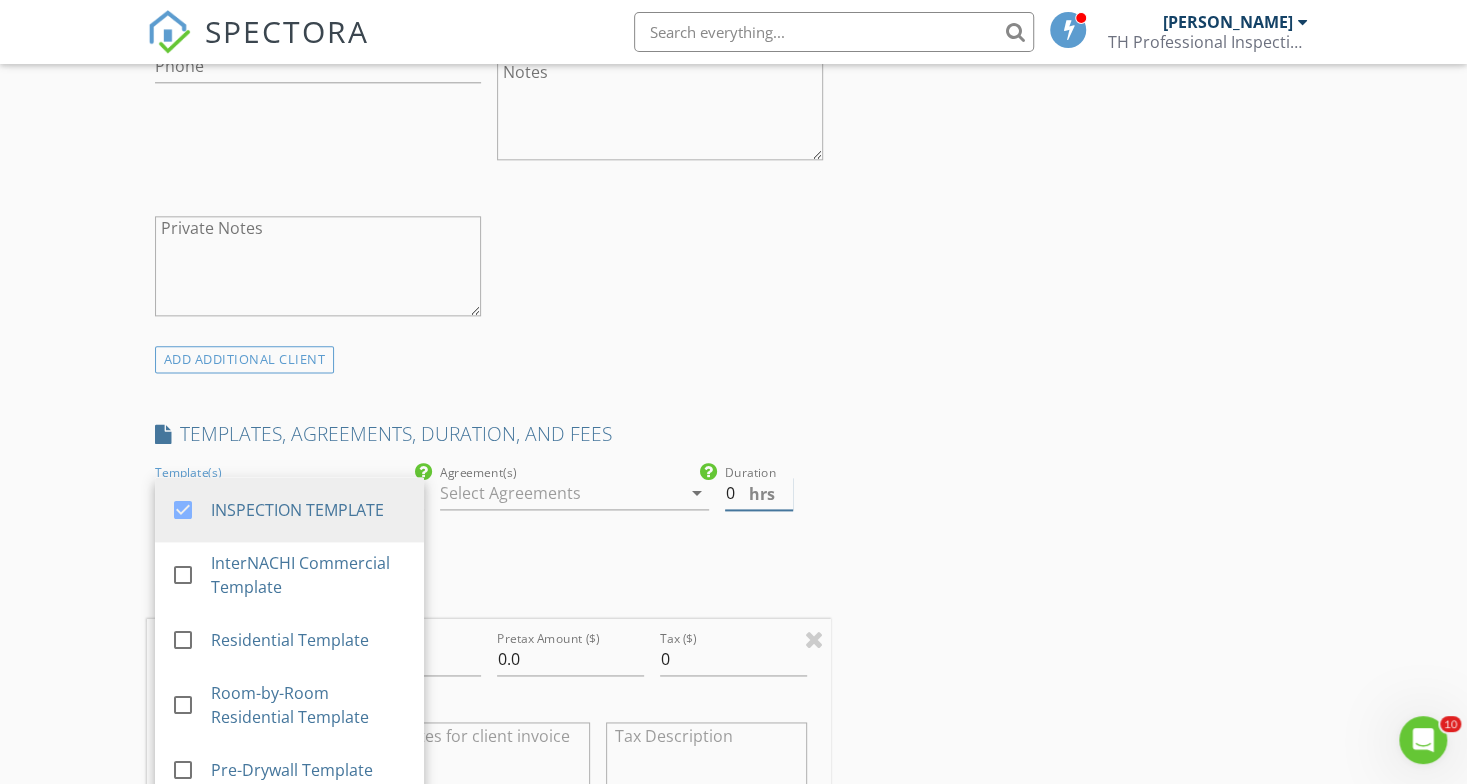 click on "0" at bounding box center (759, 493) 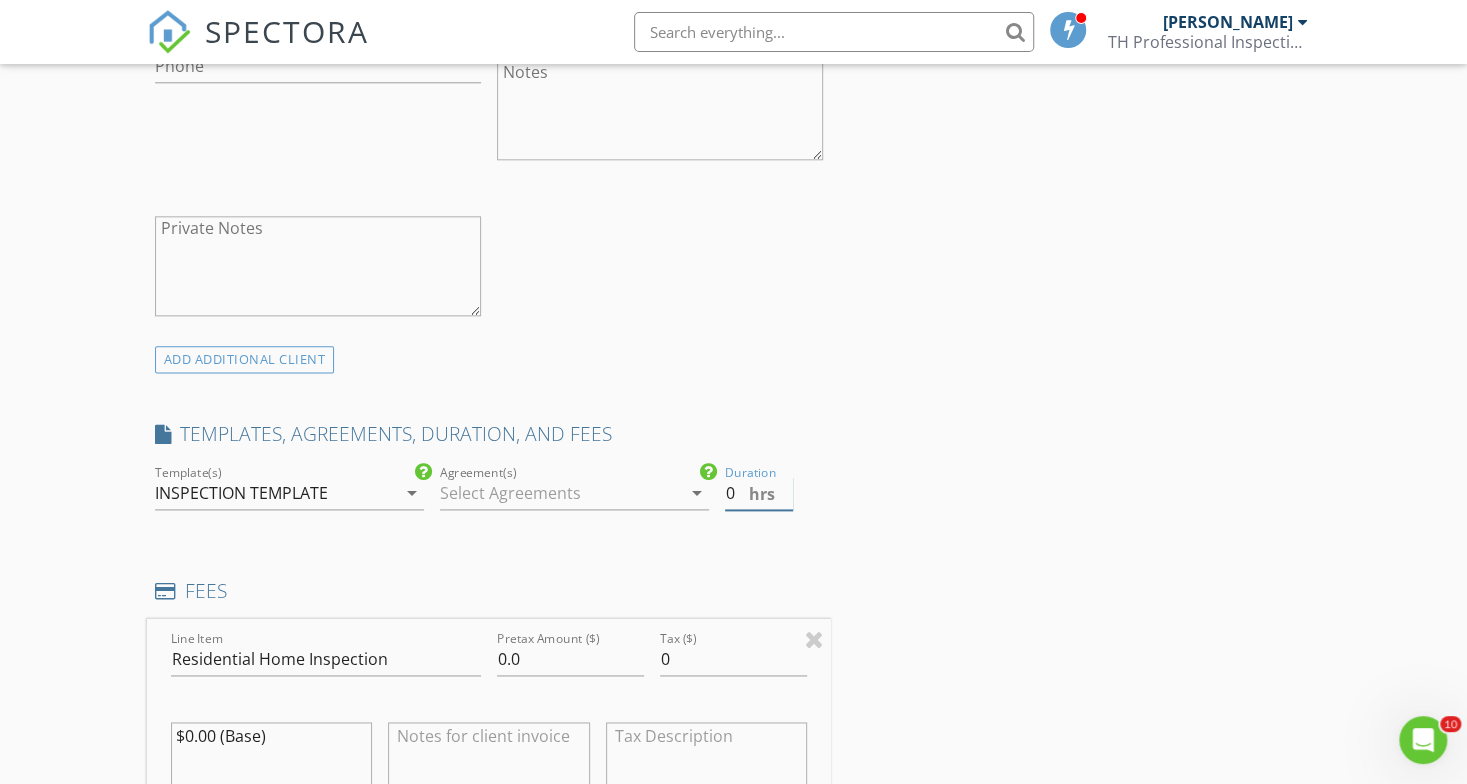 click on "0" at bounding box center [759, 493] 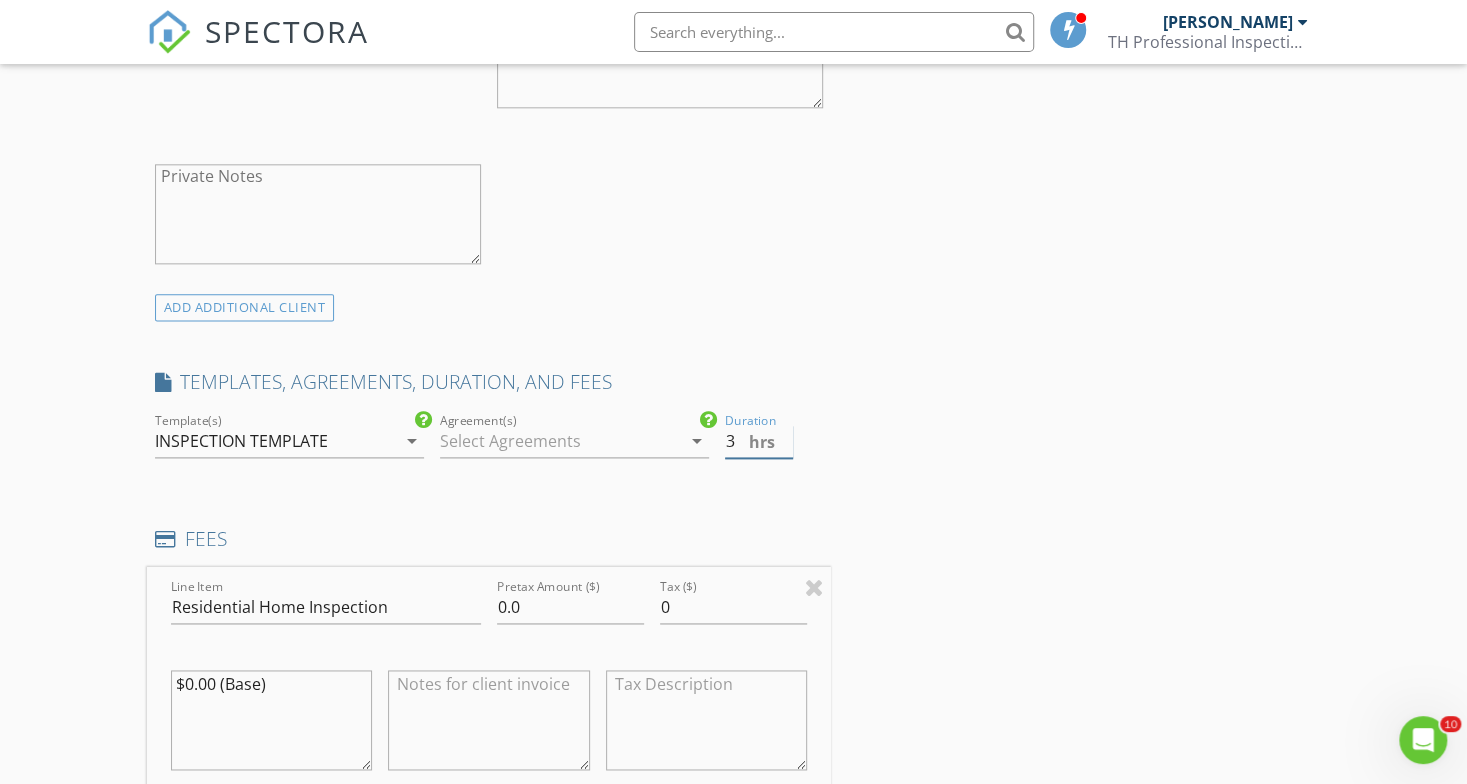 scroll, scrollTop: 1339, scrollLeft: 0, axis: vertical 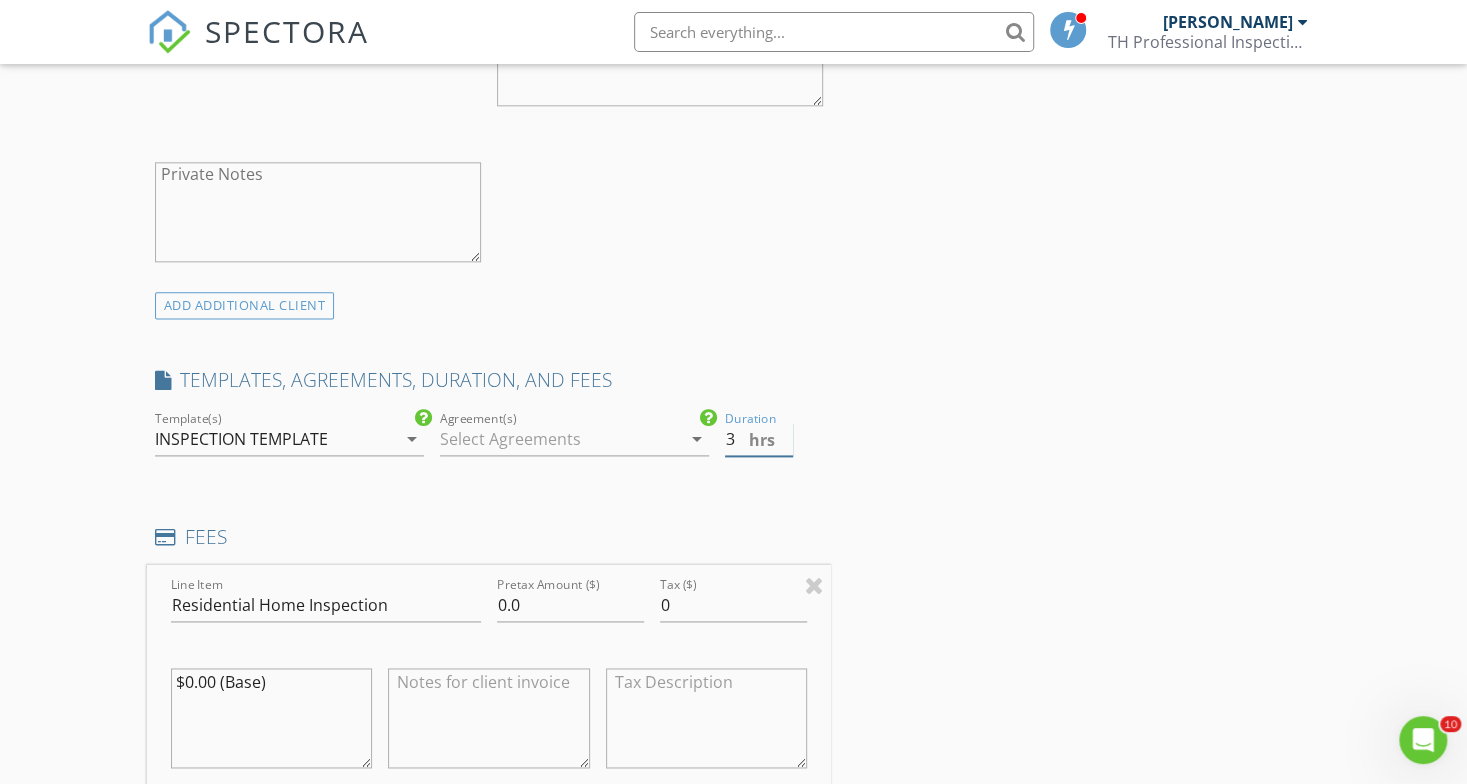 type on "3" 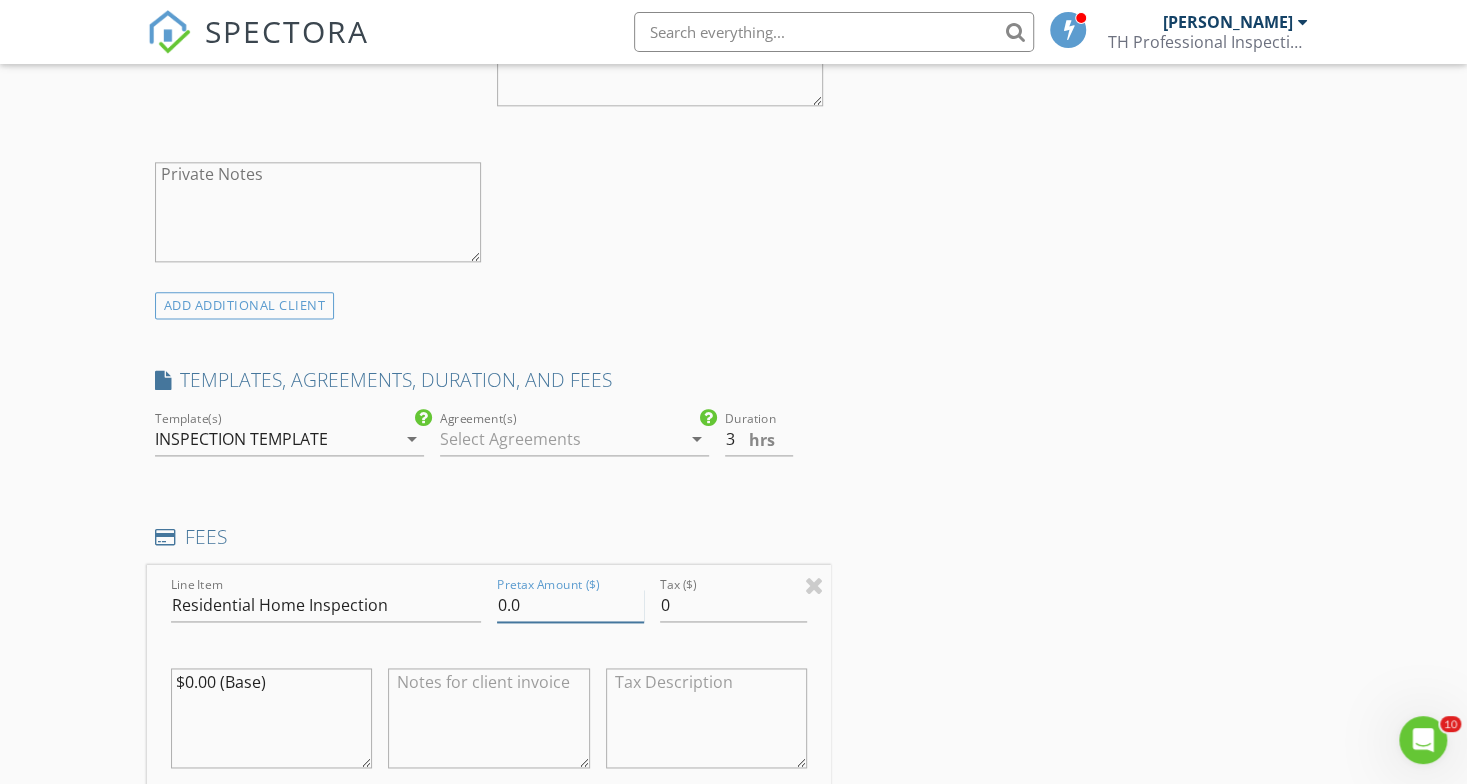 drag, startPoint x: 566, startPoint y: 600, endPoint x: 112, endPoint y: 556, distance: 456.12717 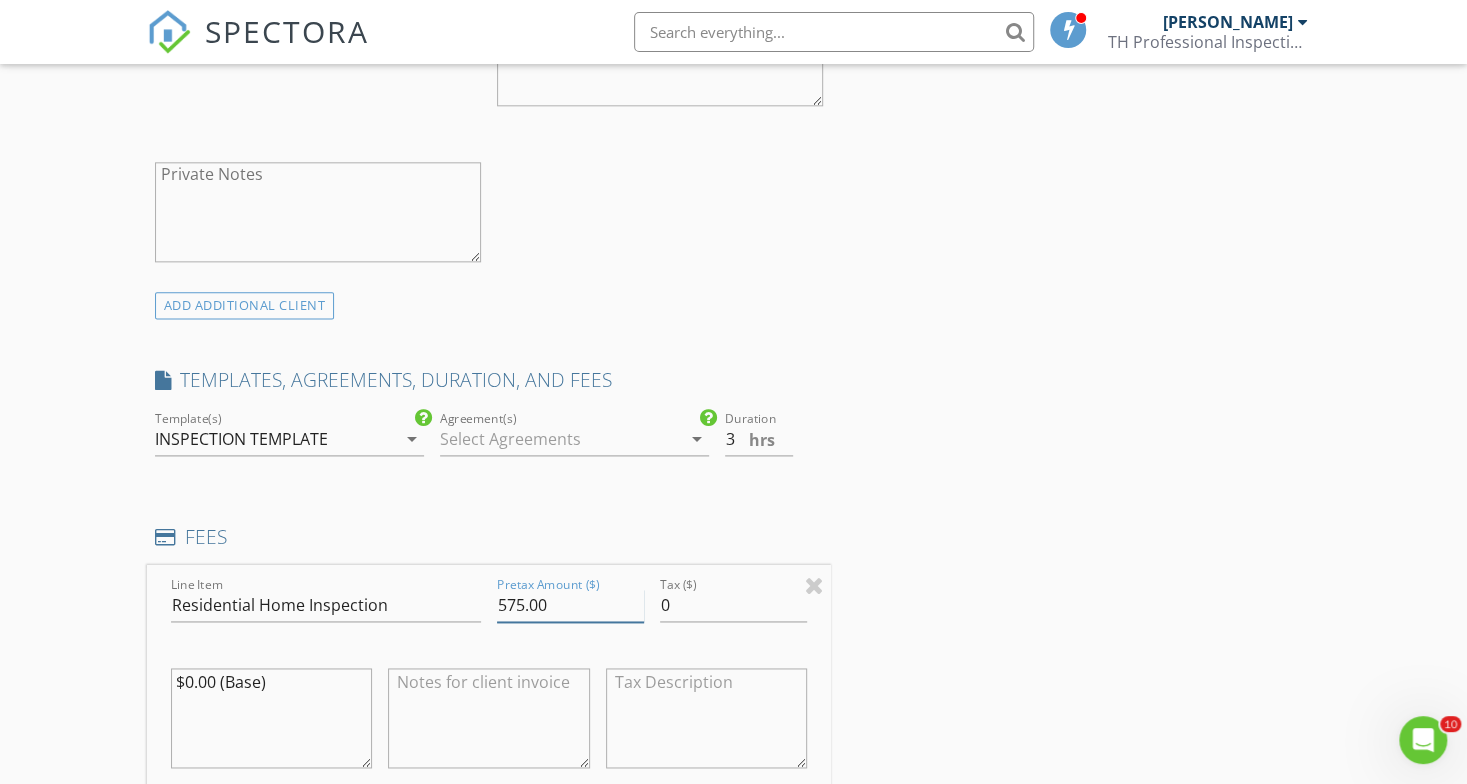 type on "575.00" 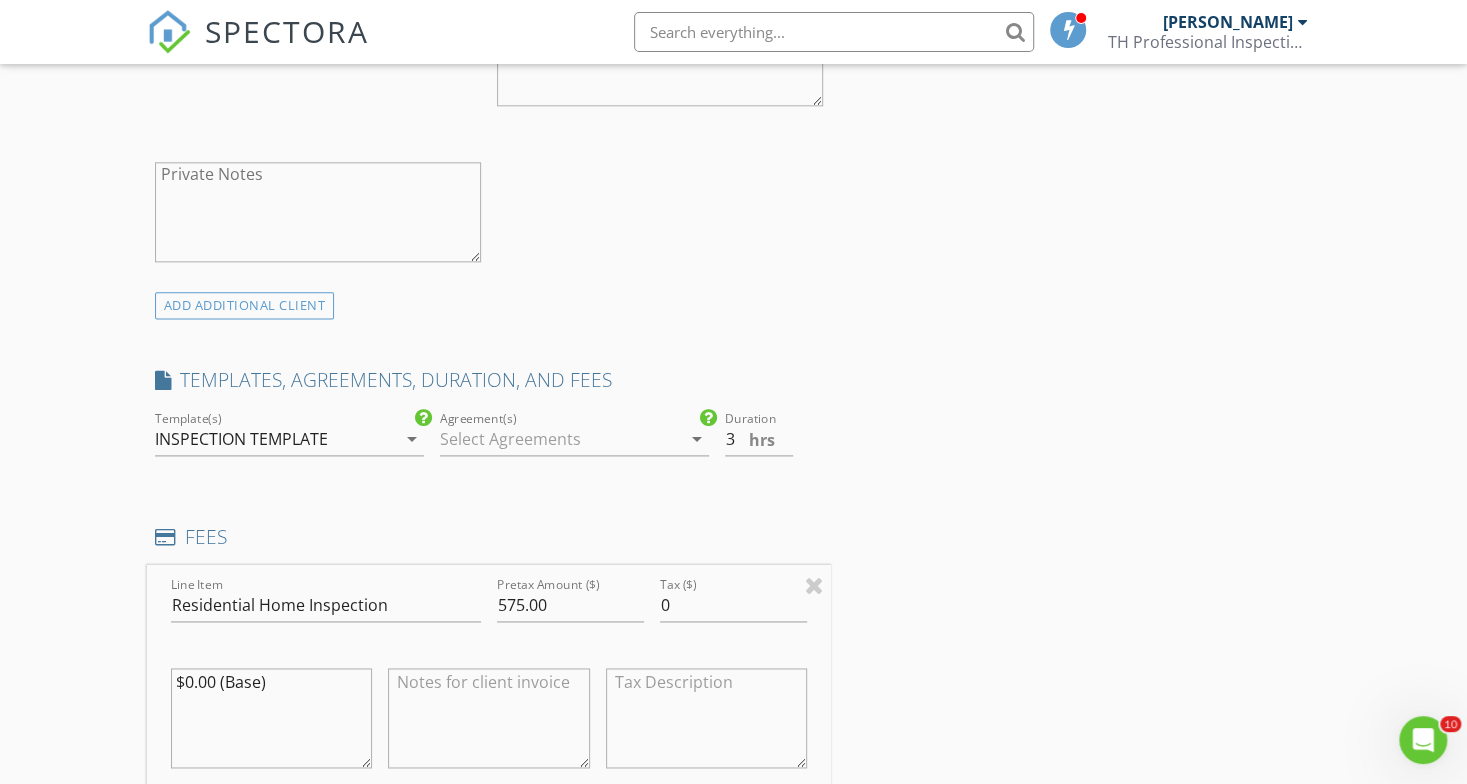 drag, startPoint x: 292, startPoint y: 702, endPoint x: 187, endPoint y: 675, distance: 108.41586 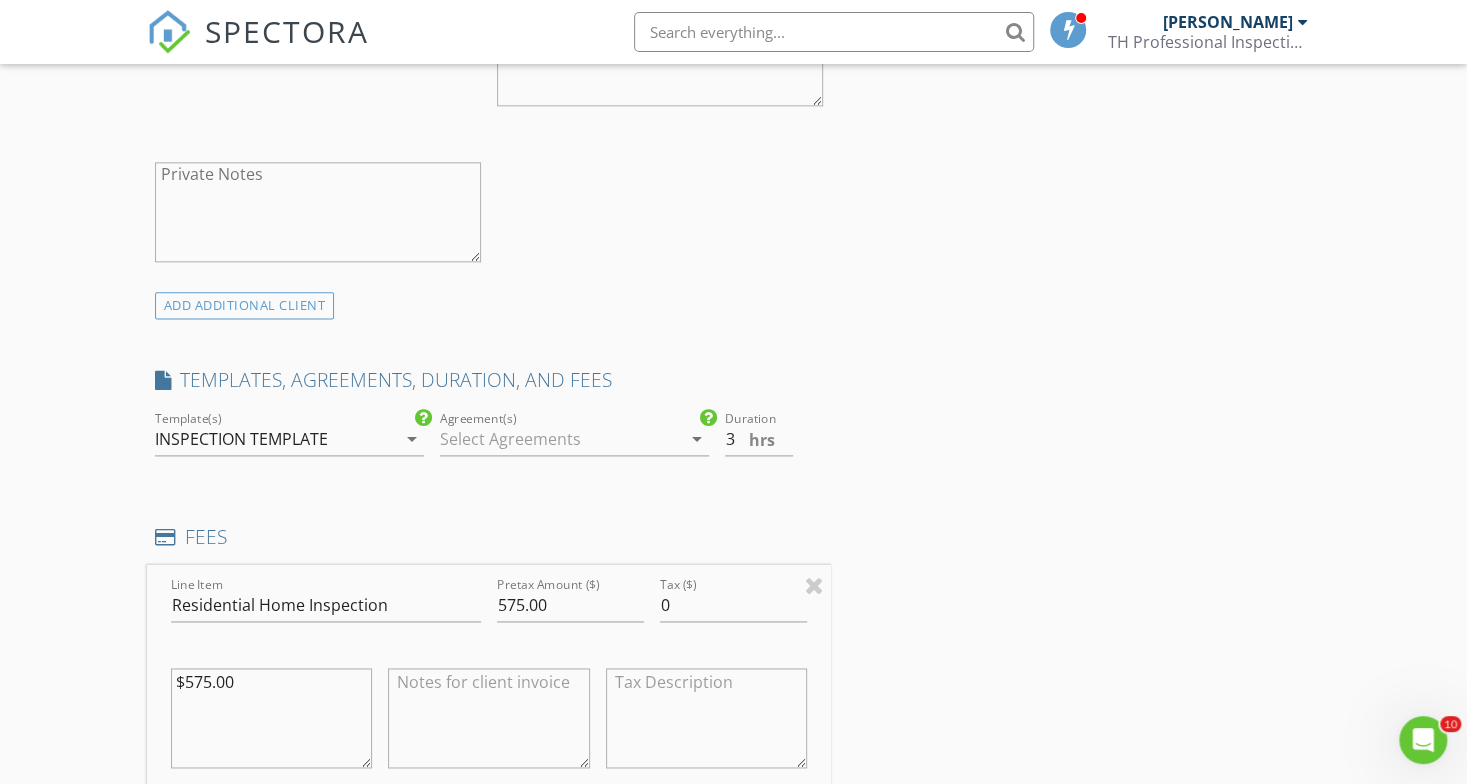 type on "$575.00" 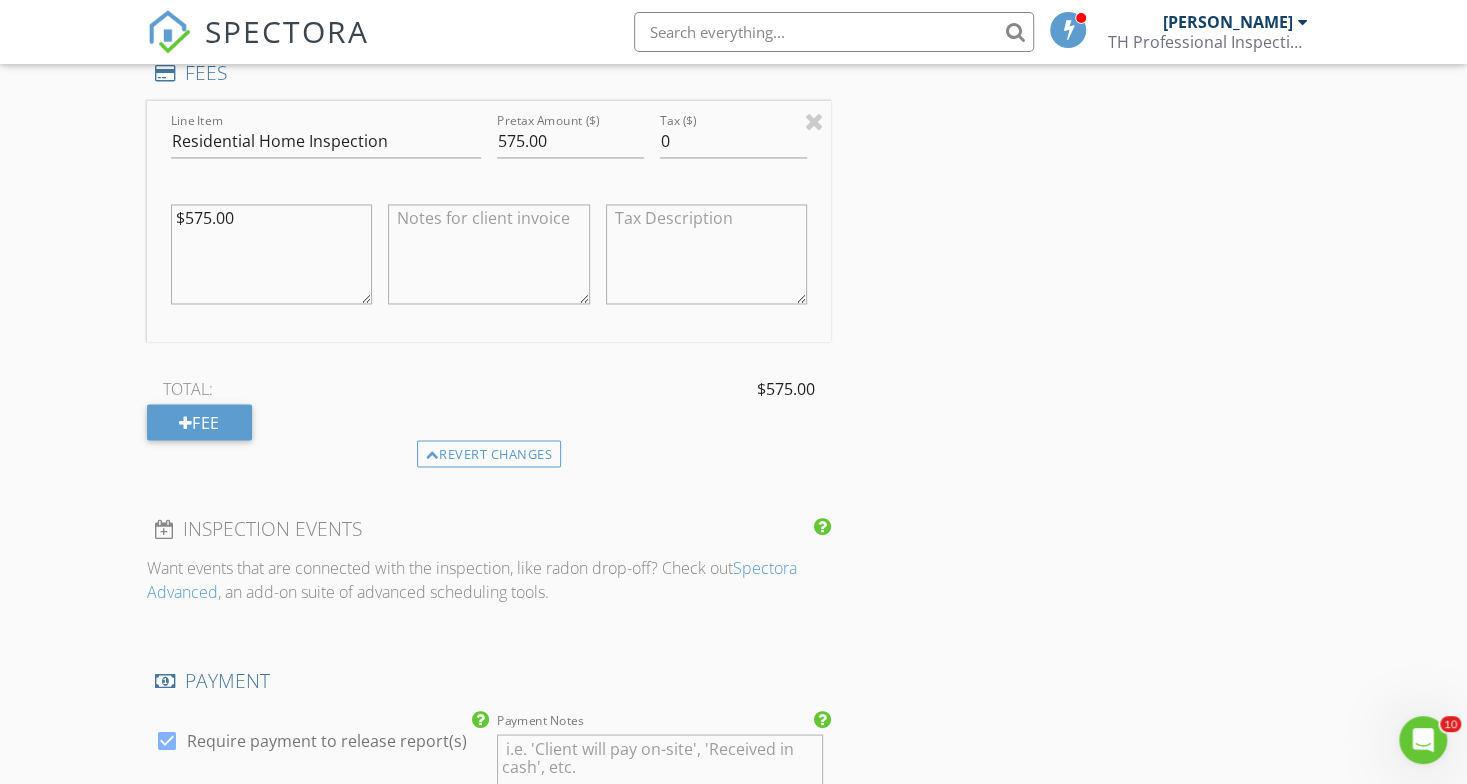 scroll, scrollTop: 1958, scrollLeft: 0, axis: vertical 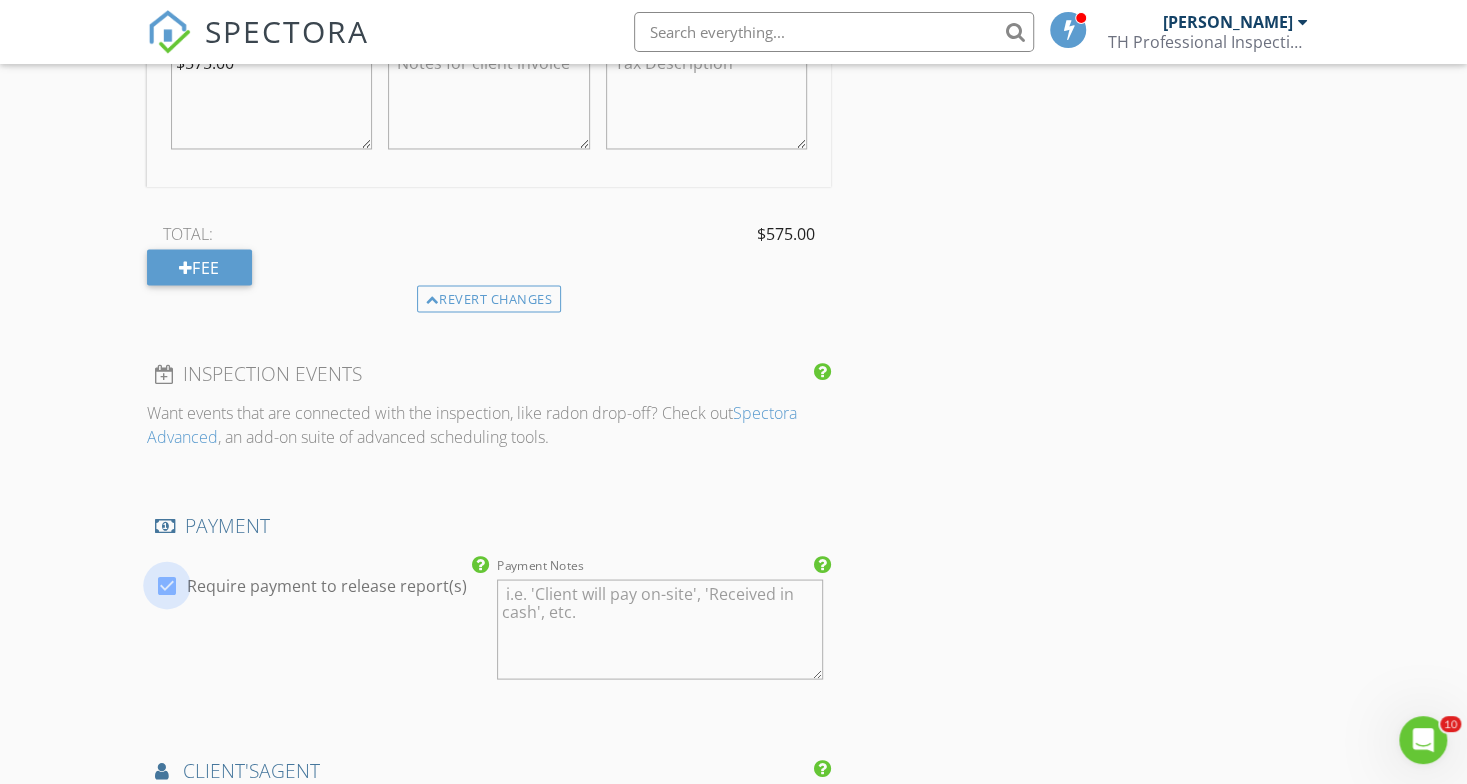 click at bounding box center [167, 585] 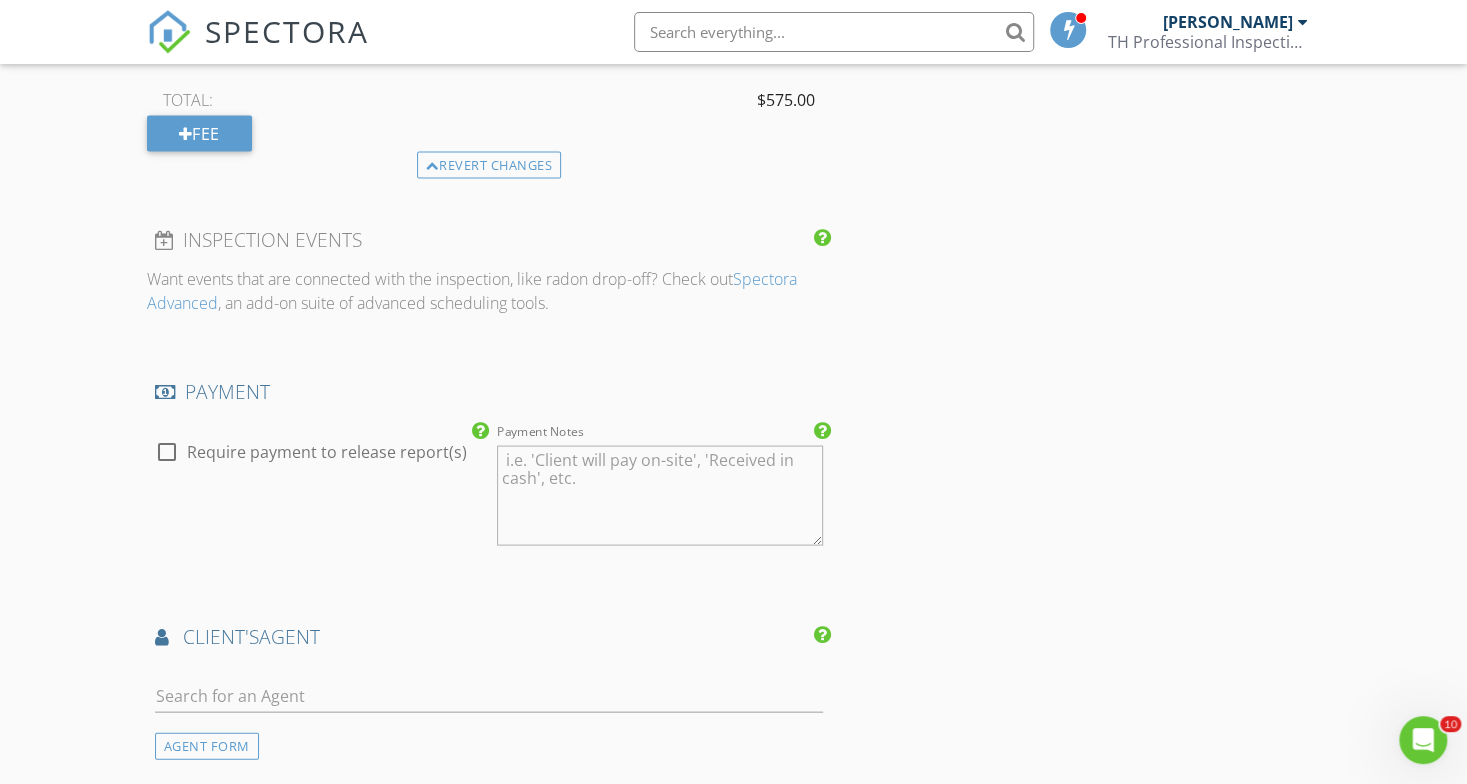 scroll, scrollTop: 2128, scrollLeft: 0, axis: vertical 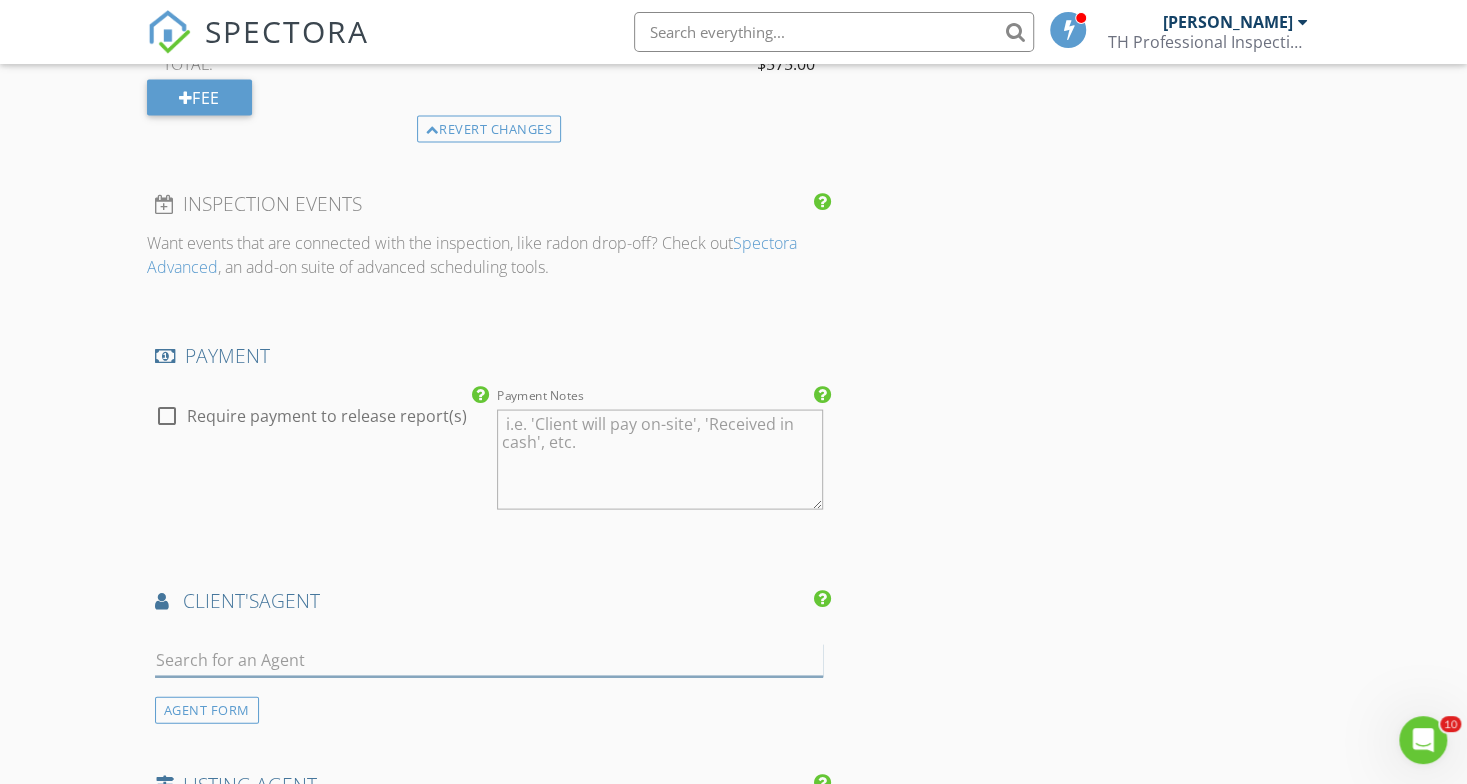 click at bounding box center (489, 659) 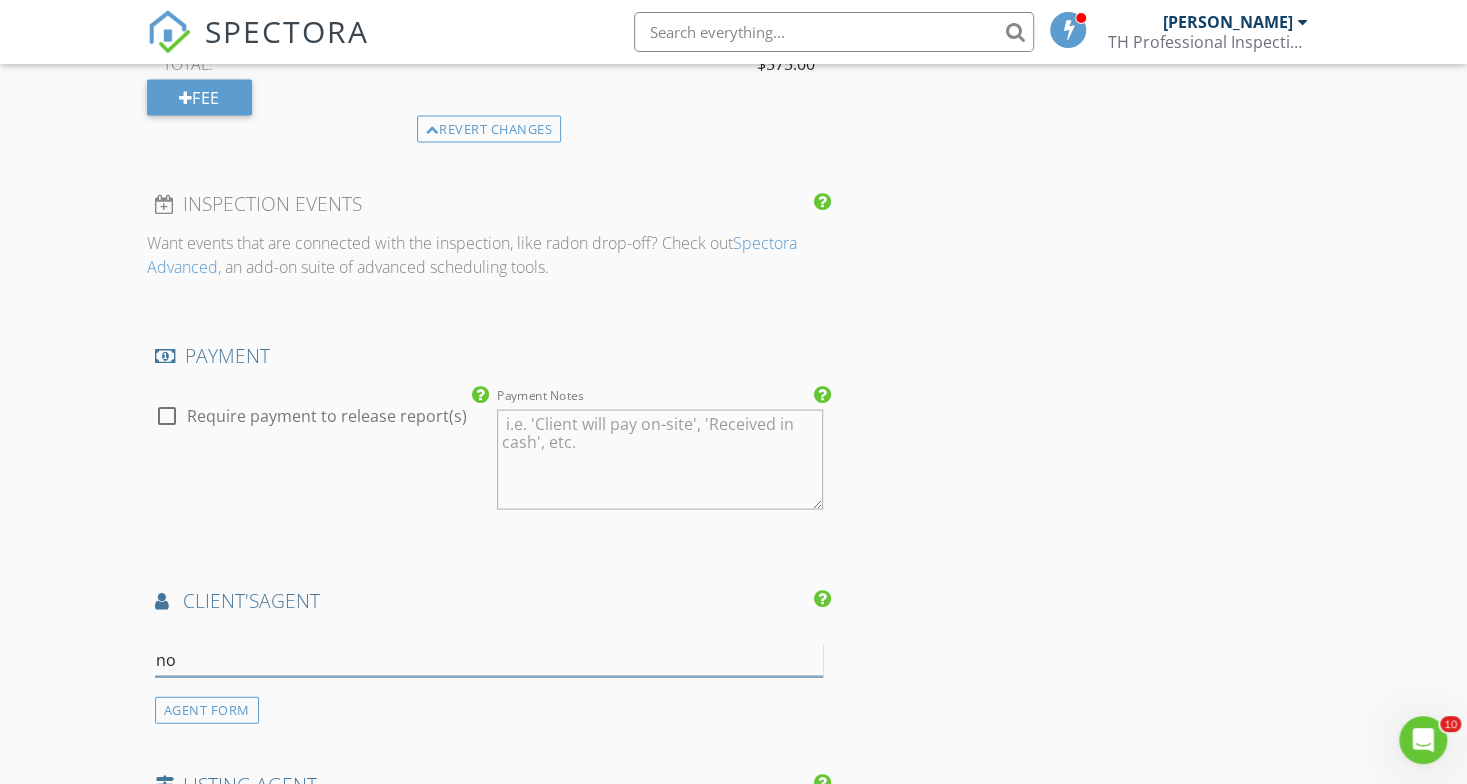 type on "noe" 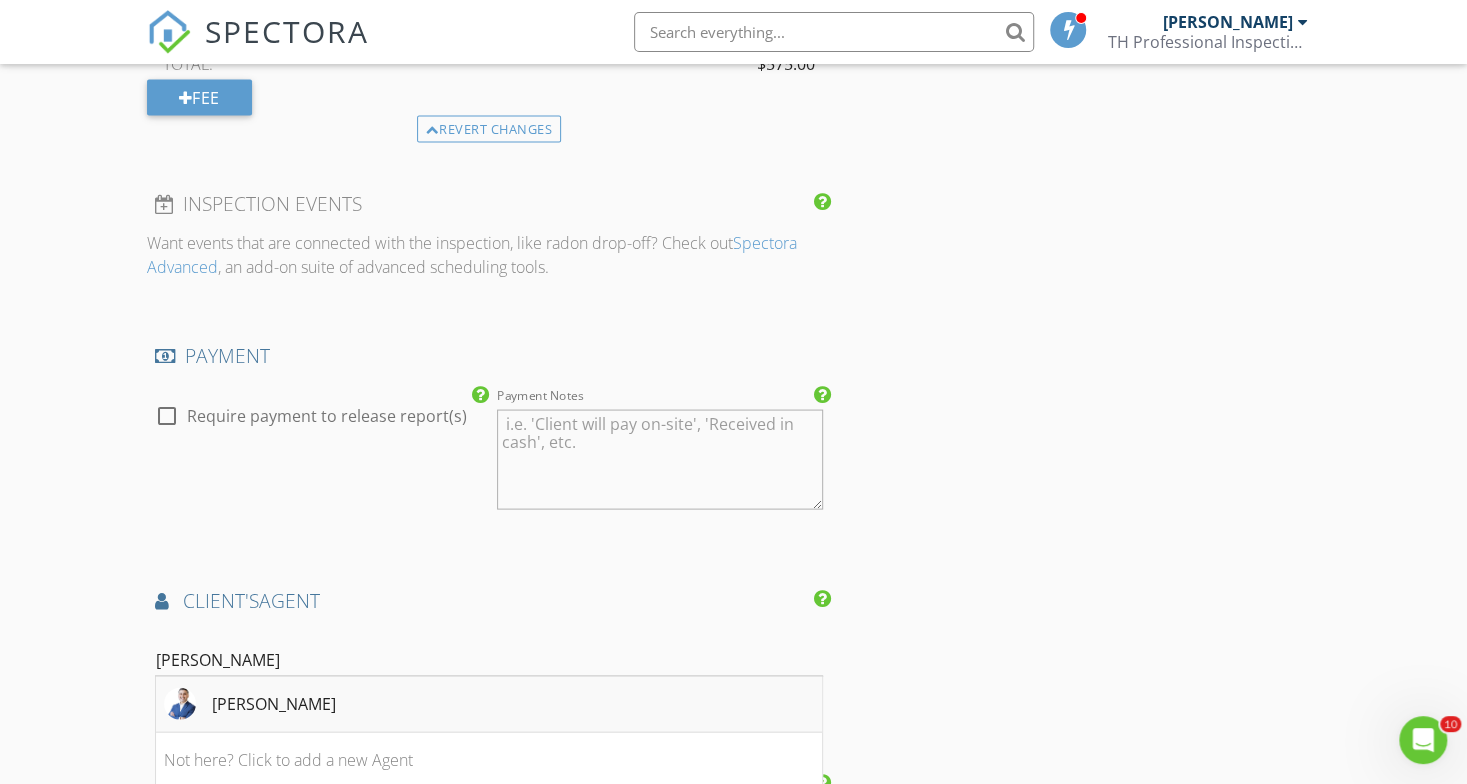 click on "Noe Huerta" at bounding box center [274, 703] 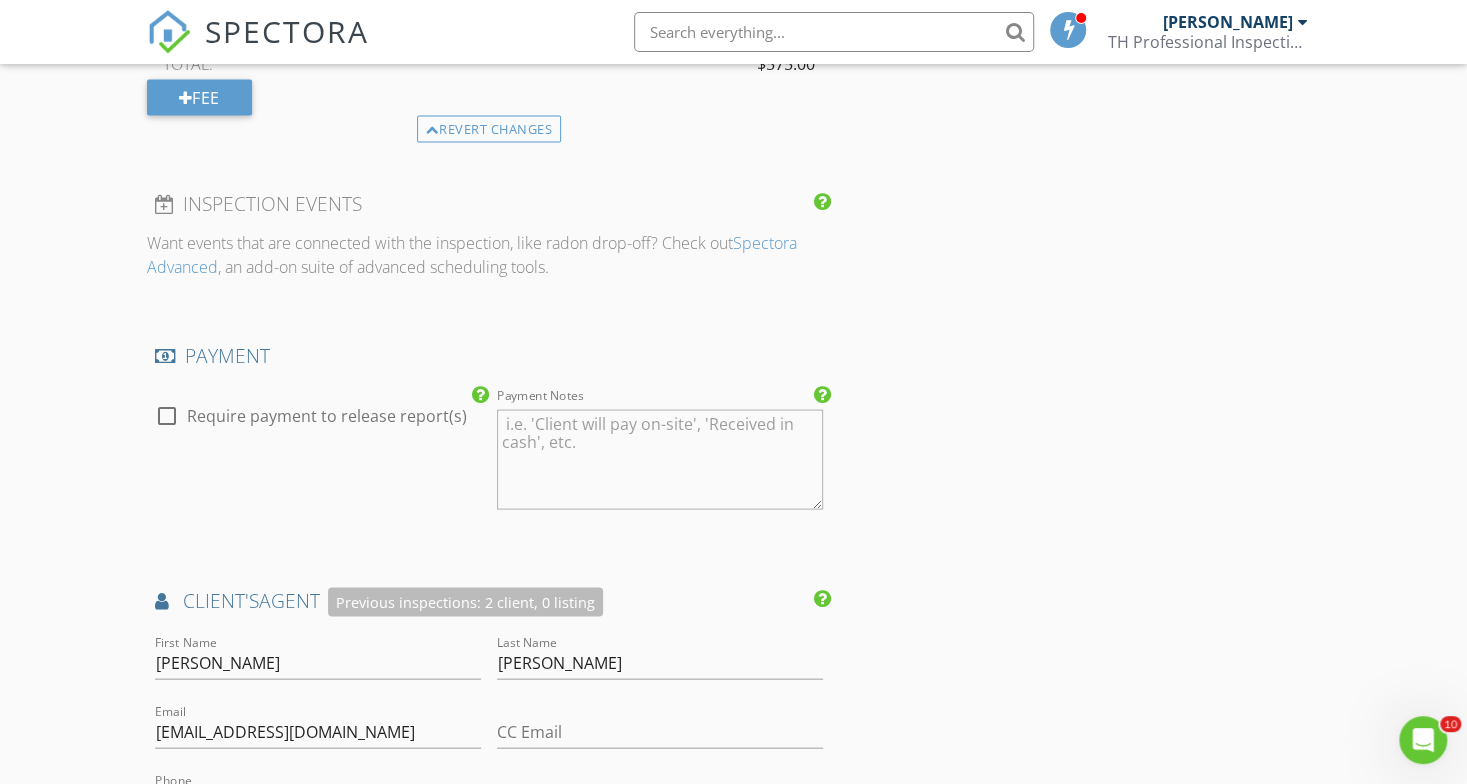 click on "INSPECTOR(S)
check_box   Taji Henley   PRIMARY   Taji Henley arrow_drop_down   check_box_outline_blank Taji Henley specifically requested
Date/Time
07/15/2025 9:00 AM
Location
Address Search       Address 1291 Imperial Ranch Wy   Unit   City Dayton   State TX   Zip 77535   County Liberty     Square Feet   Year Built   Foundation arrow_drop_down     Taji Henley     28.9 miles     (an hour)
client
check_box Enable Client CC email for this inspection   Client Search     check_box_outline_blank Client is a Company/Organization     First Name Andrew   Last Name Solis   Email asolisw59@yahoo.com   CC Email   Phone           Notes   Private Notes
ADD ADDITIONAL client
SERVICES
check_box   Residential Home Inspection   check_box_outline_blank   Residential Inspection" at bounding box center [734, 80] 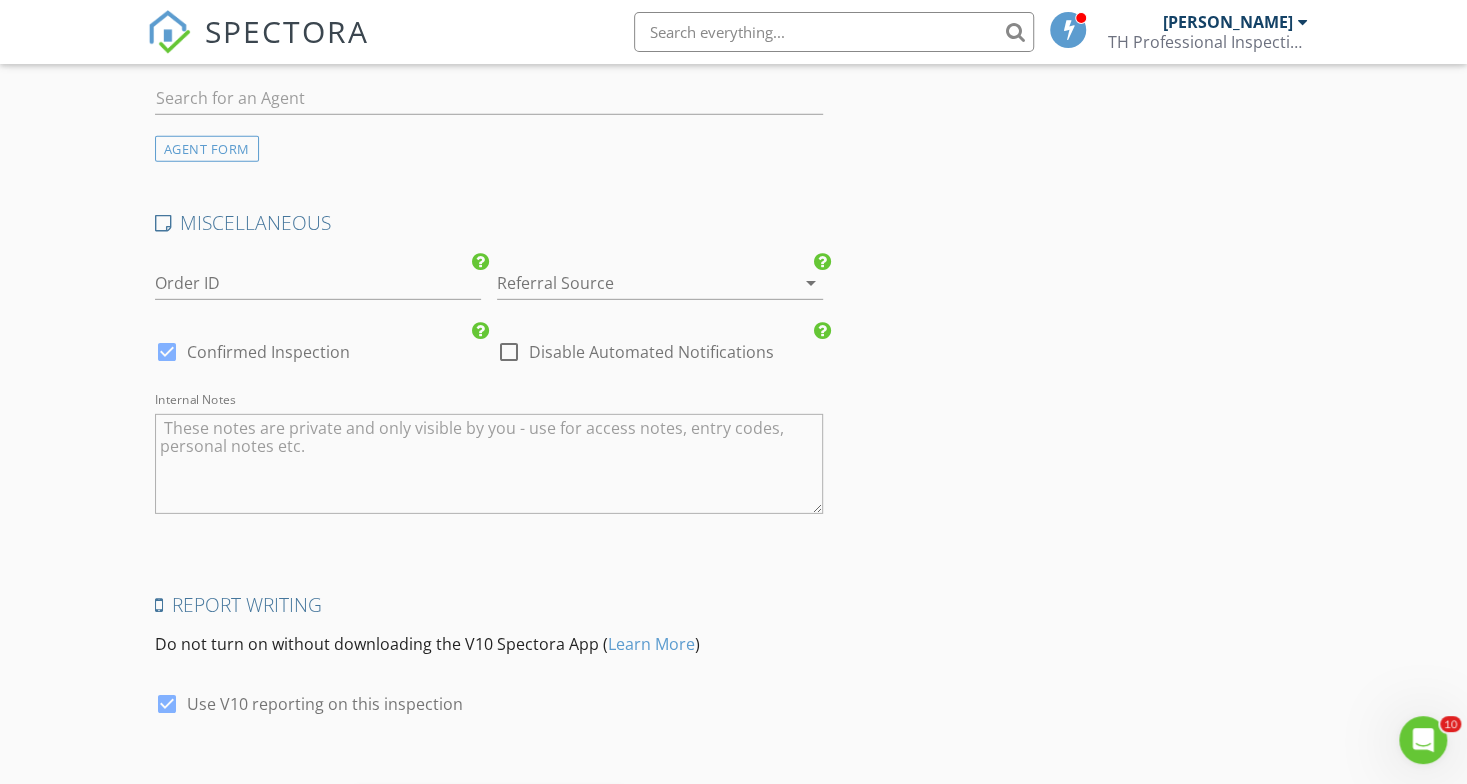 scroll, scrollTop: 3441, scrollLeft: 0, axis: vertical 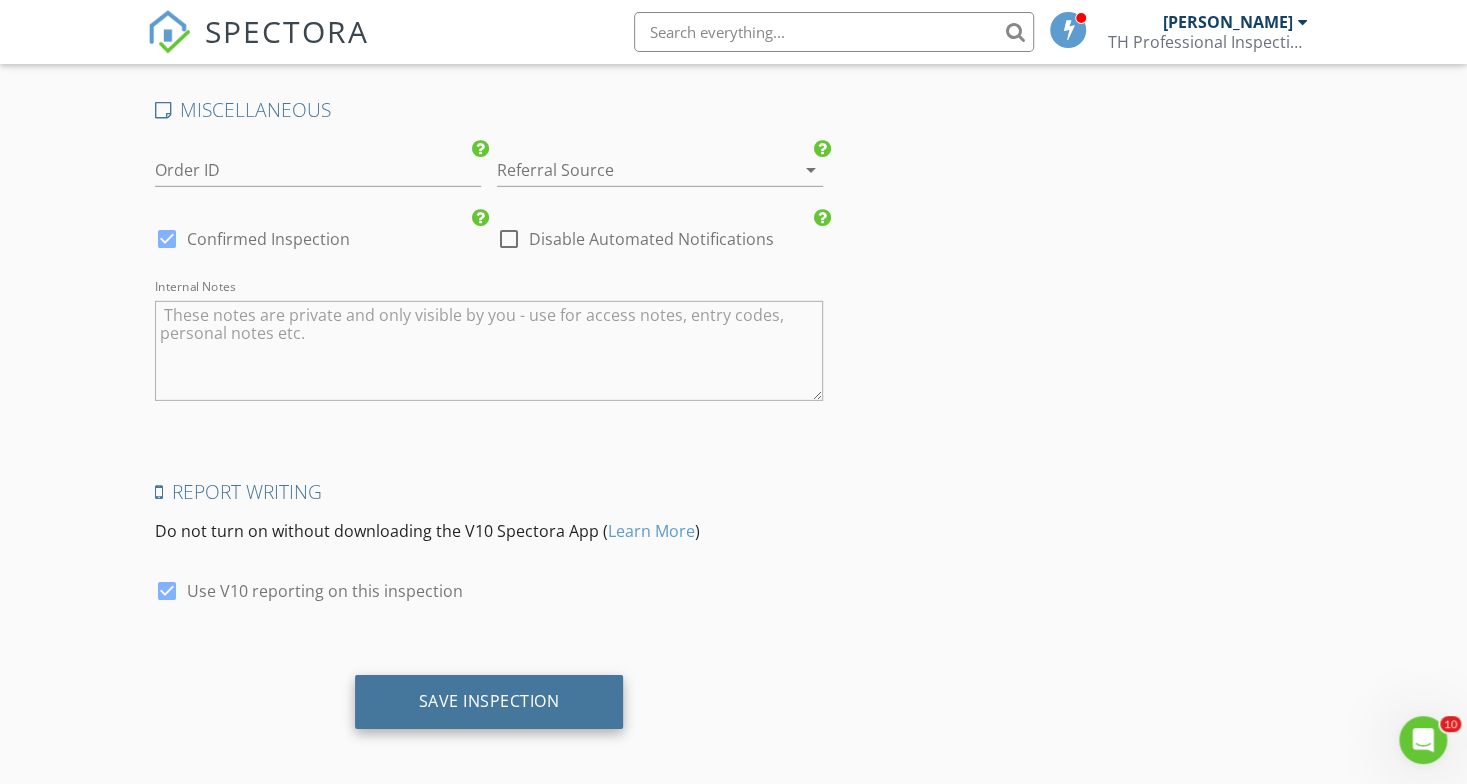 click on "Save Inspection" at bounding box center (489, 701) 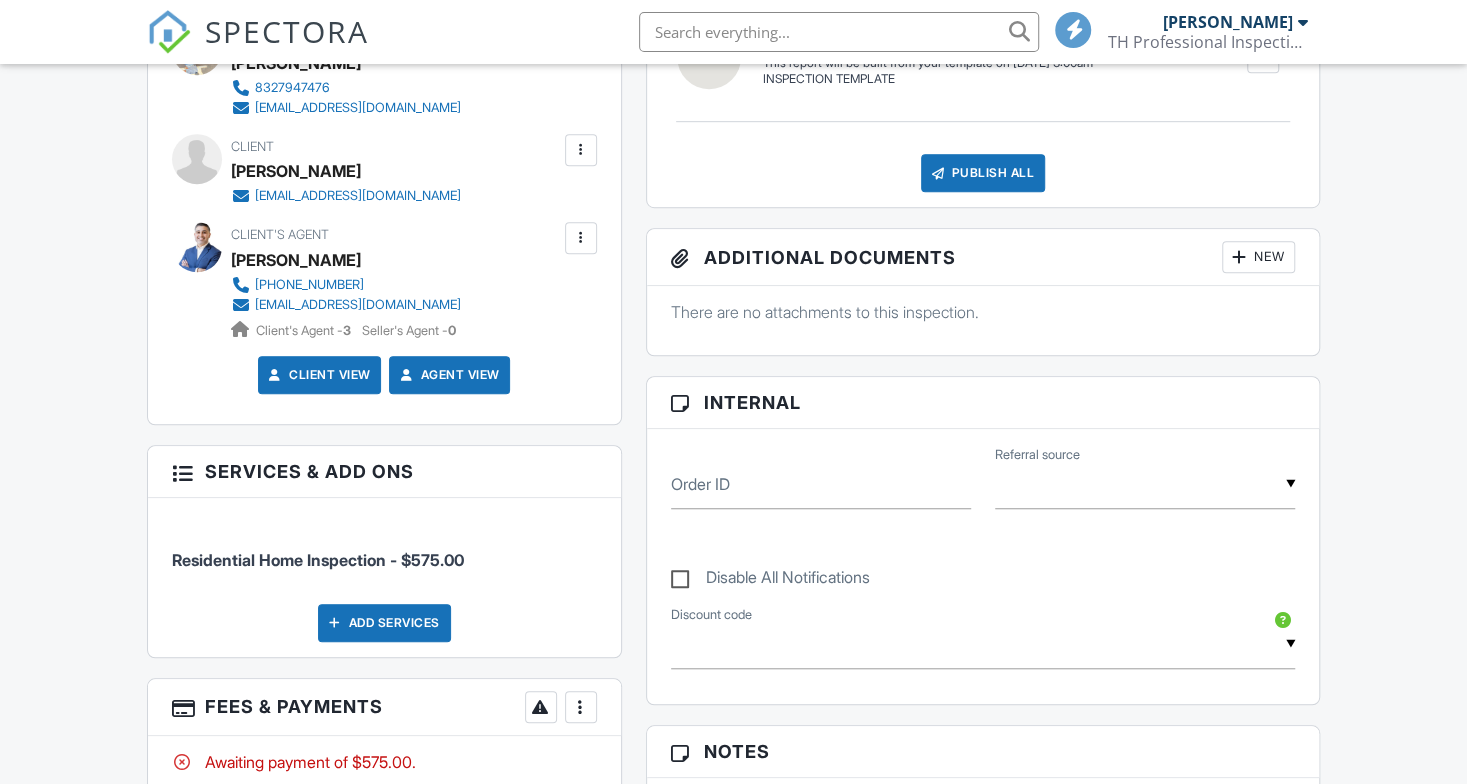 scroll, scrollTop: 634, scrollLeft: 0, axis: vertical 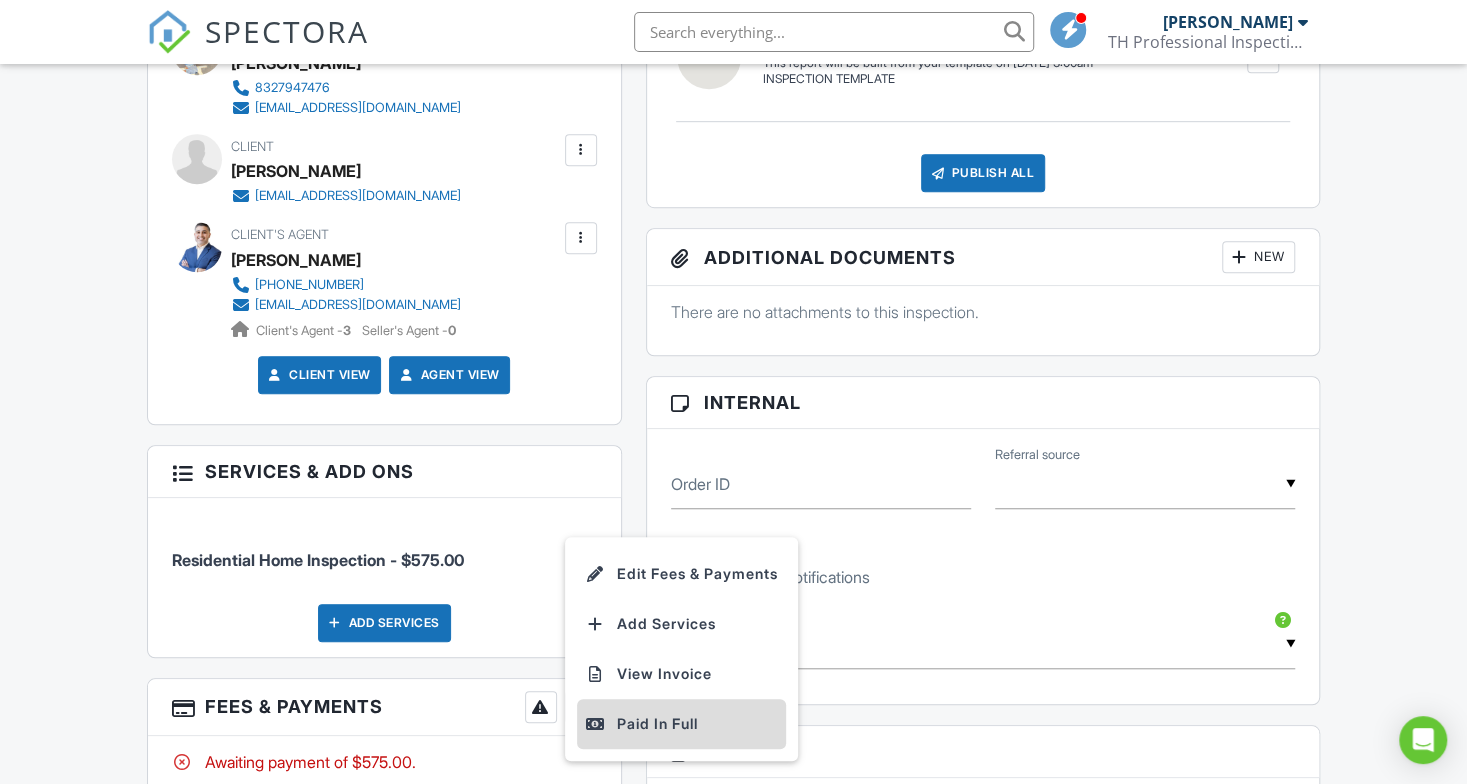 click on "Paid In Full" at bounding box center (681, 724) 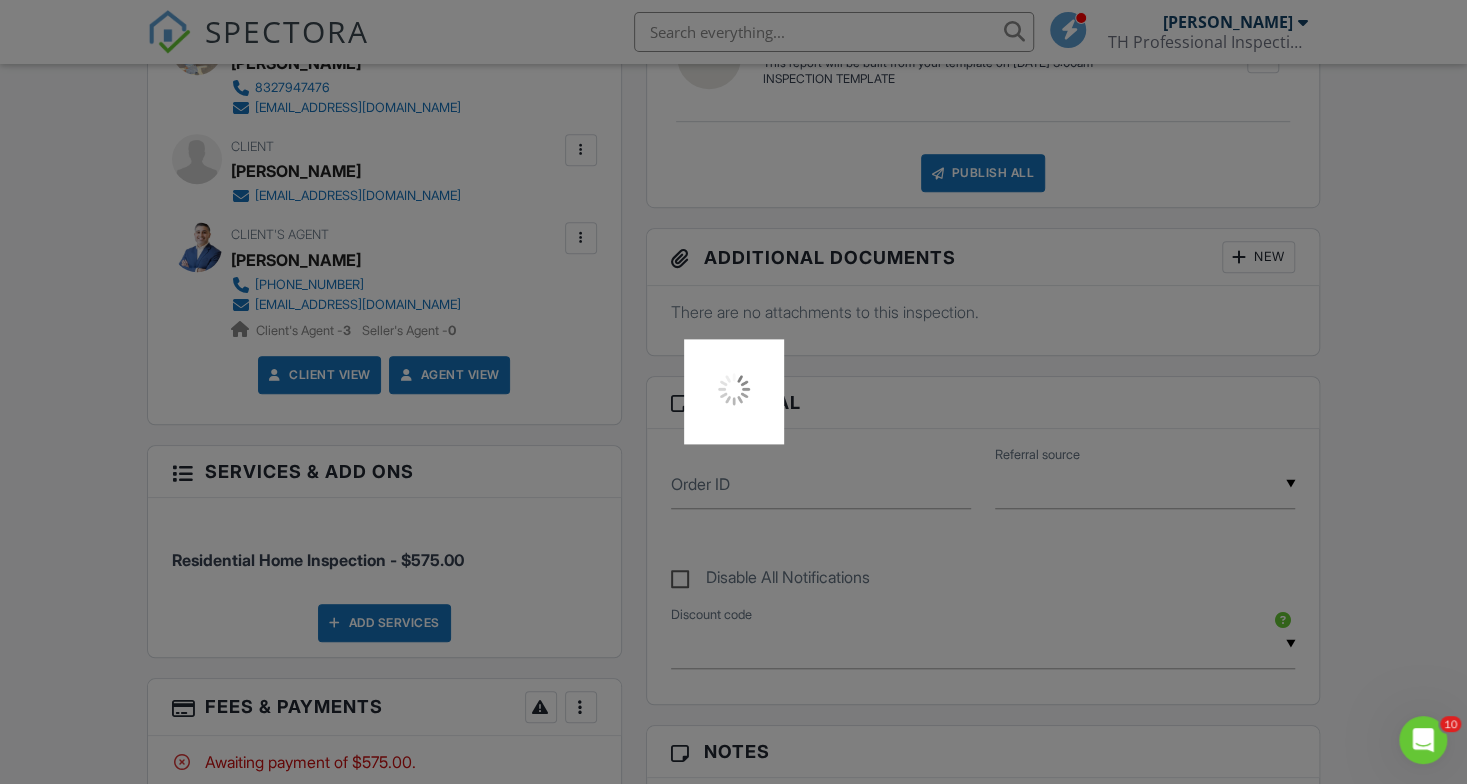 scroll, scrollTop: 0, scrollLeft: 0, axis: both 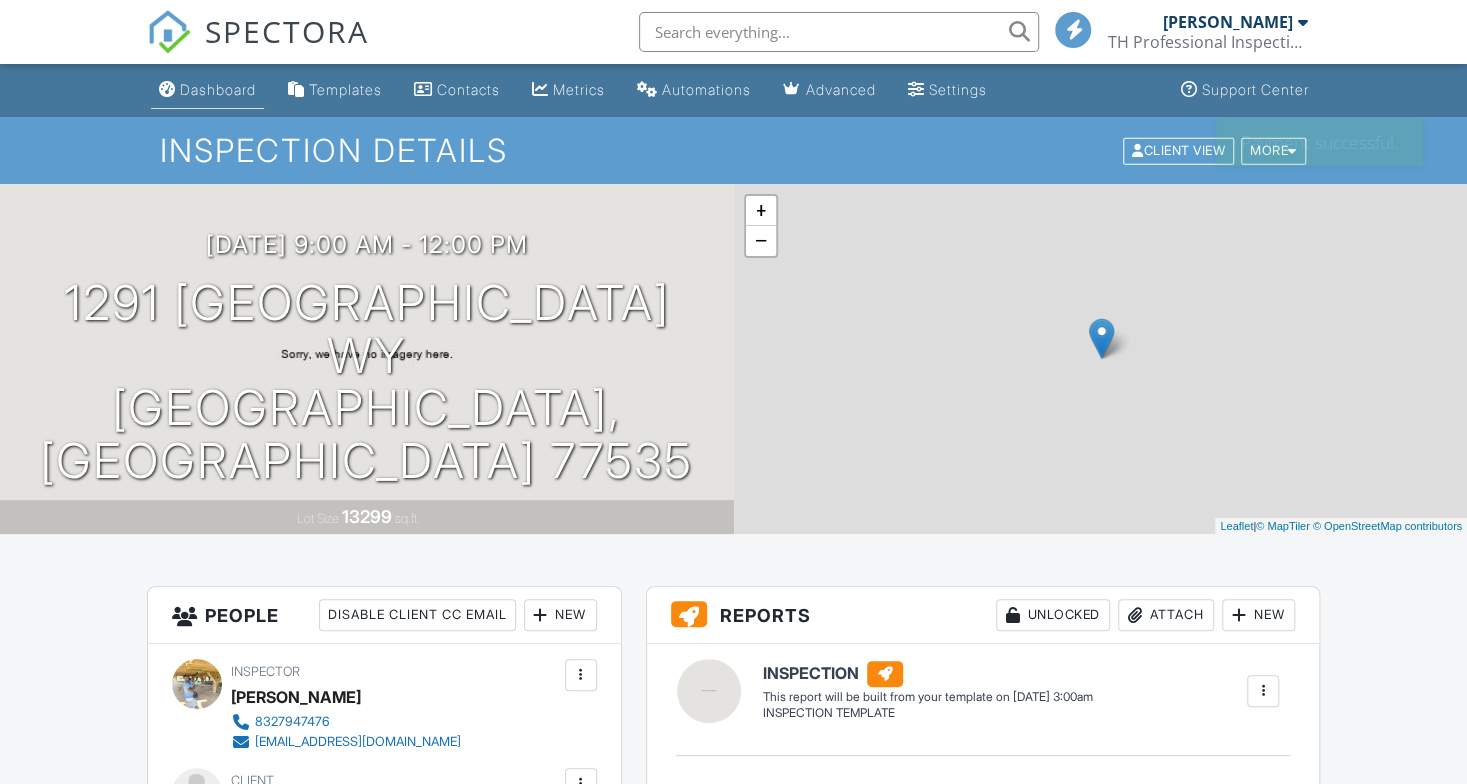 click on "Dashboard" at bounding box center [207, 90] 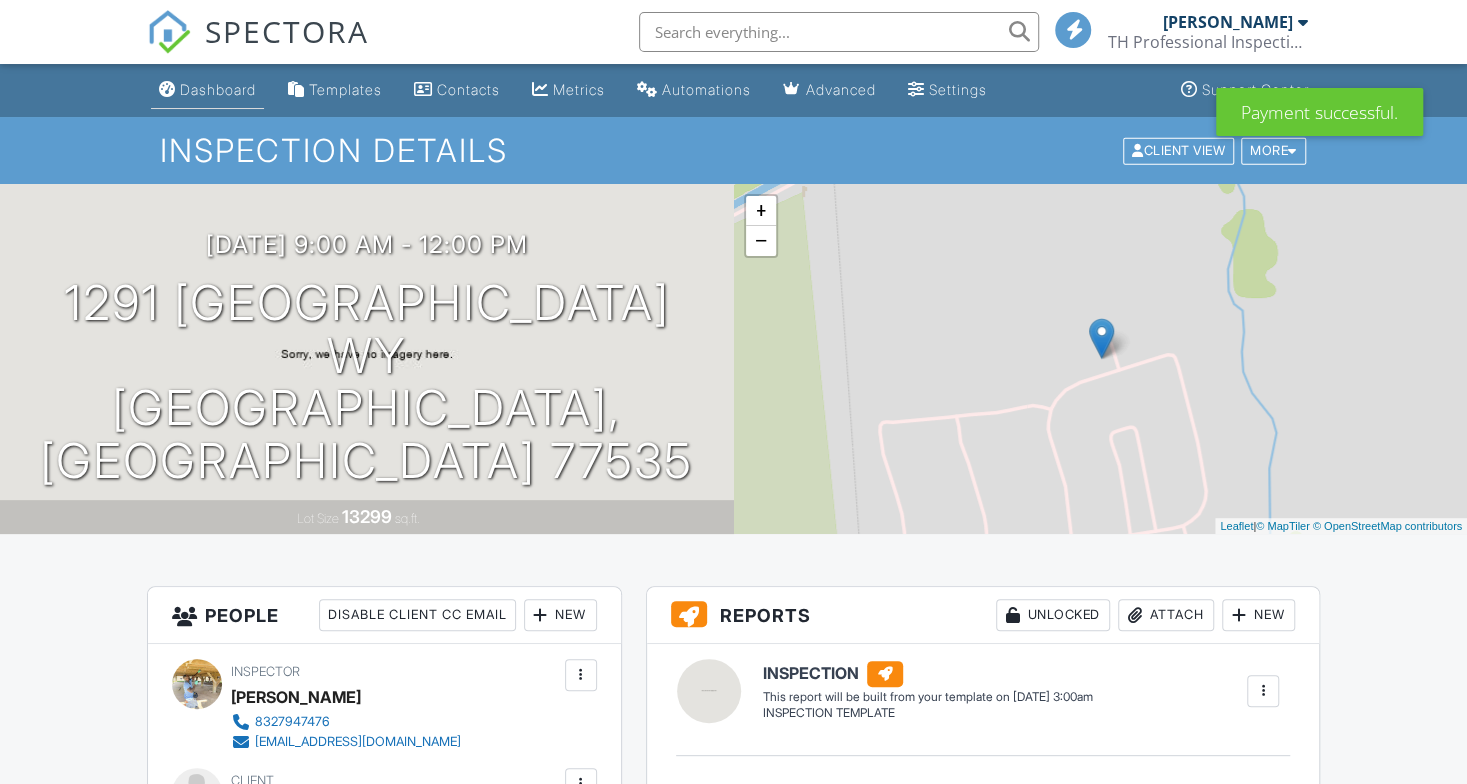 click at bounding box center [733, 392] 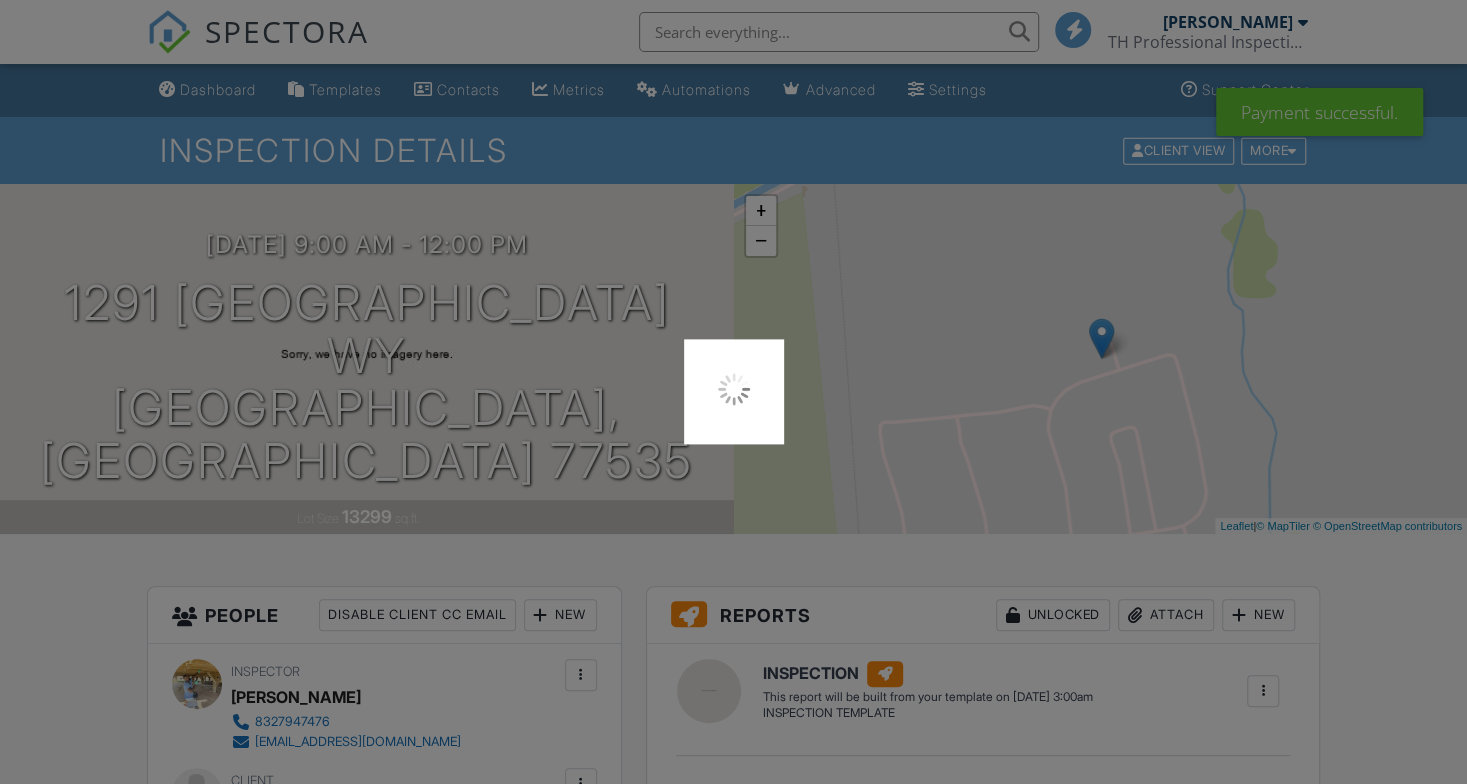 scroll, scrollTop: 0, scrollLeft: 0, axis: both 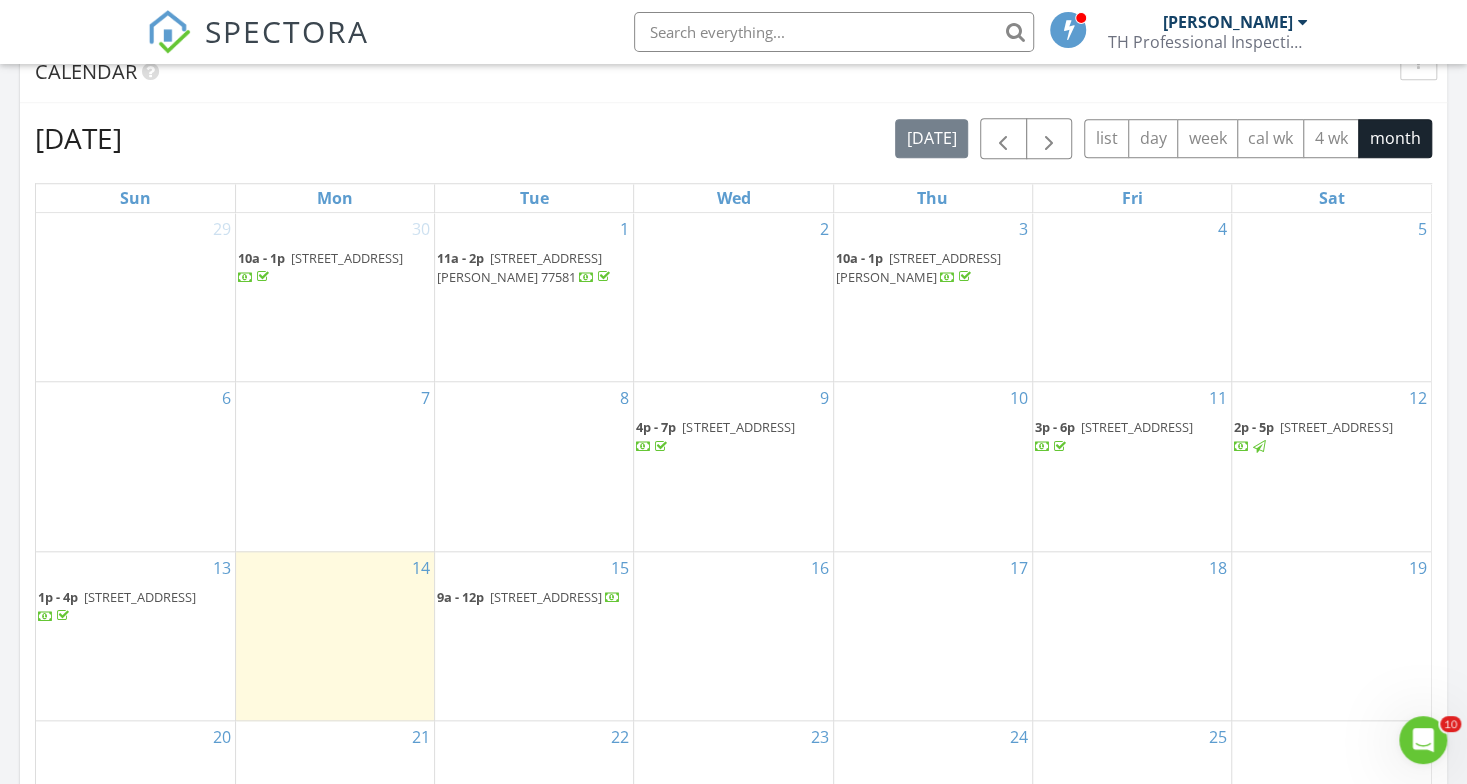 click on "16" at bounding box center [733, 636] 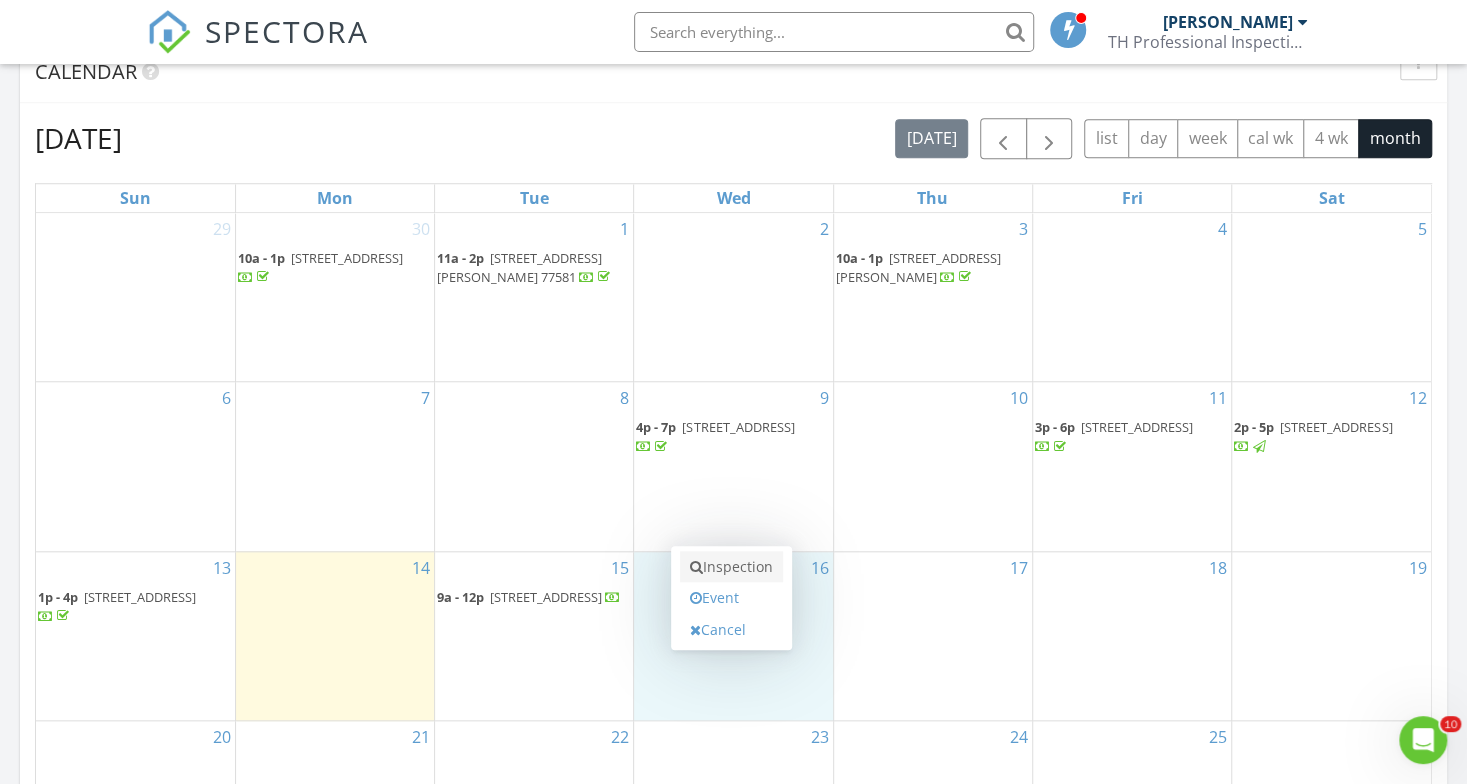 click on "Inspection" at bounding box center (731, 567) 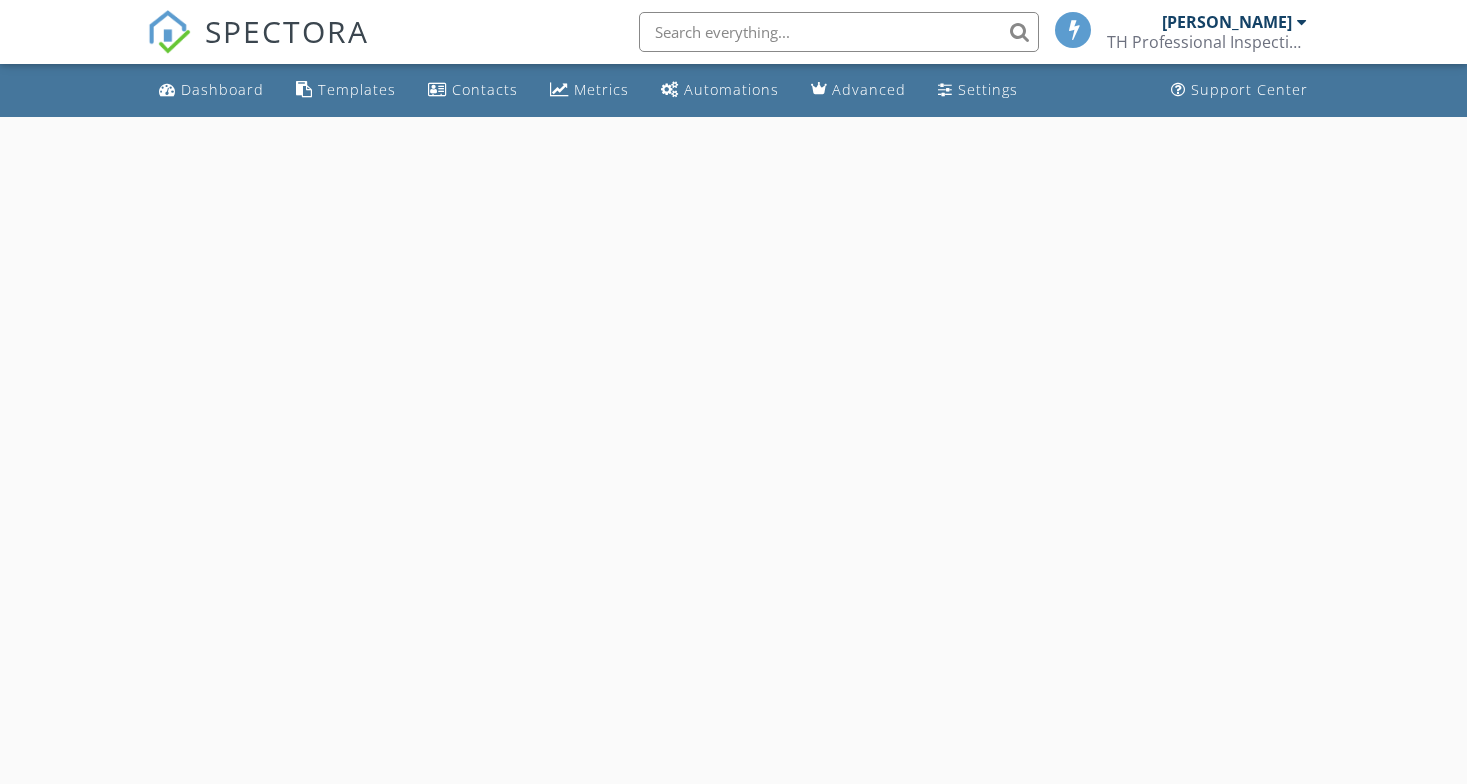 scroll, scrollTop: 0, scrollLeft: 0, axis: both 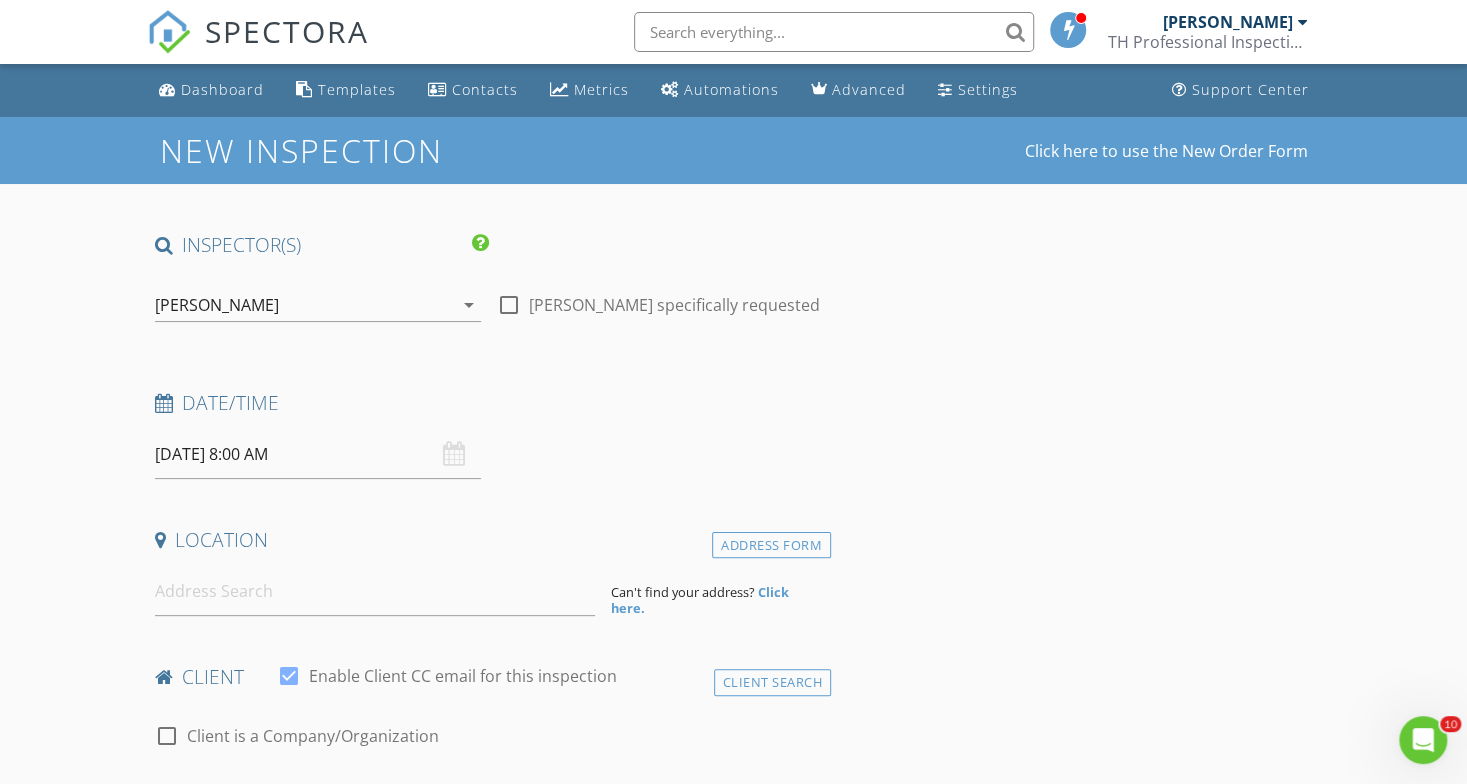 click on "[DATE] 8:00 AM" at bounding box center (318, 454) 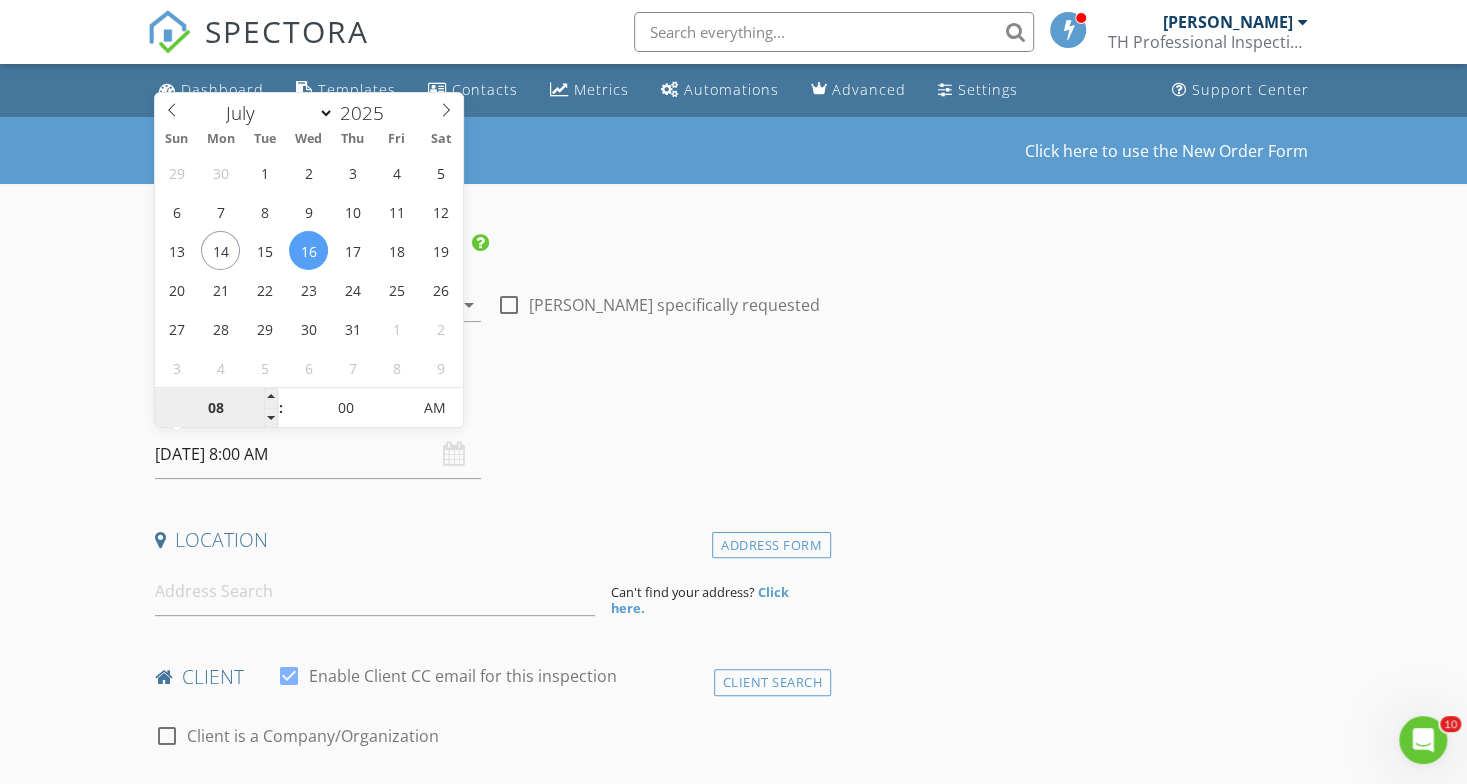 click on "08" at bounding box center [216, 409] 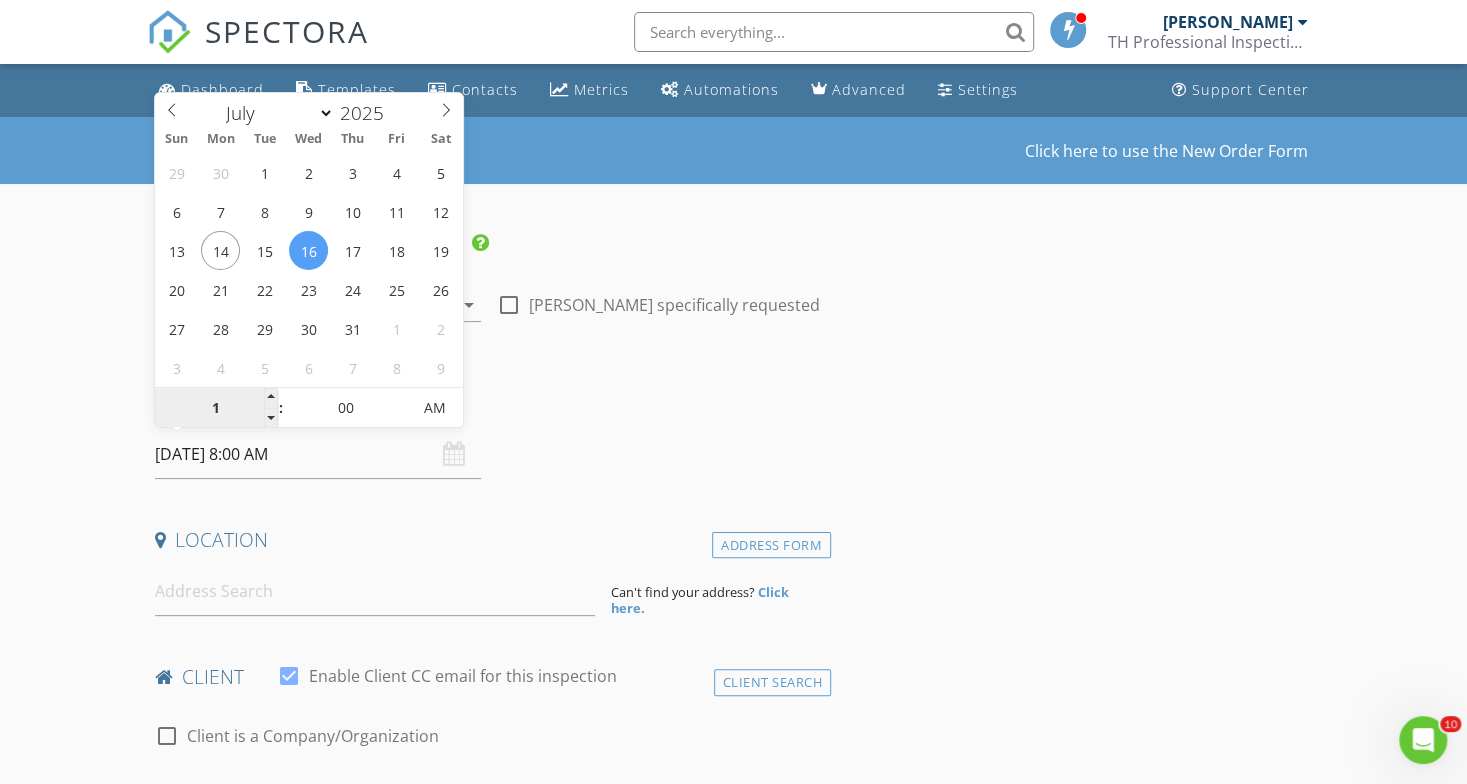 type on "11" 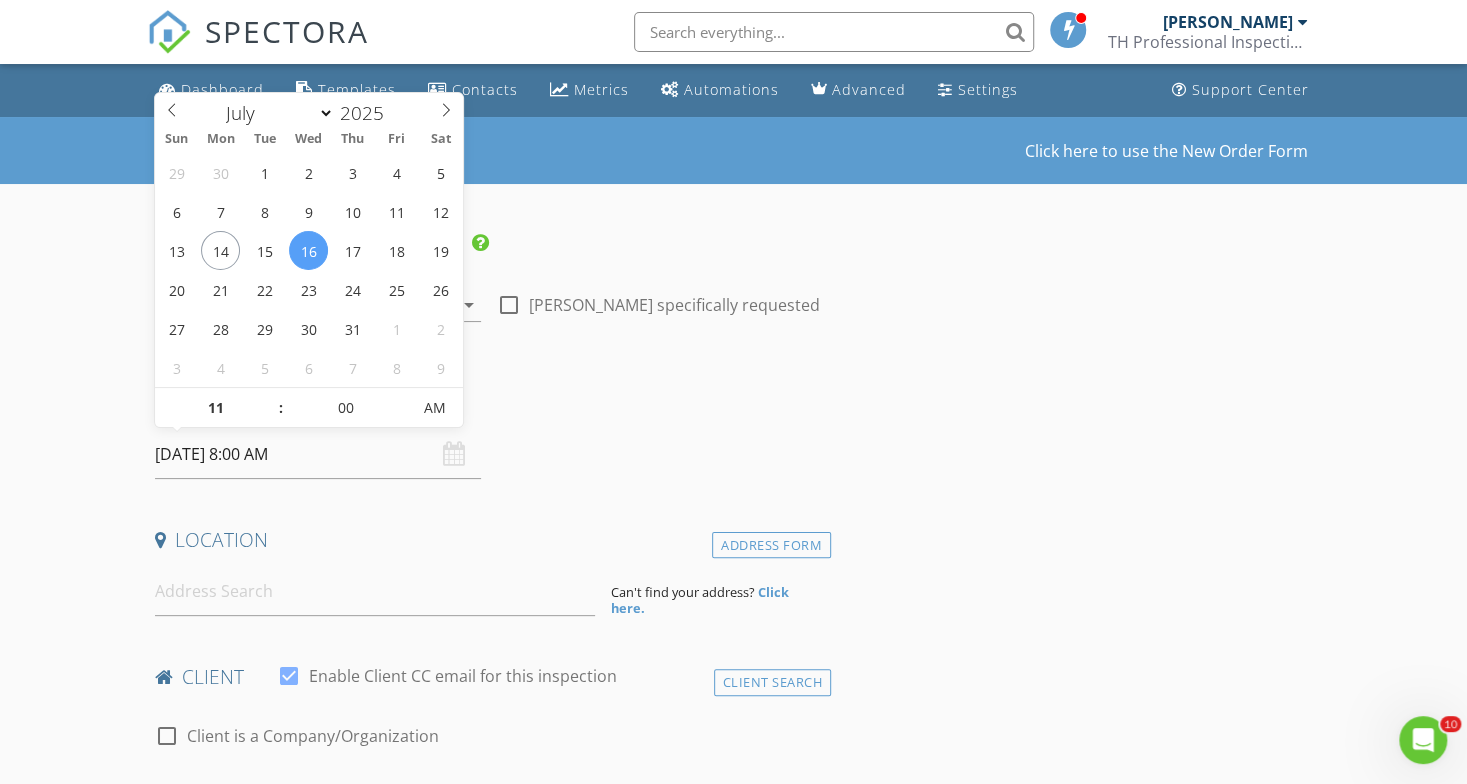type on "[DATE] 11:00 AM" 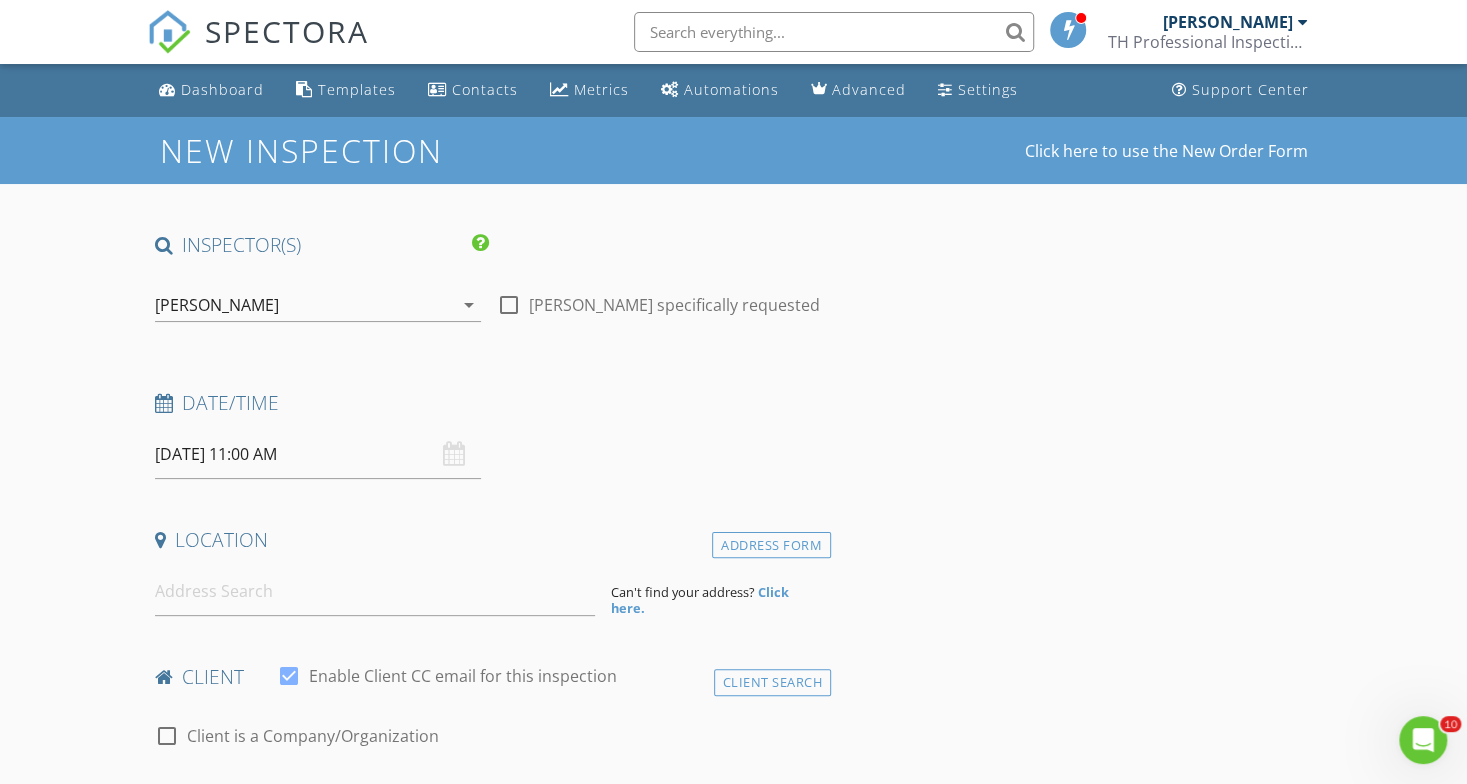 click on "Date/Time
07/16/2025 11:00 AM" at bounding box center [489, 434] 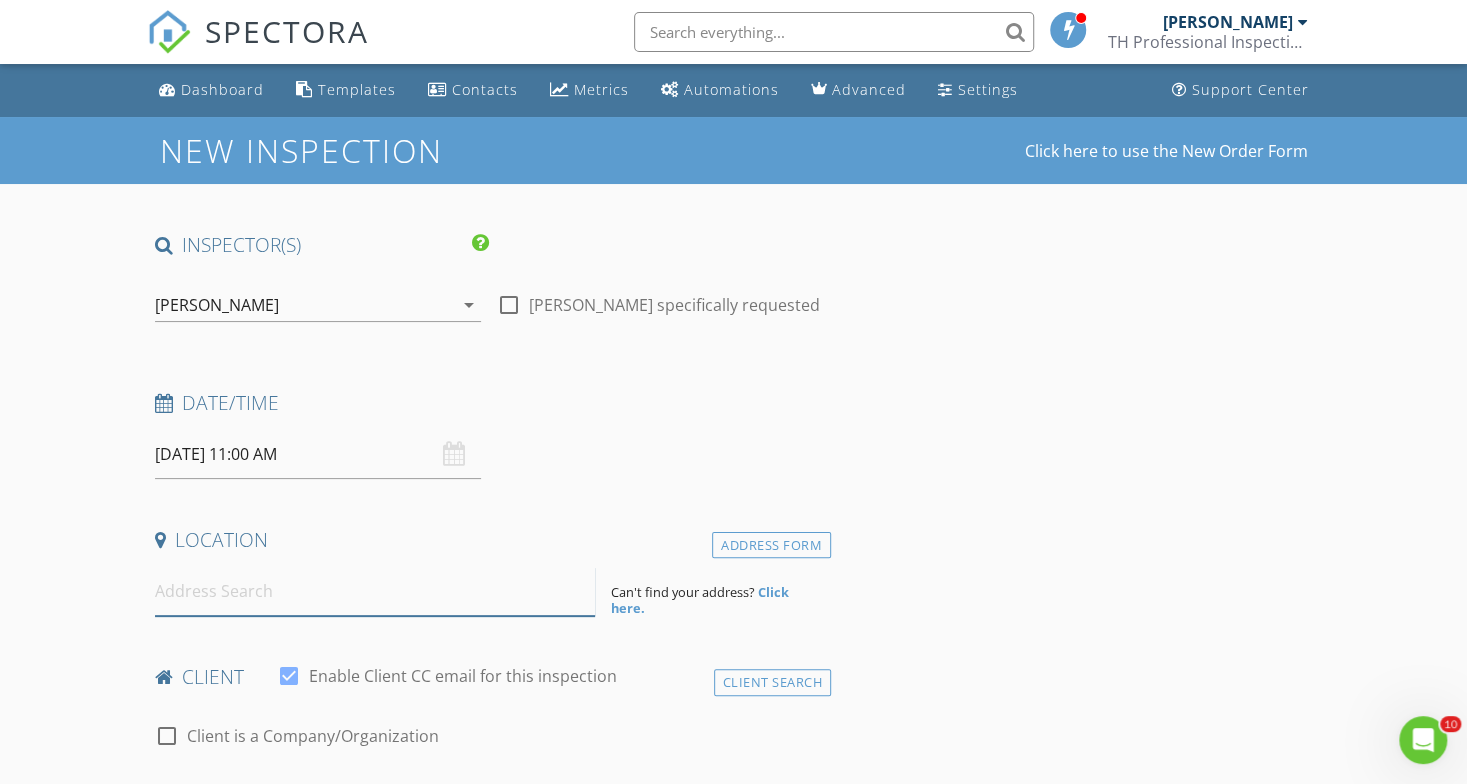 click at bounding box center [375, 591] 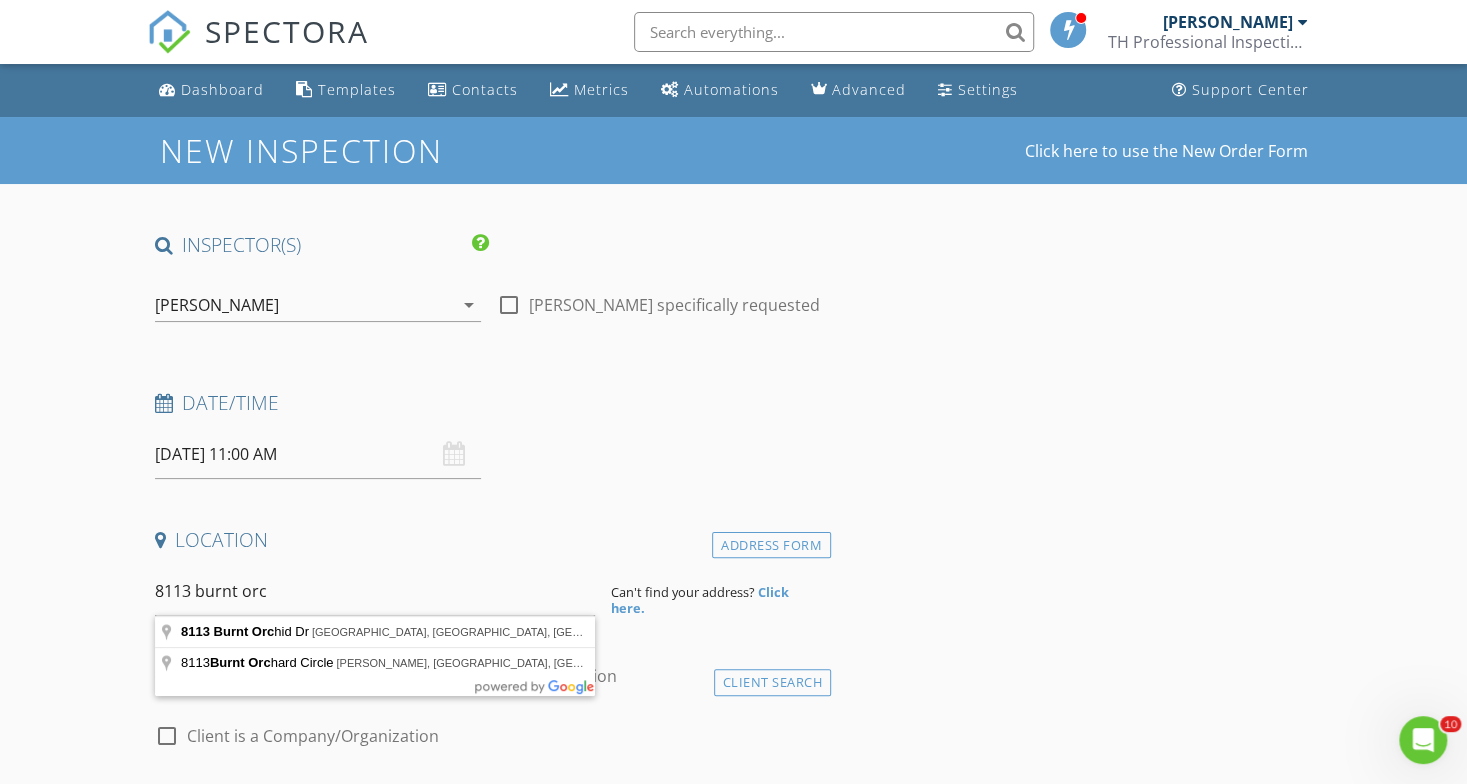 type on "8113 Burnt Orchid Dr, Houston, TX, USA" 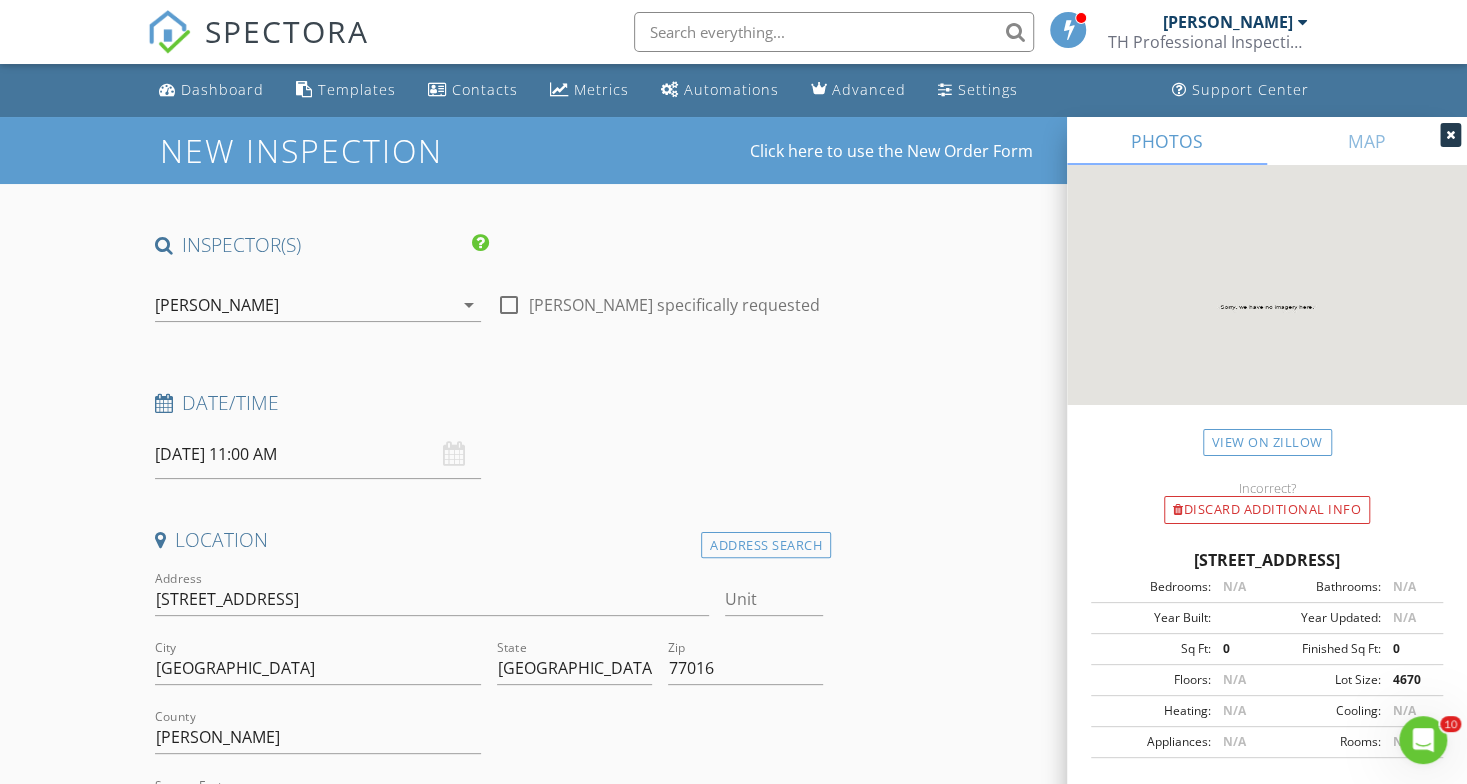 click at bounding box center [1450, 135] 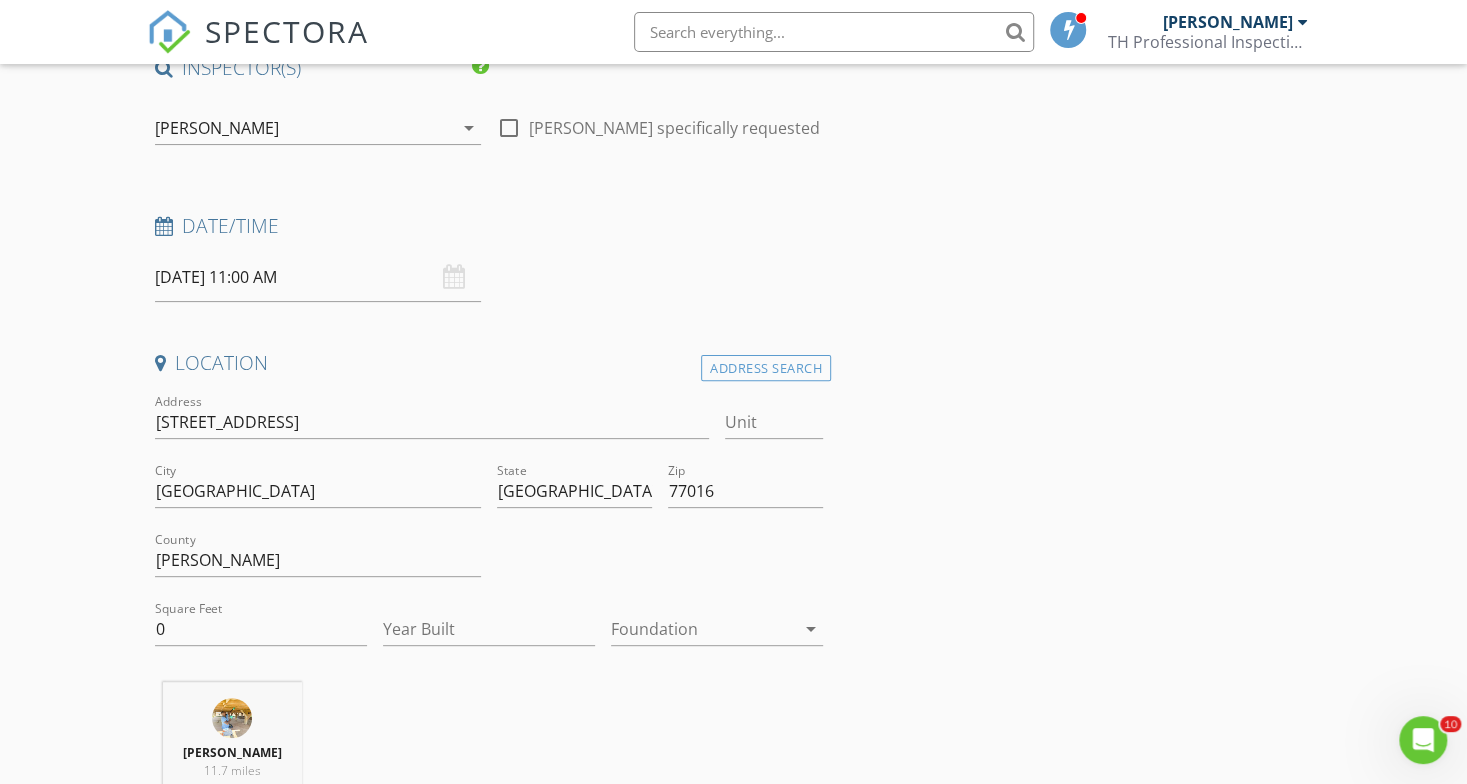 scroll, scrollTop: 179, scrollLeft: 0, axis: vertical 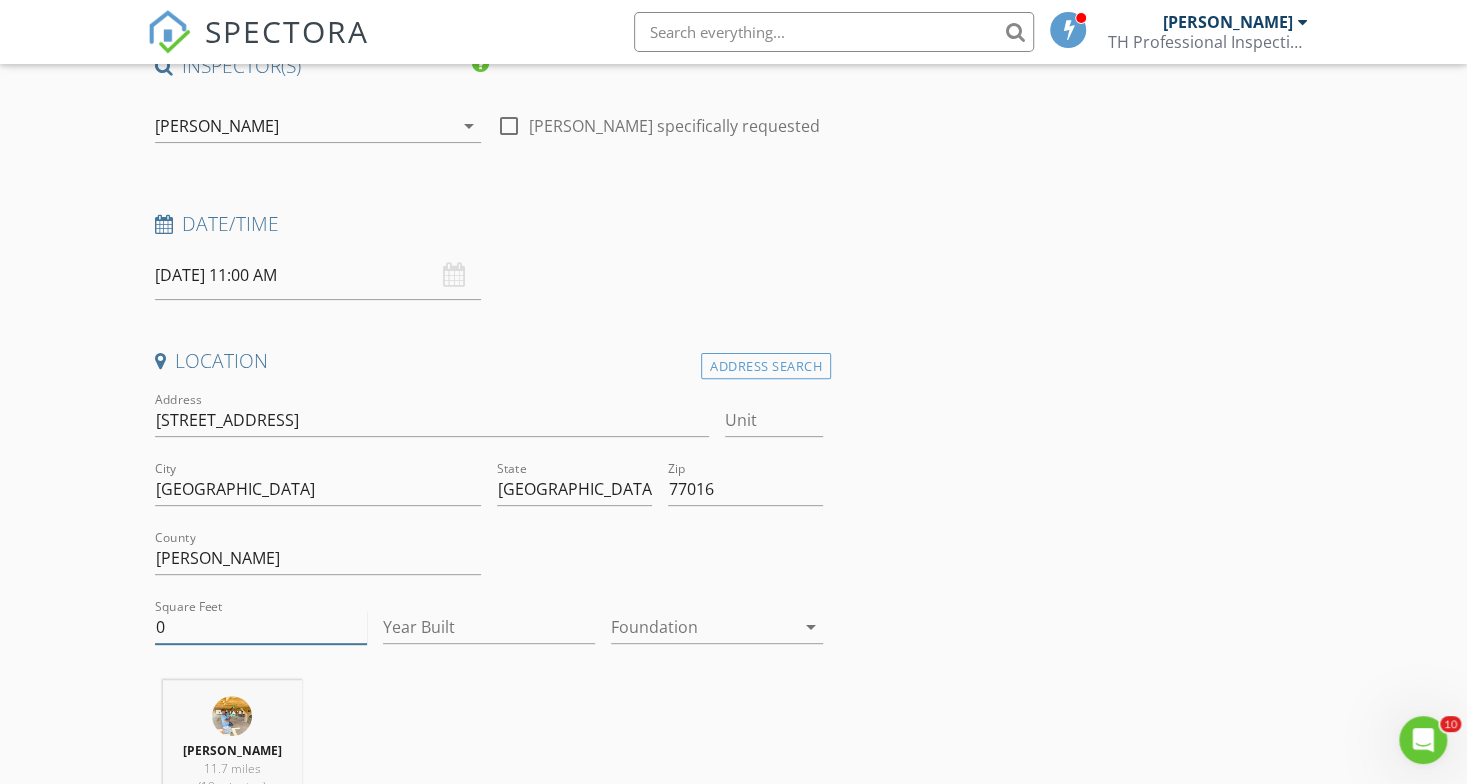 drag, startPoint x: 210, startPoint y: 629, endPoint x: 92, endPoint y: 625, distance: 118.06778 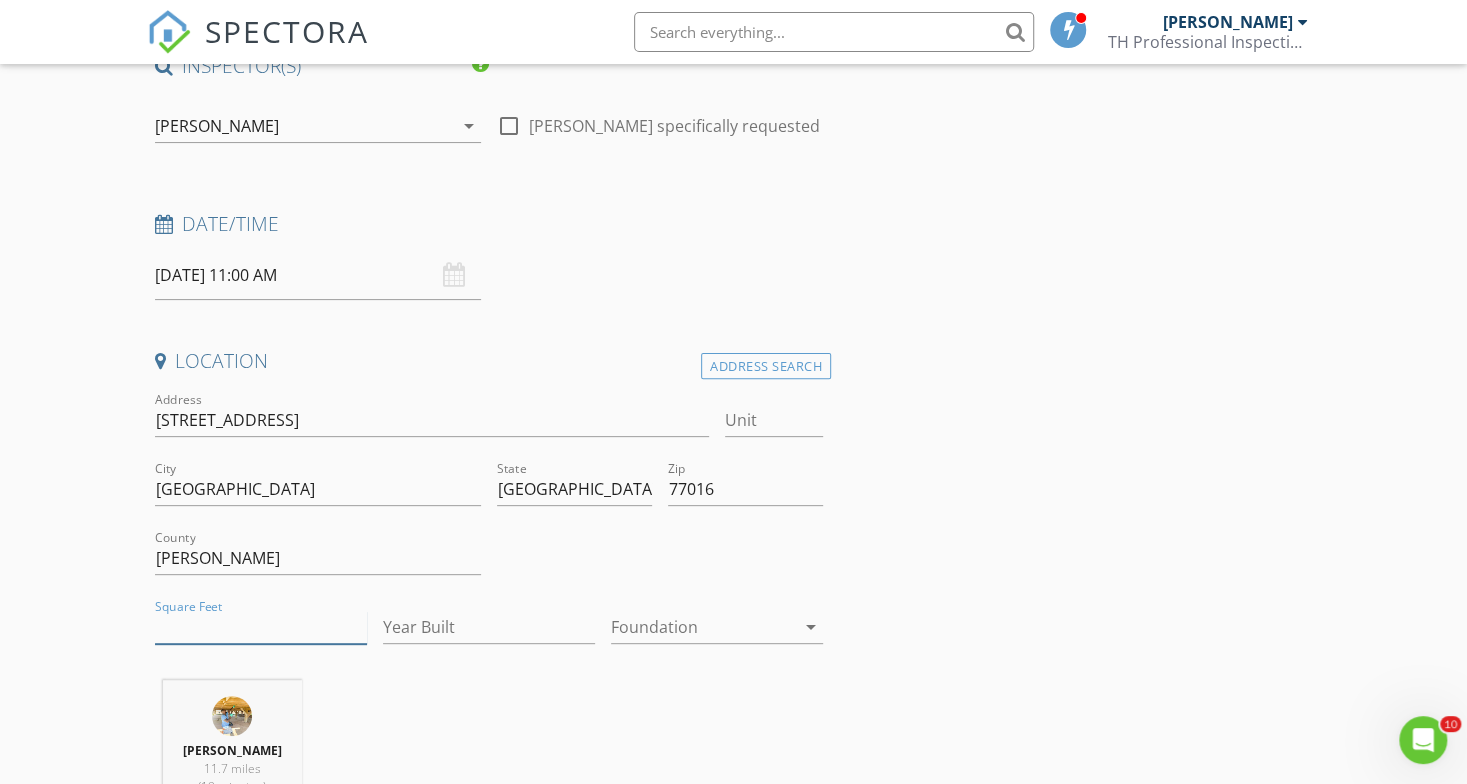 type 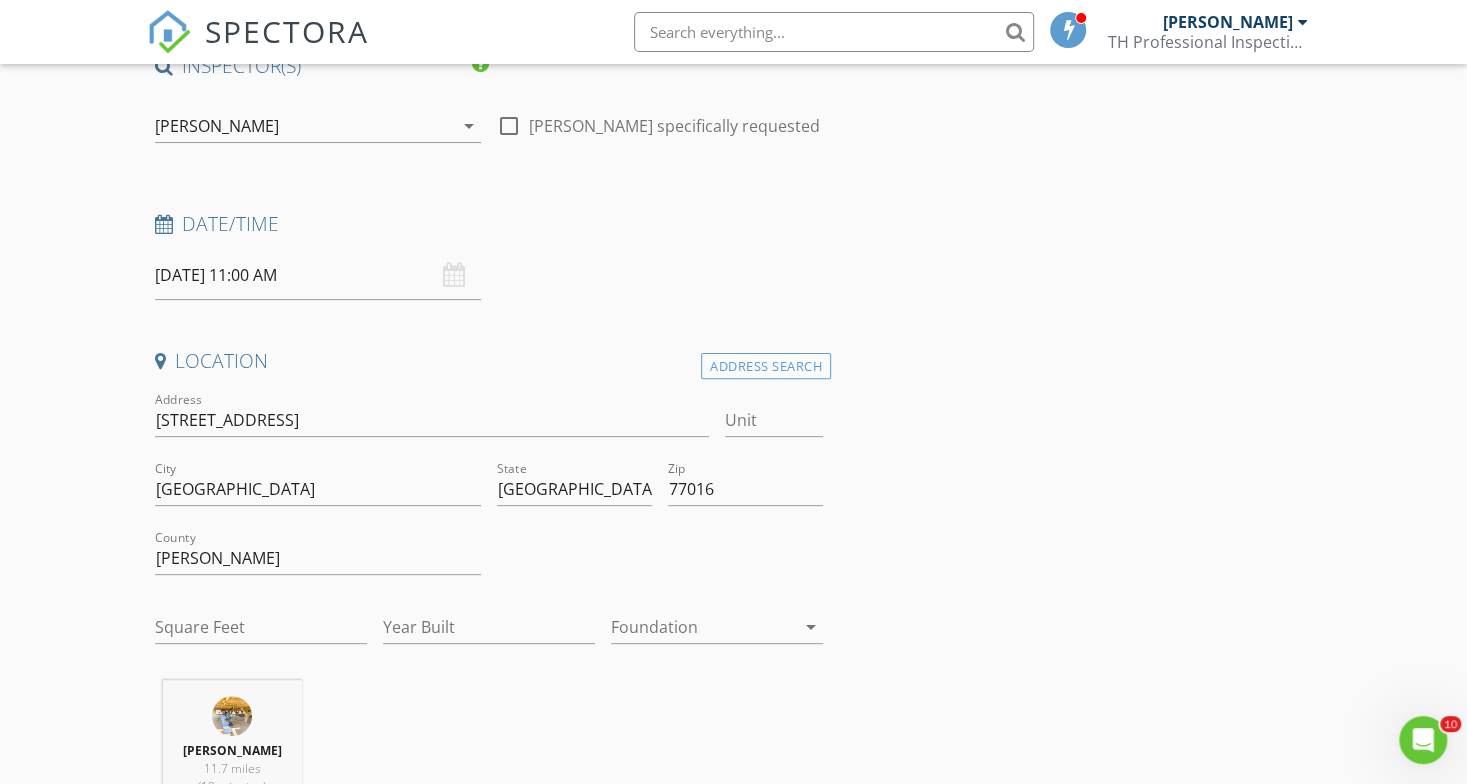 click on "INSPECTOR(S)
check_box   Taji Henley   PRIMARY   Taji Henley arrow_drop_down   check_box_outline_blank Taji Henley specifically requested
Date/Time
07/16/2025 11:00 AM
Location
Address Search       Address 8113 Burnt Orchid Dr   Unit   City Houston   State TX   Zip 77016   County Harris     Square Feet   Year Built   Foundation arrow_drop_down     Taji Henley     11.7 miles     (19 minutes)
client
check_box Enable Client CC email for this inspection   Client Search     check_box_outline_blank Client is a Company/Organization     First Name   Last Name   Email   CC Email   Phone           Notes   Private Notes
ADD ADDITIONAL client
SERVICES
check_box_outline_blank   Residential Home Inspection   check_box_outline_blank   Residential Inspection   arrow_drop_down" at bounding box center (734, 1692) 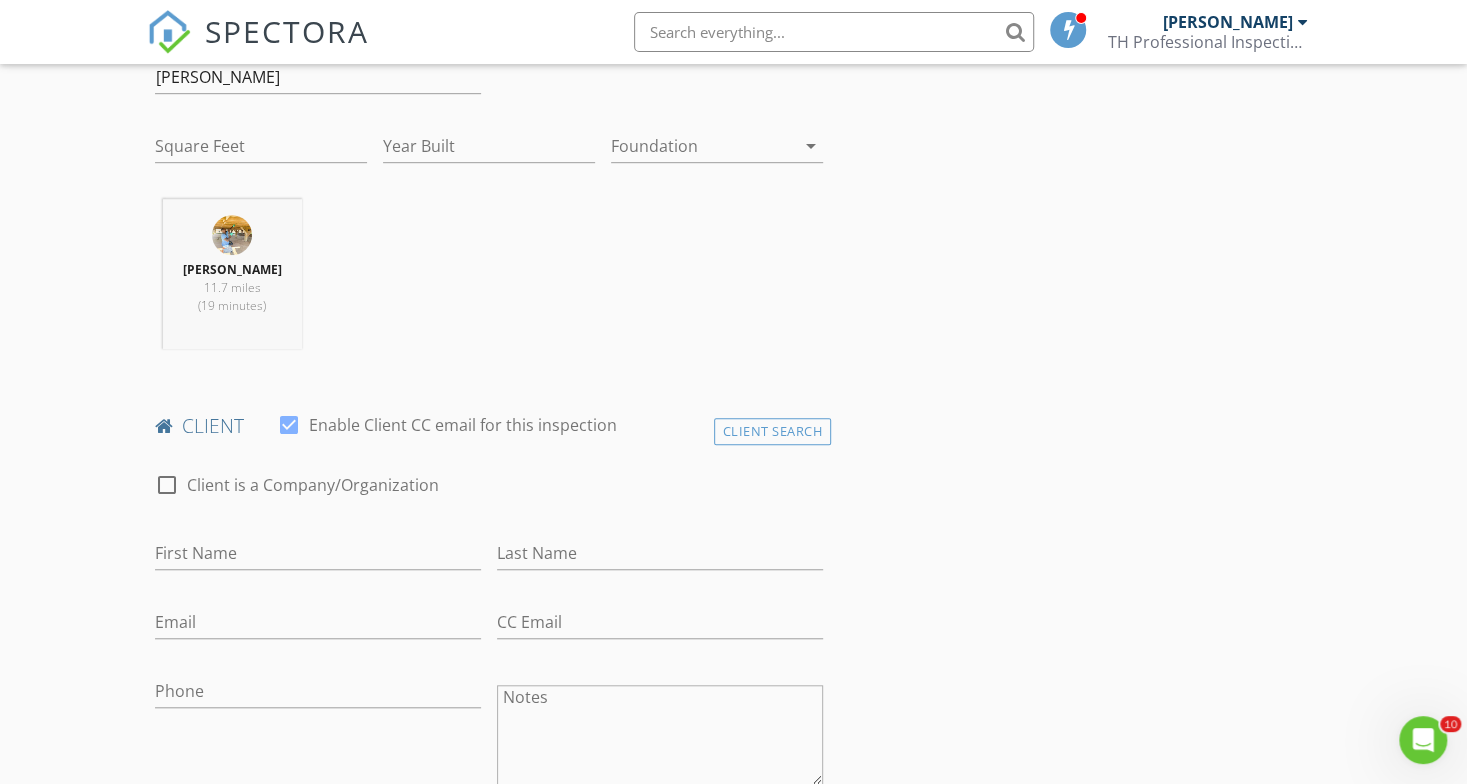 scroll, scrollTop: 662, scrollLeft: 0, axis: vertical 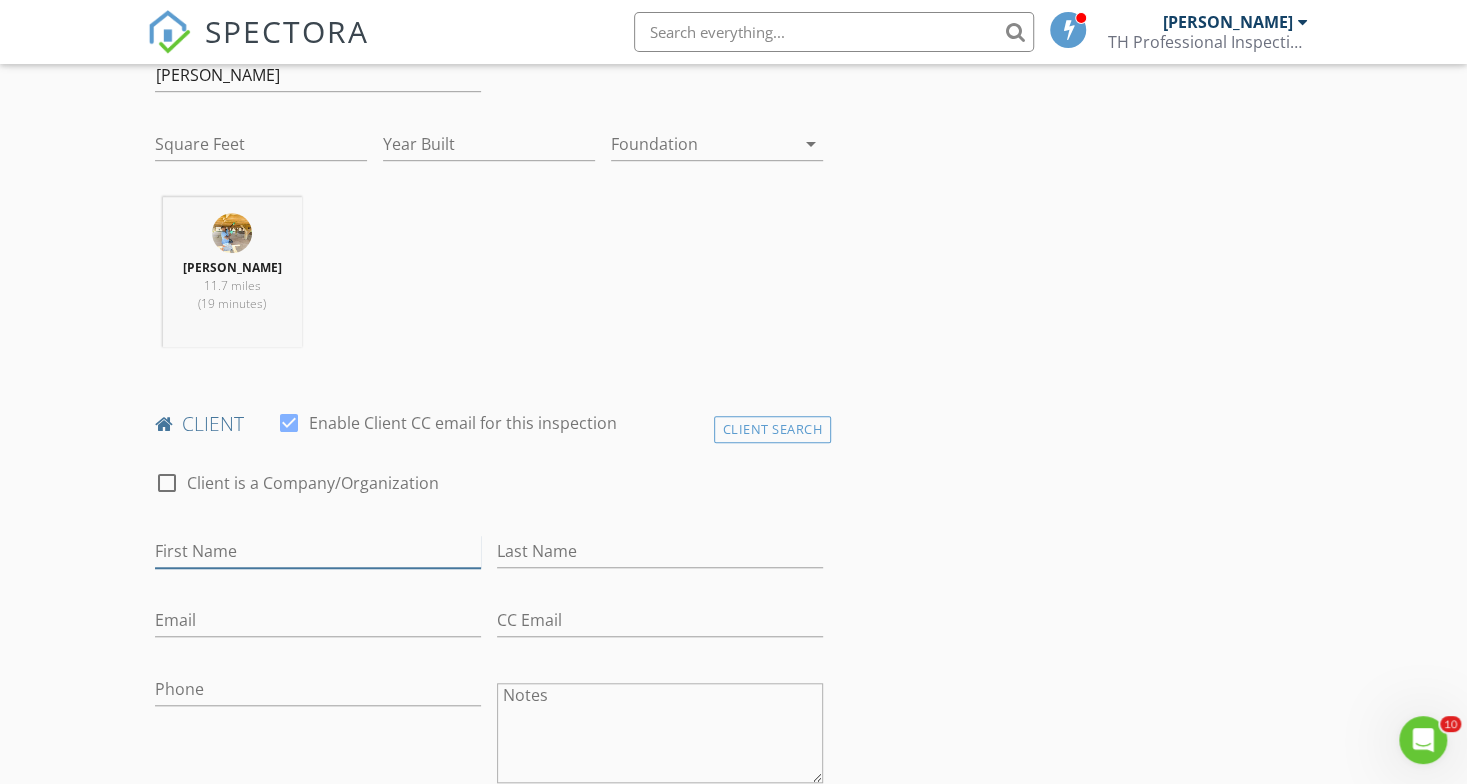 click on "First Name" at bounding box center (318, 551) 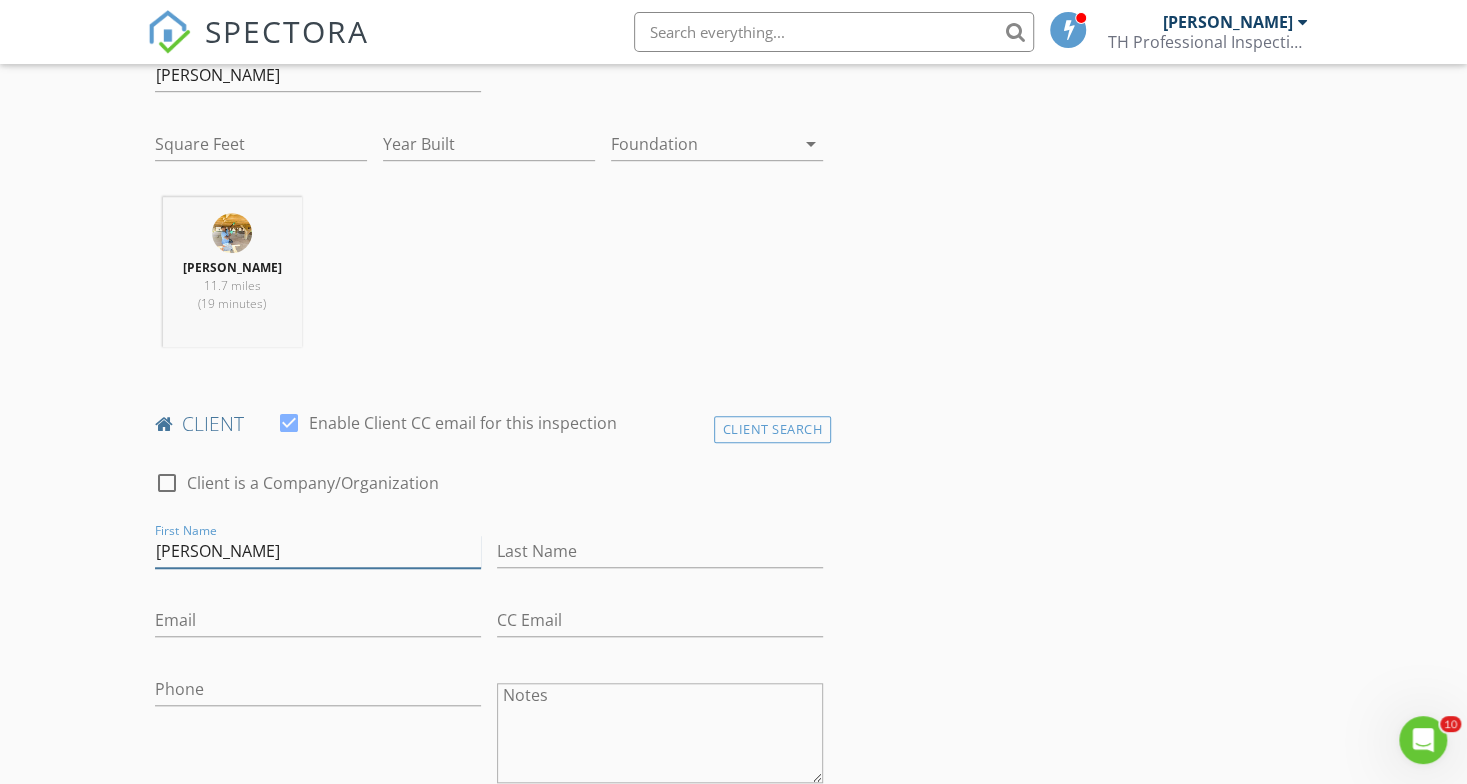 type on "Michaela" 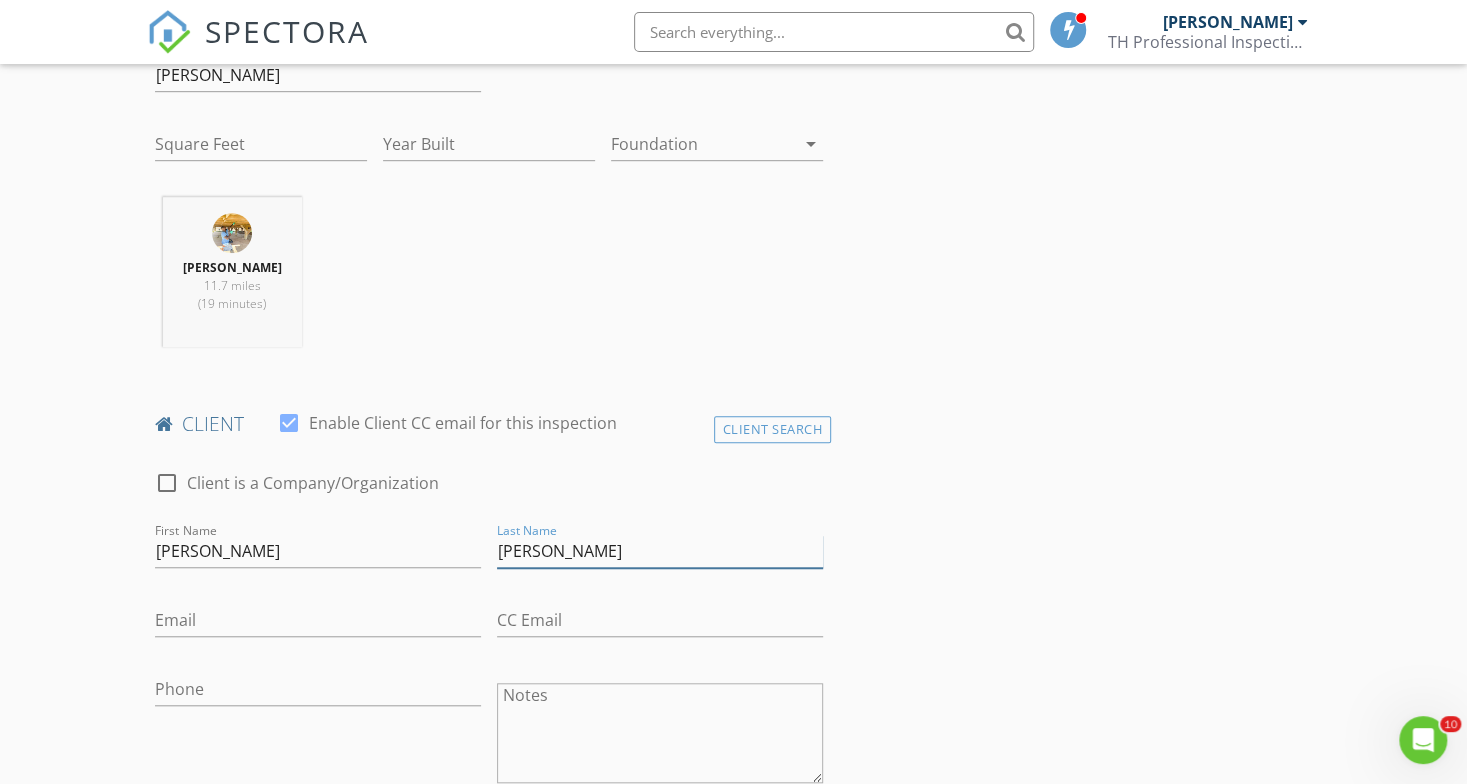 type on "[PERSON_NAME]" 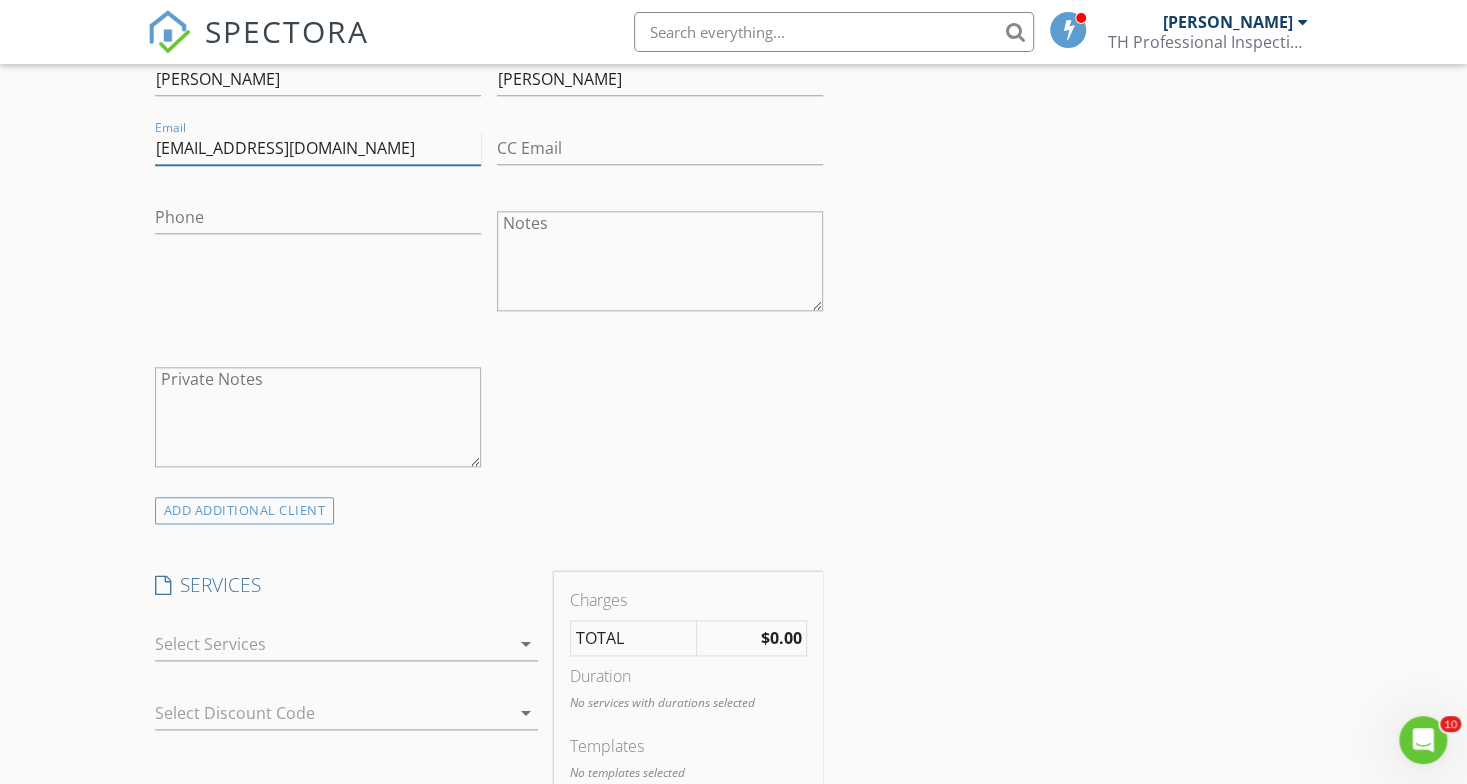 scroll, scrollTop: 1135, scrollLeft: 0, axis: vertical 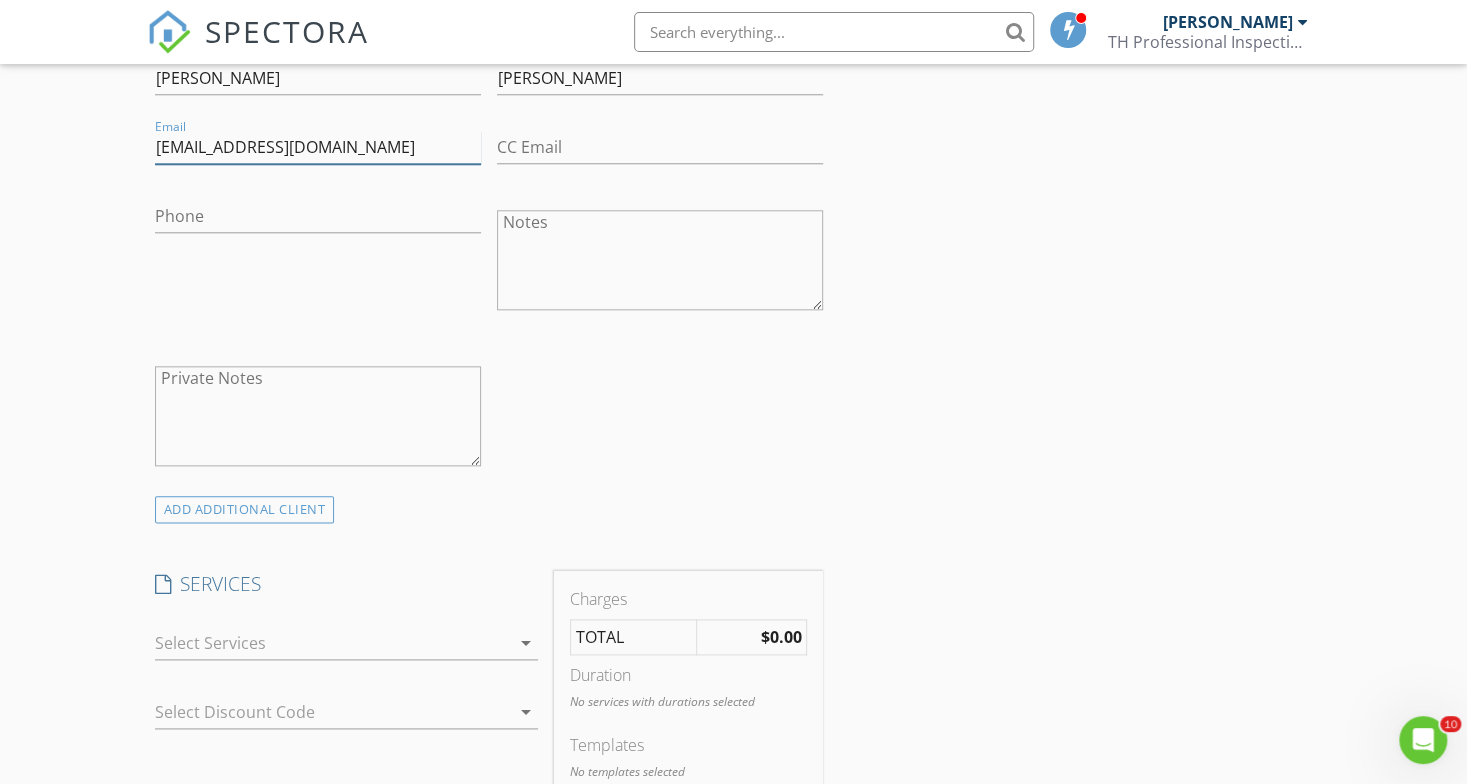 type on "[EMAIL_ADDRESS][DOMAIN_NAME]" 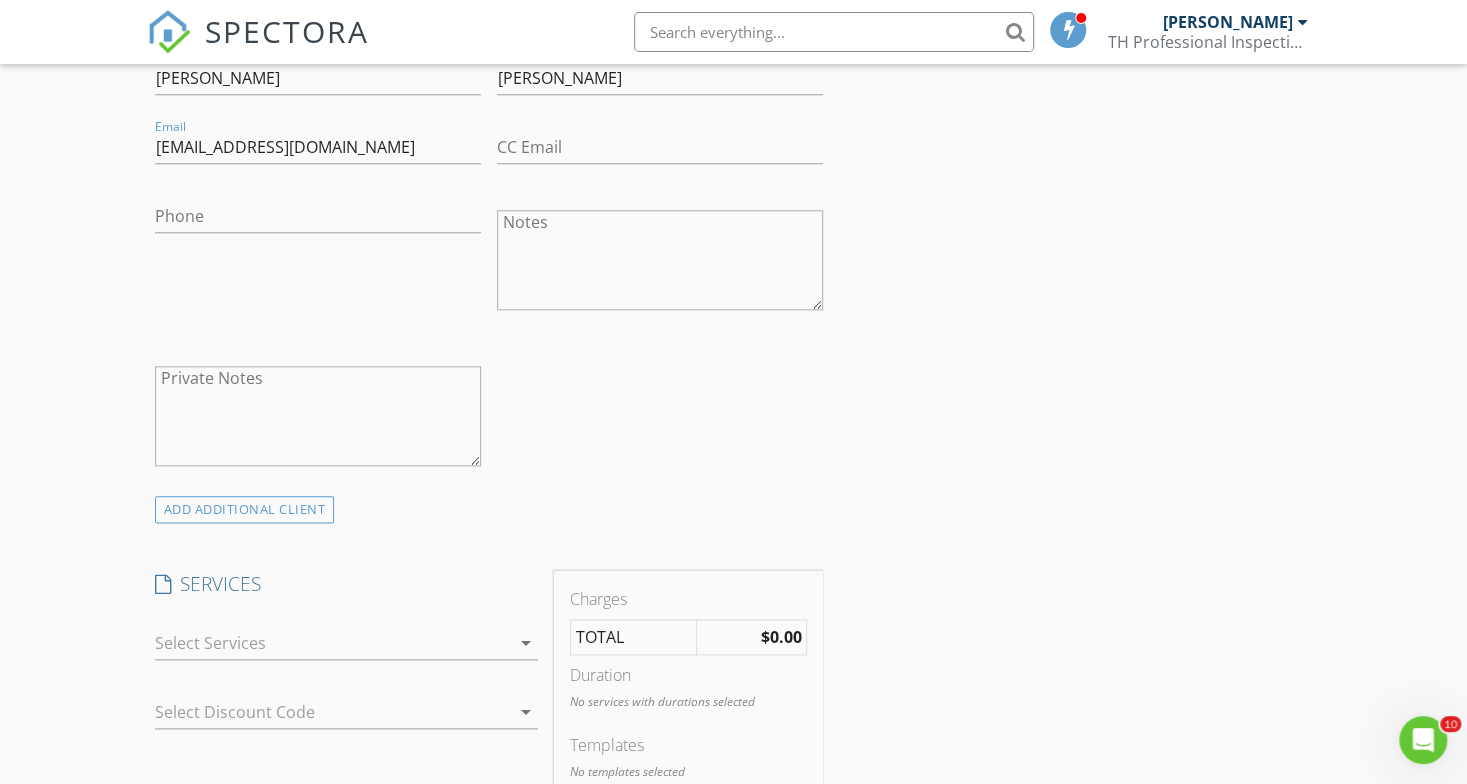 click at bounding box center (332, 643) 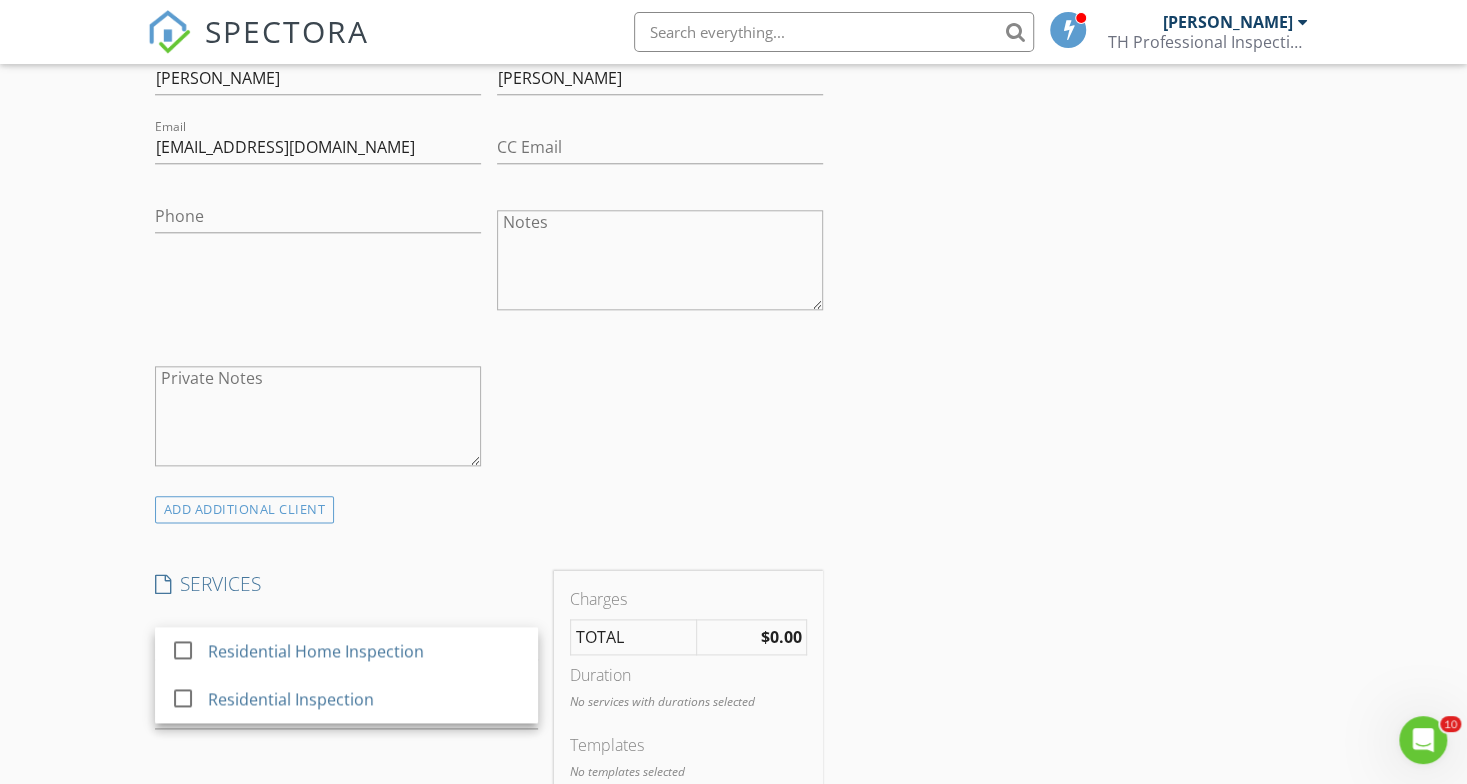 click on "Residential Home Inspection" at bounding box center (365, 651) 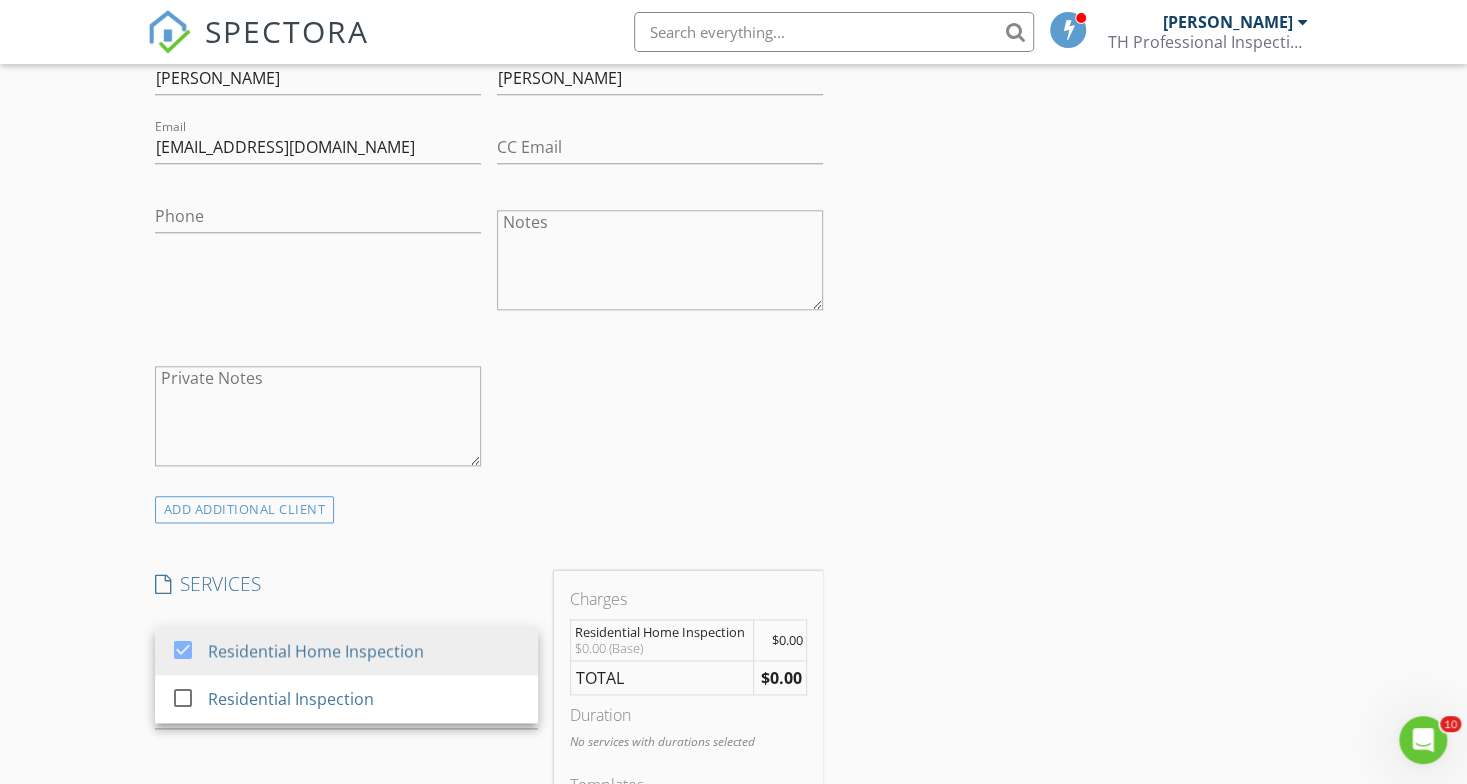 click on "INSPECTOR(S)
check_box   [PERSON_NAME]   PRIMARY   [PERSON_NAME] arrow_drop_down   check_box_outline_blank [PERSON_NAME][GEOGRAPHIC_DATA] specifically requested
Date/Time
[DATE] 11:00 AM
Location
Address Search       Address [STREET_ADDRESS][US_STATE] Harris     Square Feet   Year Built   Foundation arrow_drop_down     [PERSON_NAME]     11.7 miles     (19 minutes)
client
check_box Enable Client CC email for this inspection   Client Search     check_box_outline_blank Client is a Company/Organization     First Name [PERSON_NAME]   Last Name [PERSON_NAME]   Email [EMAIL_ADDRESS][DOMAIN_NAME]   CC Email   Phone           Notes   Private Notes
ADD ADDITIONAL client
SERVICES
check_box   Residential Home Inspection   check_box_outline_blank   Residential Inspection" at bounding box center (489, 698) 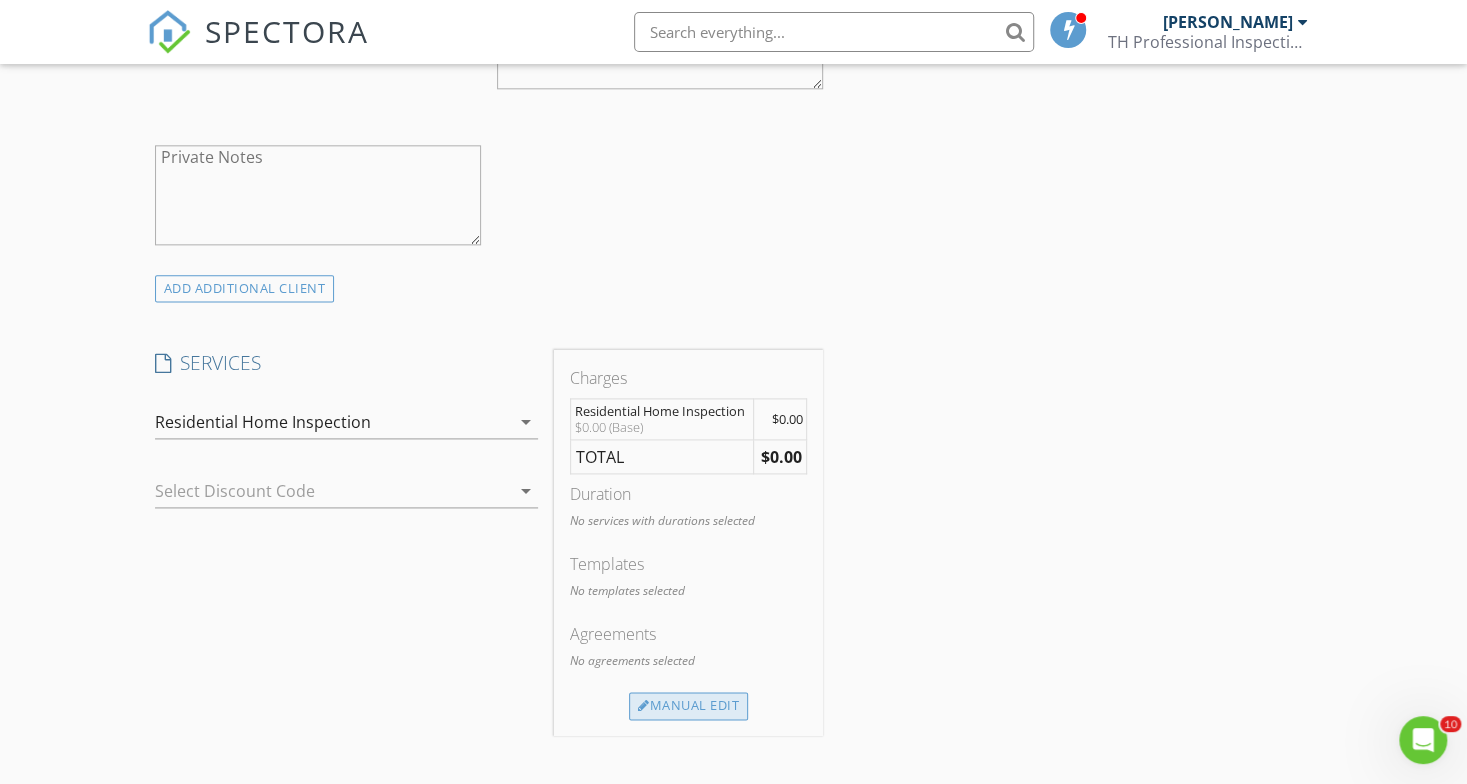 scroll, scrollTop: 1358, scrollLeft: 0, axis: vertical 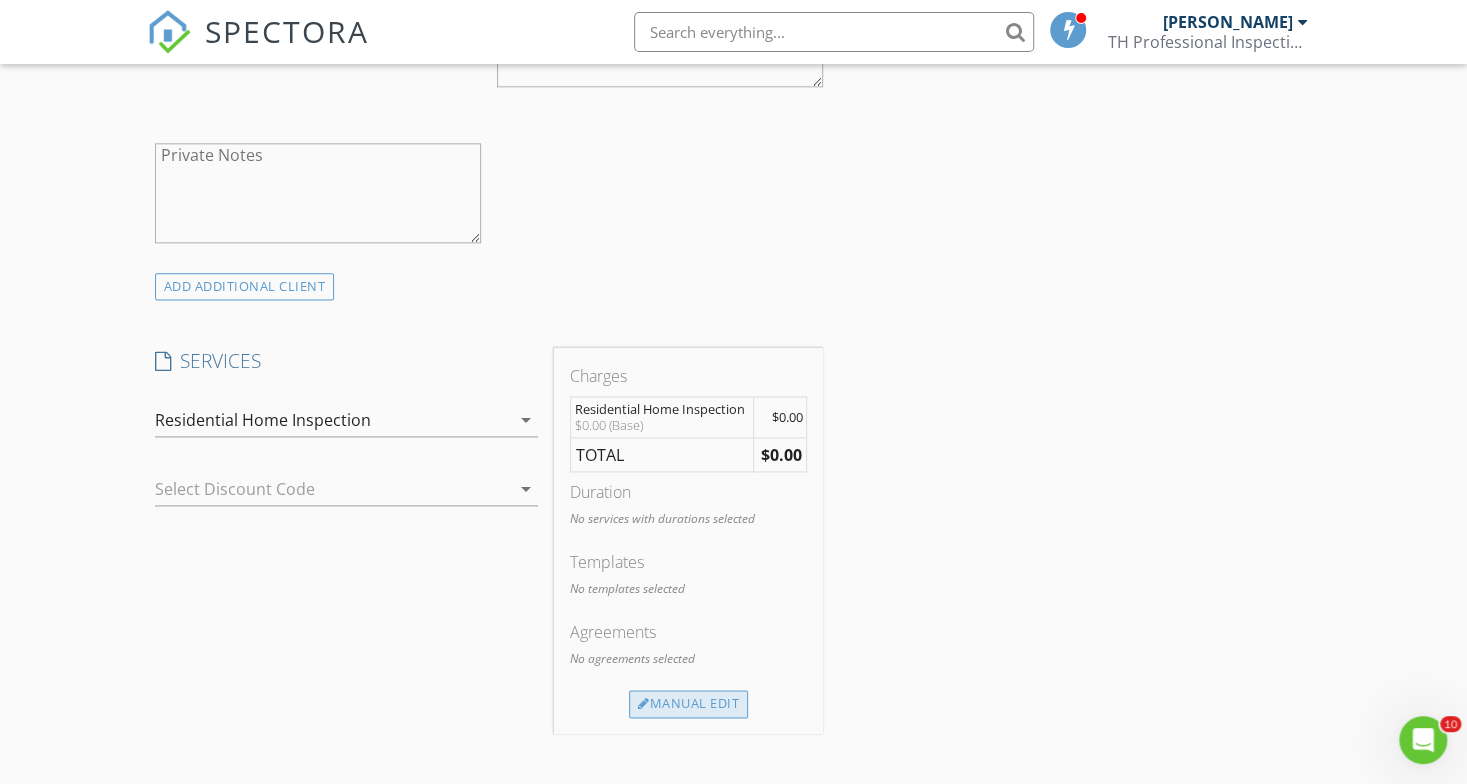 click on "Manual Edit" at bounding box center (688, 704) 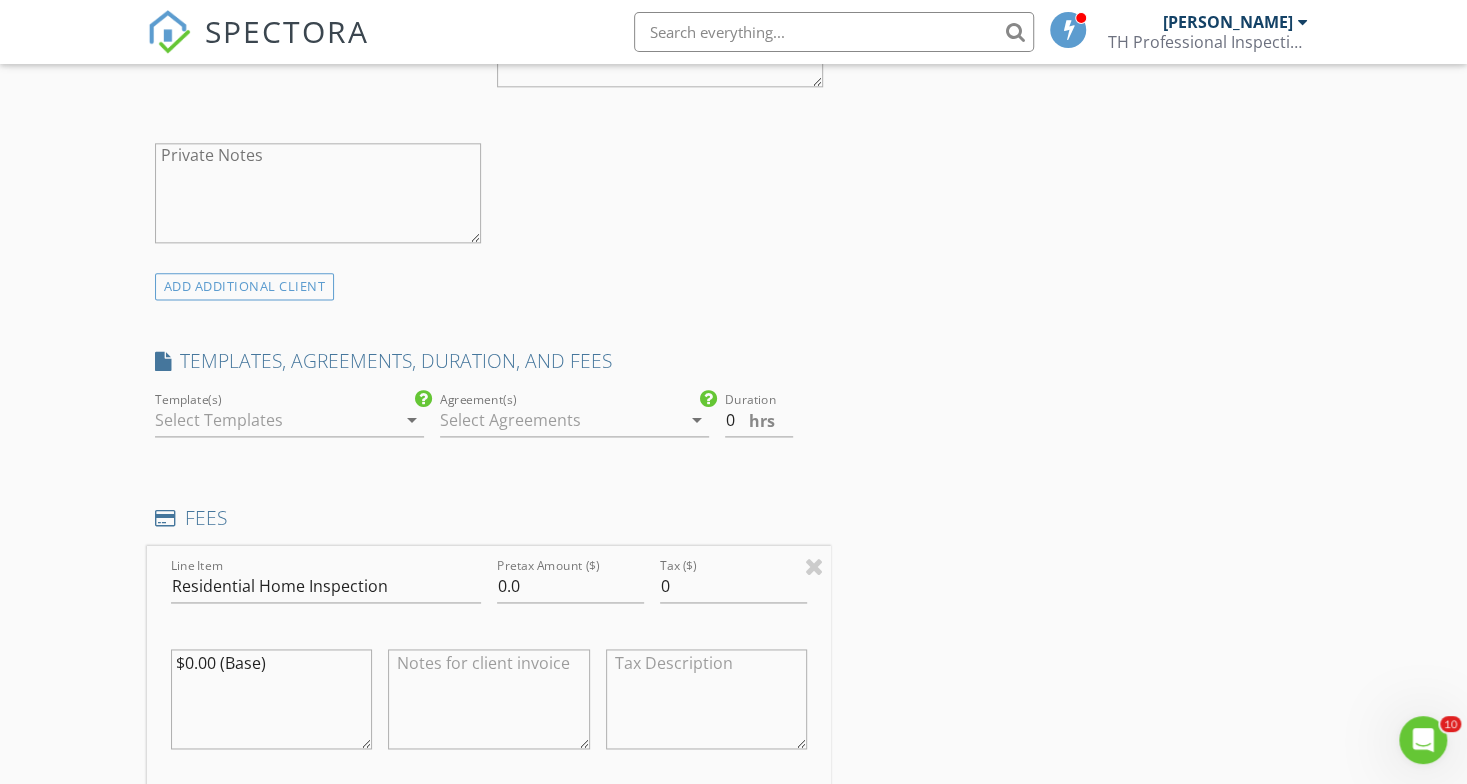 click at bounding box center (275, 420) 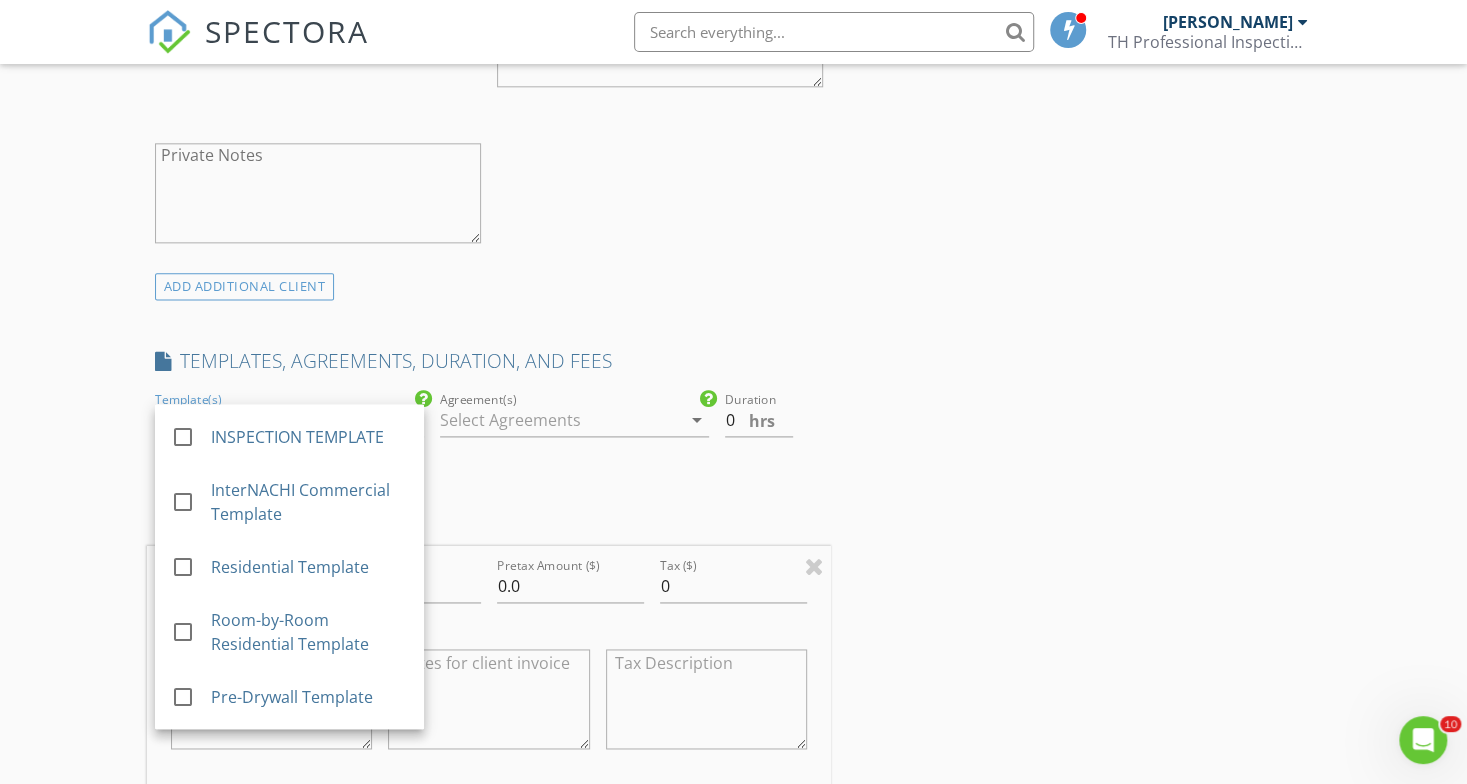 click on "check_box_outline_blank   INSPECTION TEMPLATE" at bounding box center (289, 436) 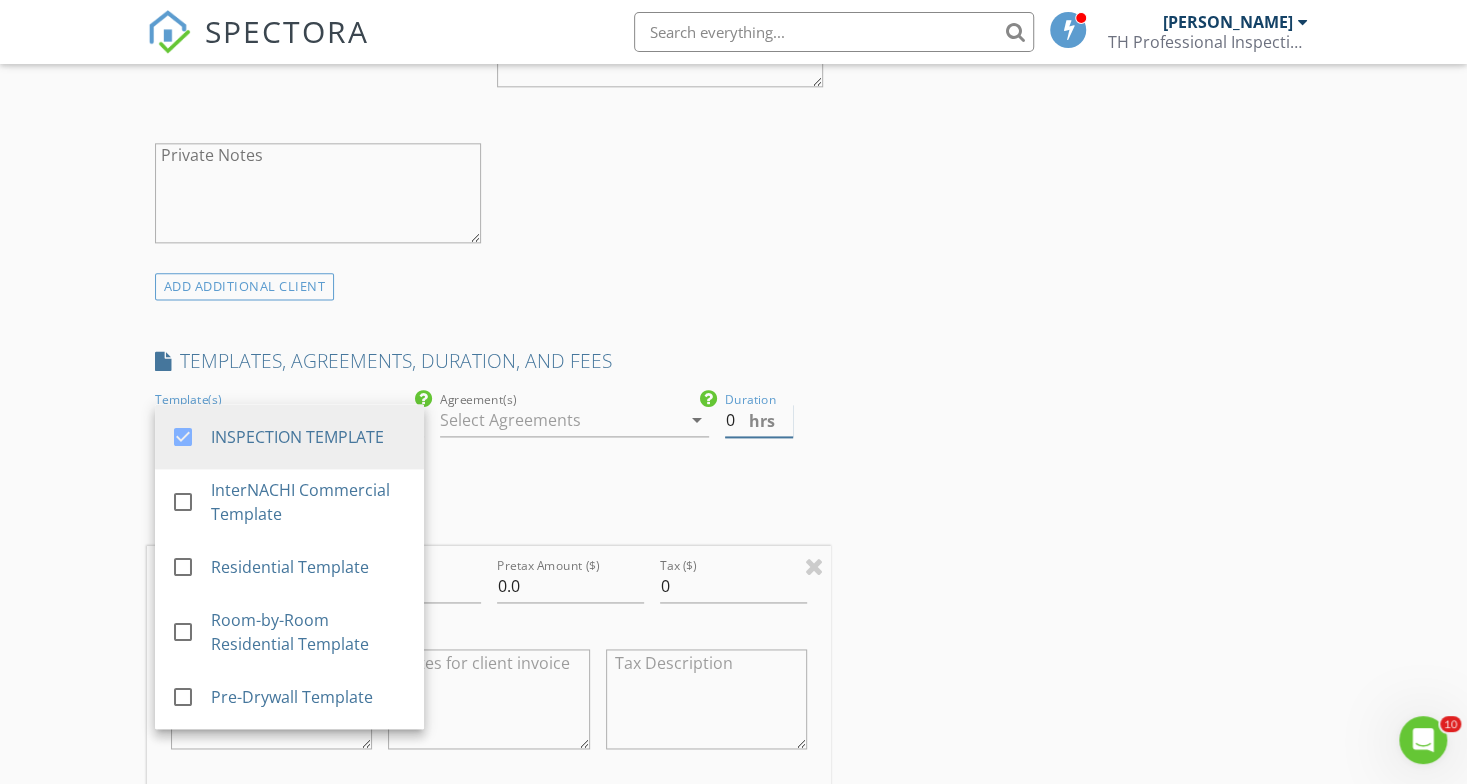 click on "0" at bounding box center [759, 420] 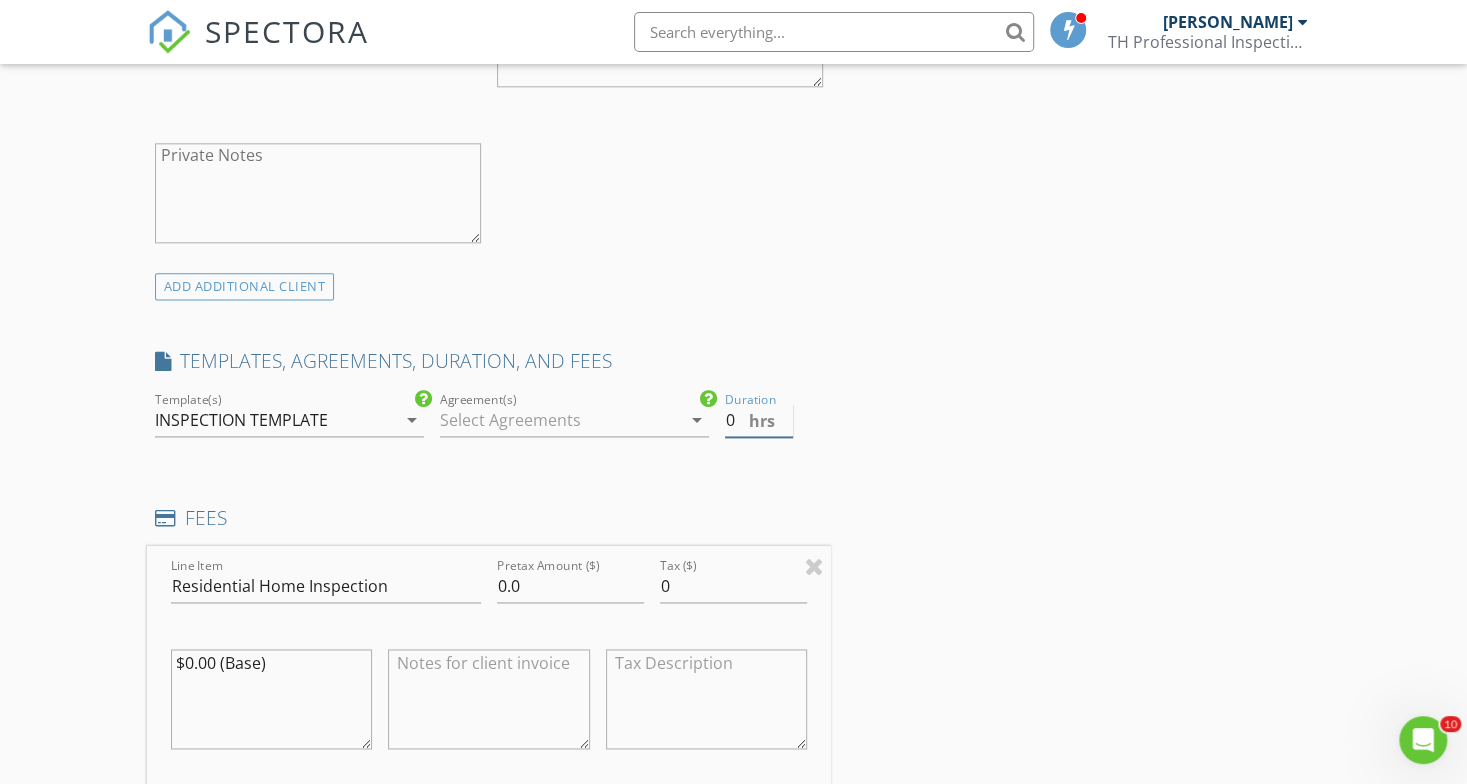 click on "0" at bounding box center (759, 420) 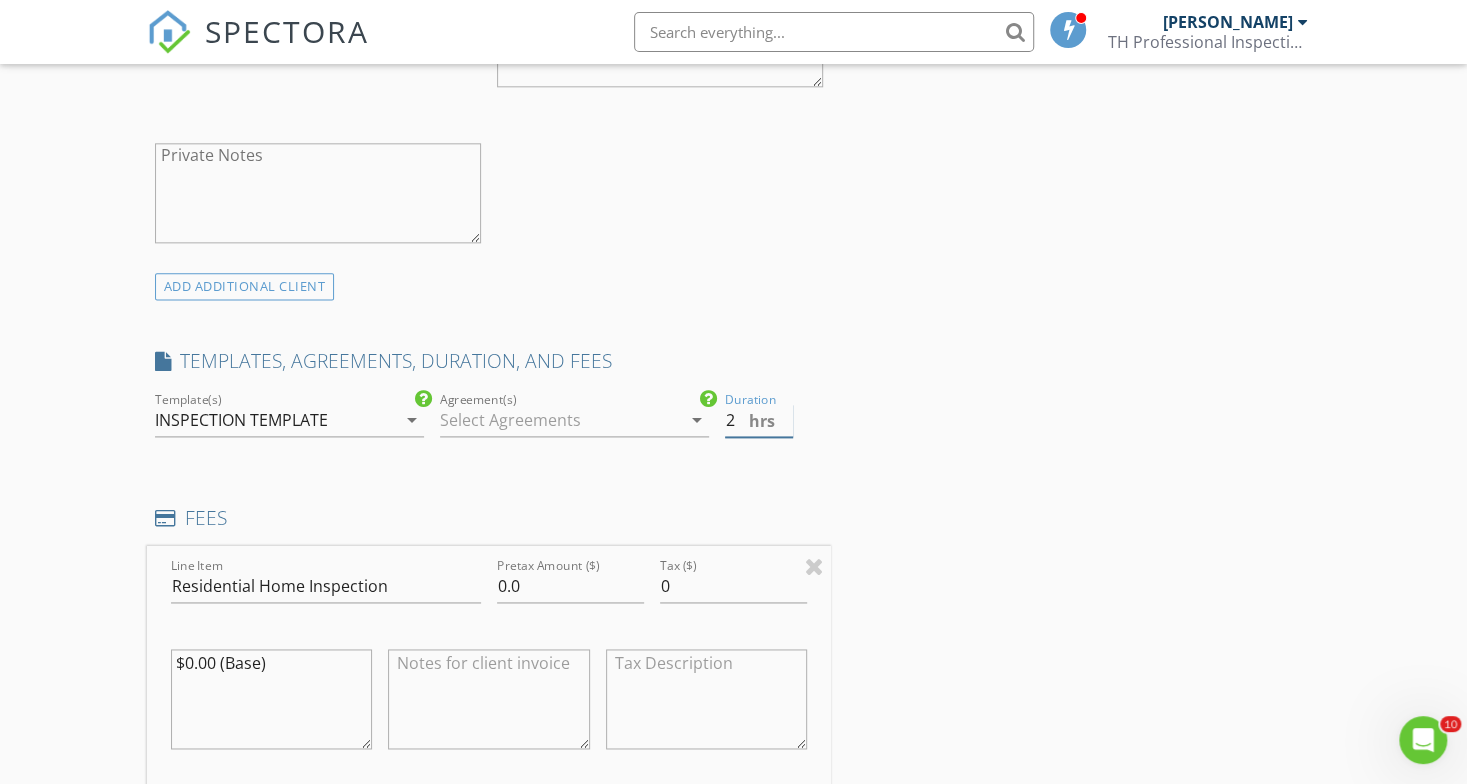 type on "2" 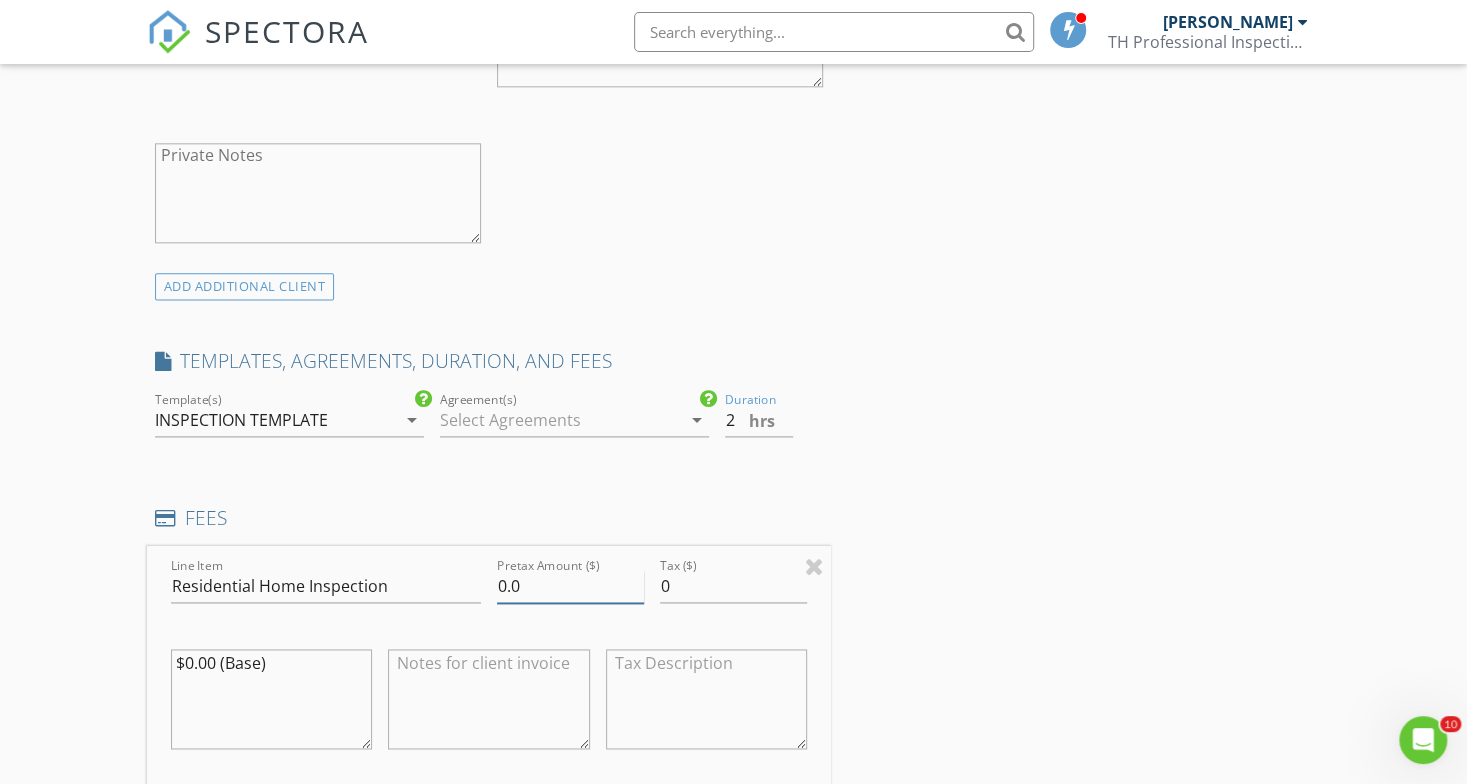 drag, startPoint x: 527, startPoint y: 590, endPoint x: 348, endPoint y: 595, distance: 179.06982 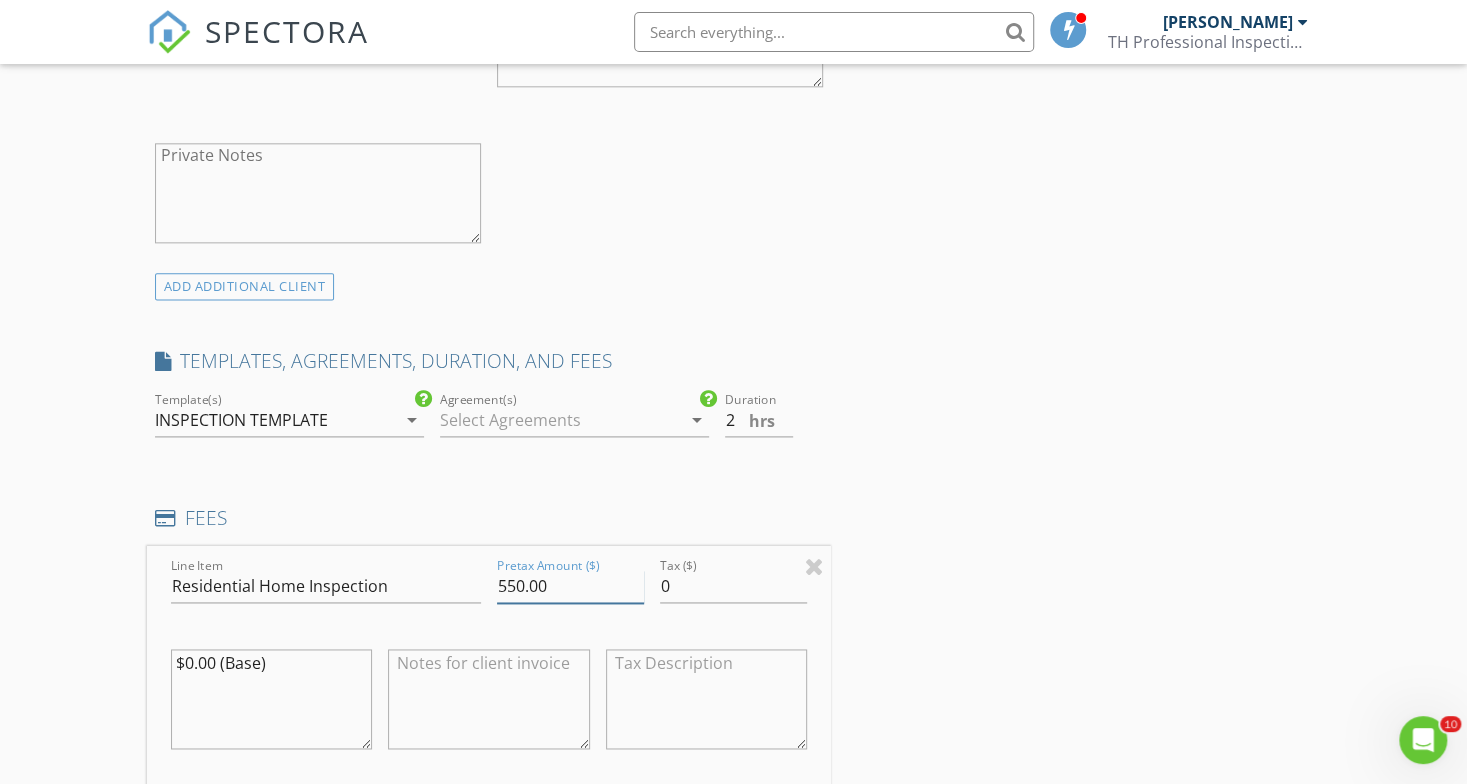 type on "550.00" 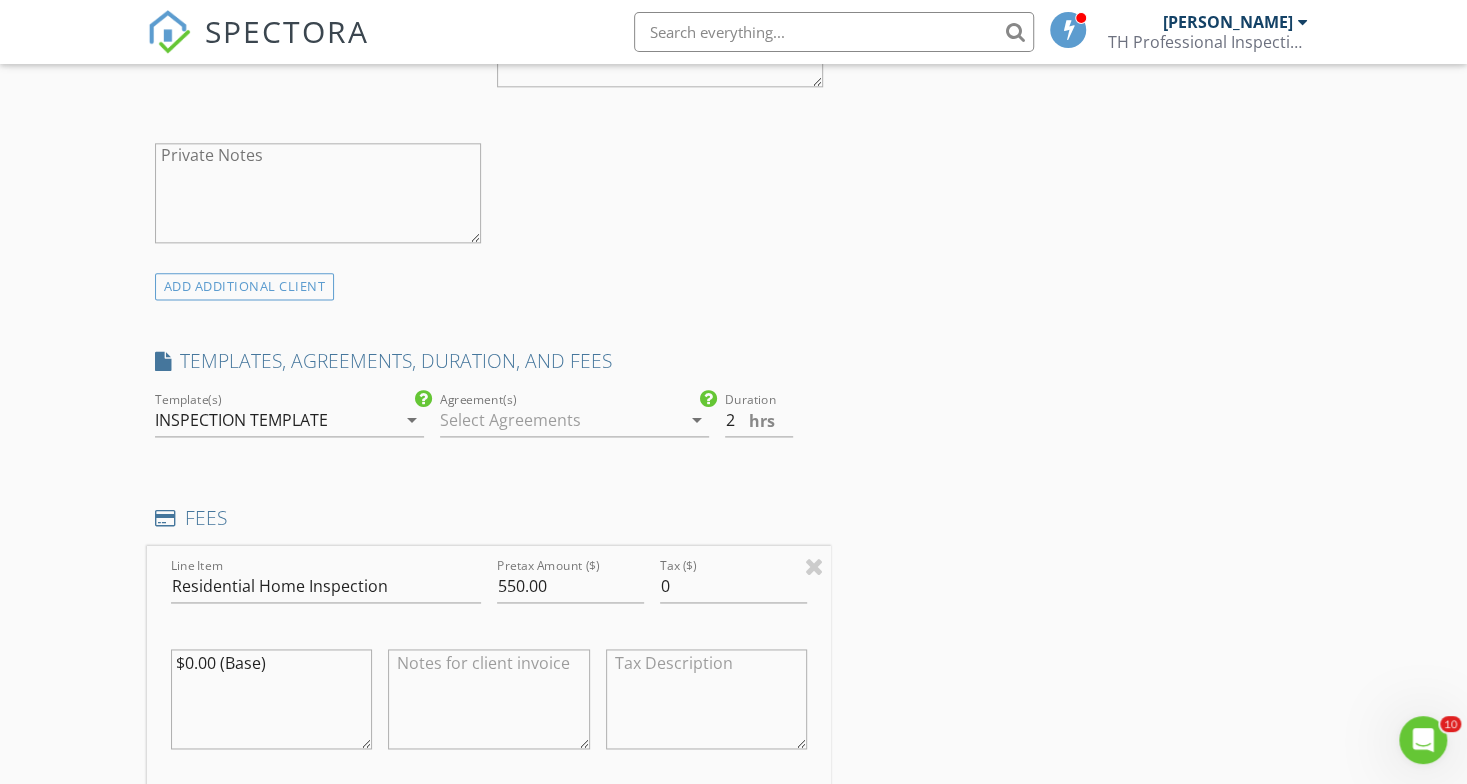 drag, startPoint x: 253, startPoint y: 640, endPoint x: 188, endPoint y: 646, distance: 65.27634 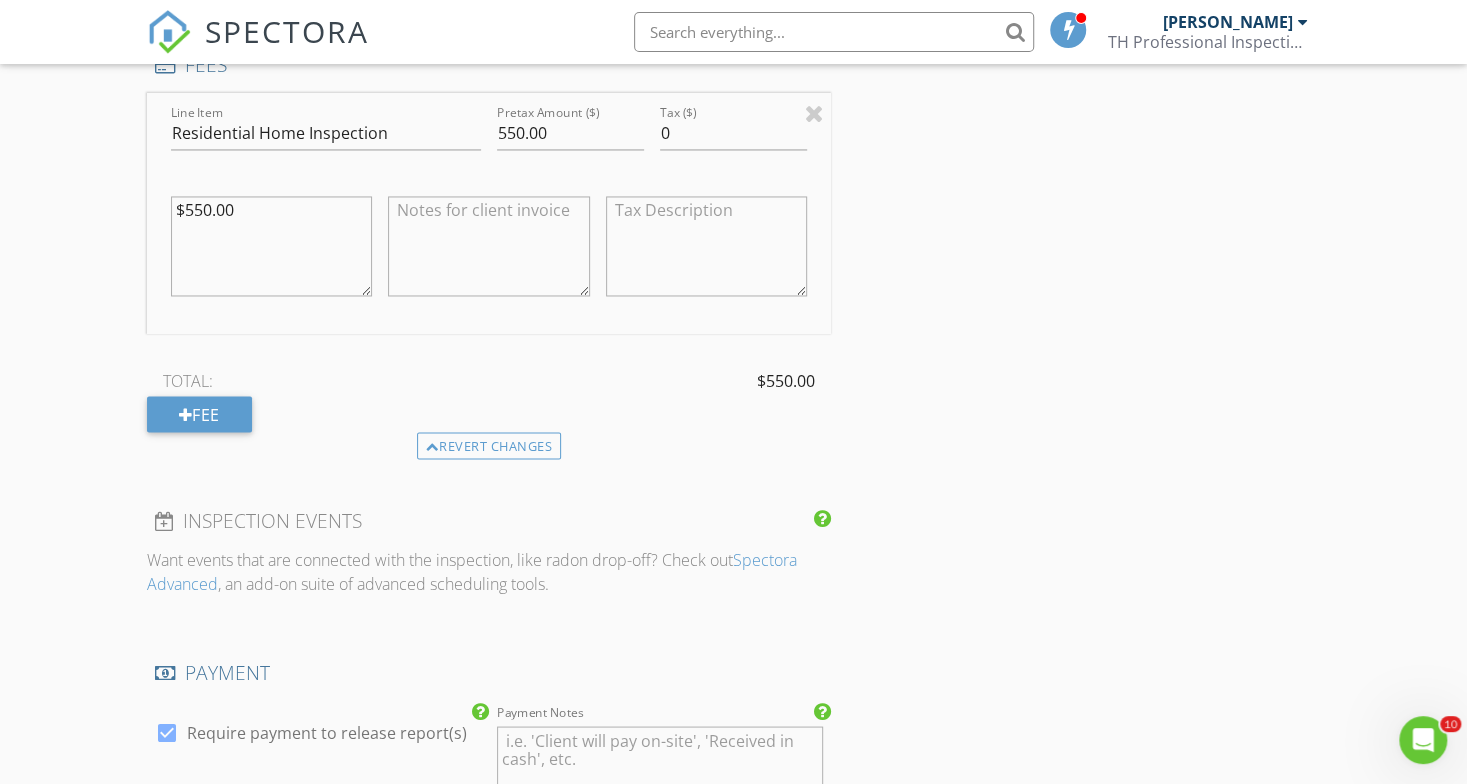 scroll, scrollTop: 1834, scrollLeft: 0, axis: vertical 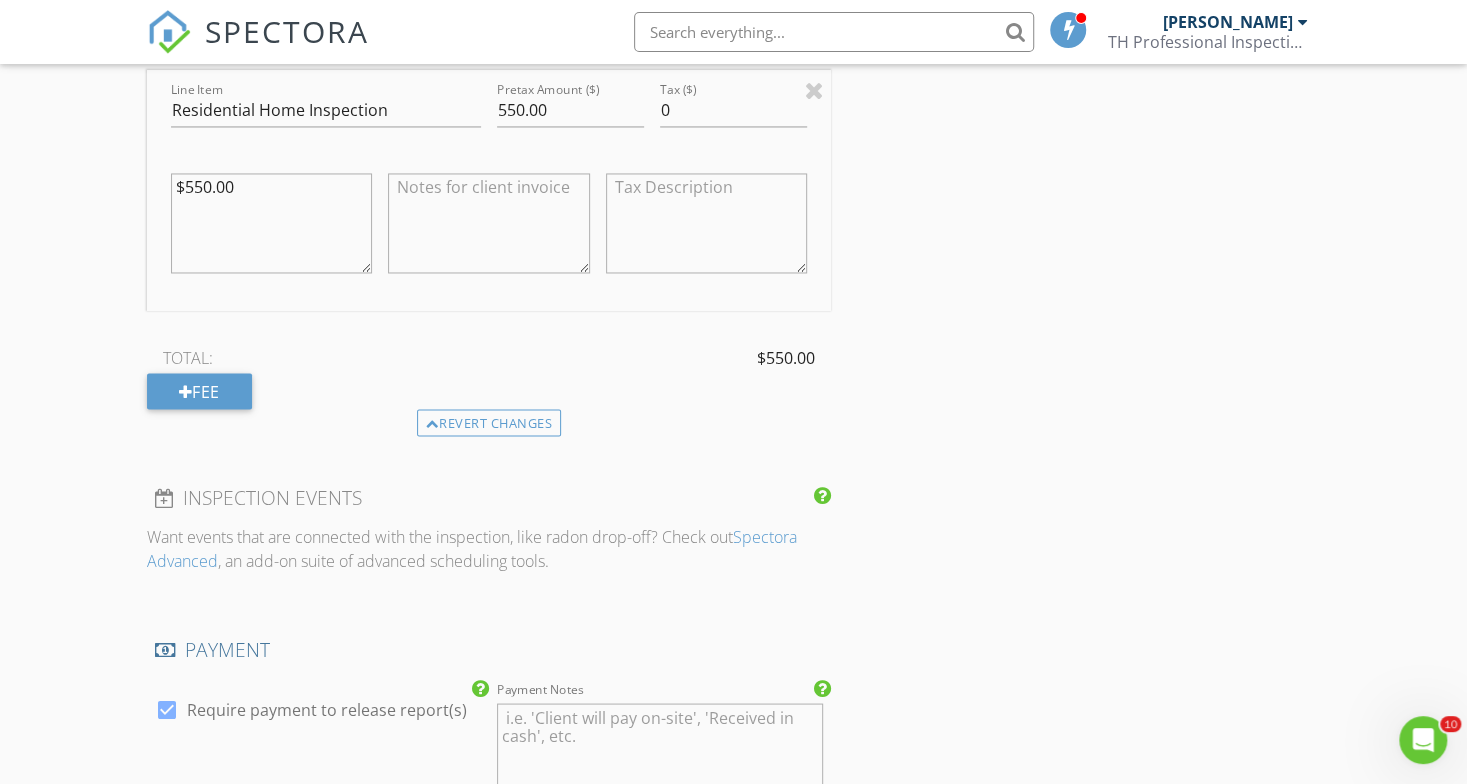 type on "$550.00" 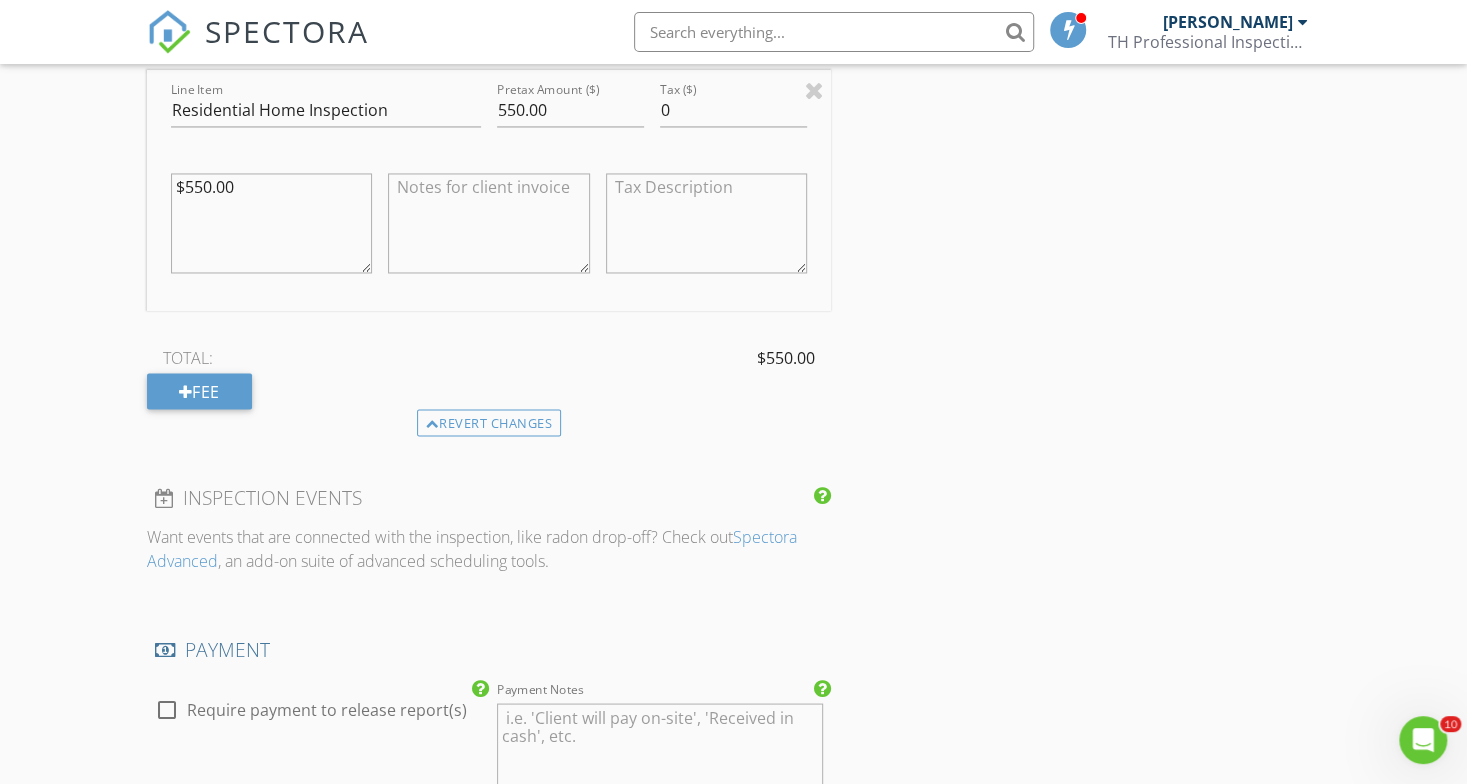 click on "INSPECTOR(S)
check_box   Taji Henley   PRIMARY   Taji Henley arrow_drop_down   check_box_outline_blank Taji Henley specifically requested
Date/Time
07/16/2025 11:00 AM
Location
Address Search       Address 8113 Burnt Orchid Dr   Unit   City Houston   State TX   Zip 77016   County Harris     Square Feet   Year Built   Foundation arrow_drop_down     Taji Henley     11.7 miles     (19 minutes)
client
check_box Enable Client CC email for this inspection   Client Search     check_box_outline_blank Client is a Company/Organization     First Name Michaela   Last Name Josey   Email myjosey68@gmail.com   CC Email   Phone           Notes   Private Notes
ADD ADDITIONAL client
SERVICES
check_box   Residential Home Inspection   check_box_outline_blank   Residential Inspection" at bounding box center (734, 146) 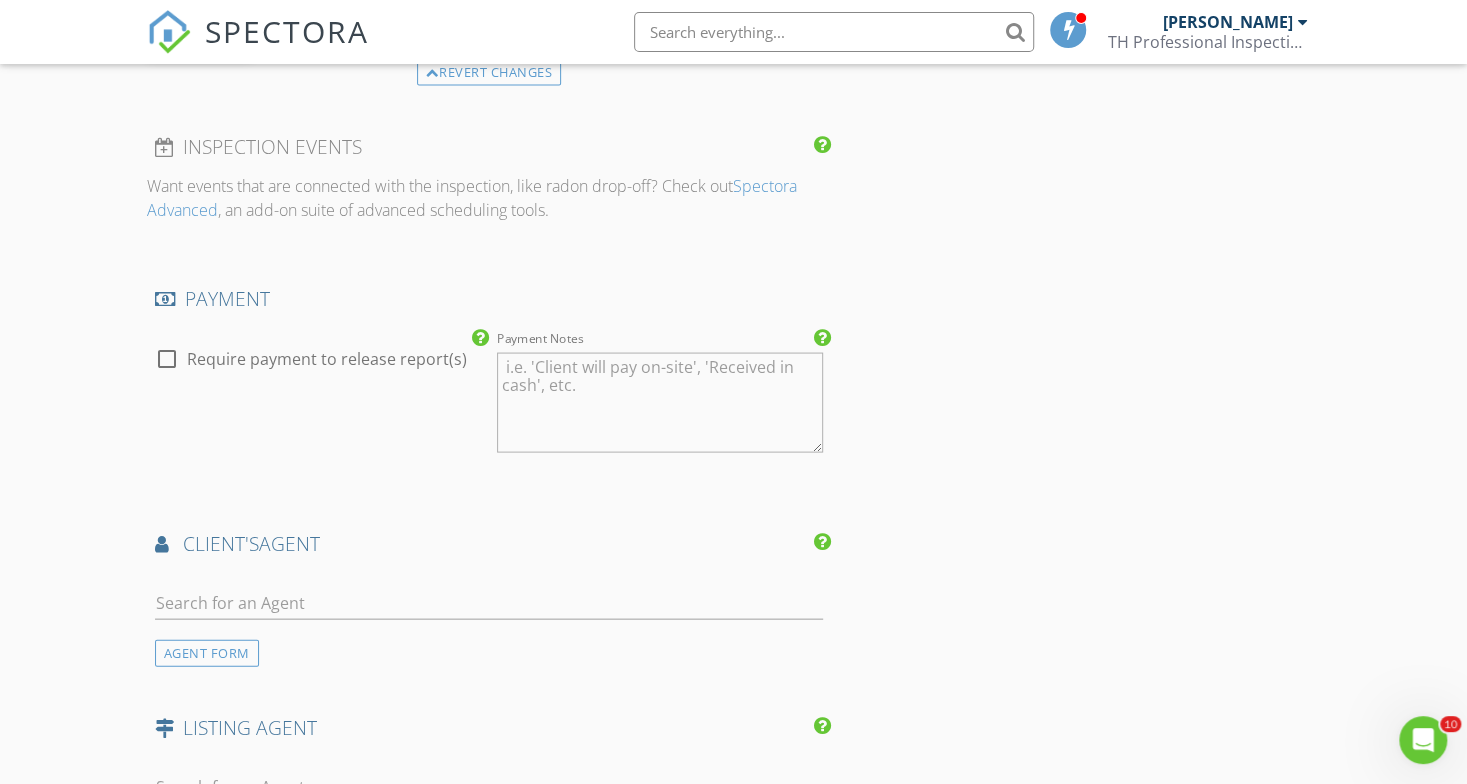 scroll, scrollTop: 2186, scrollLeft: 0, axis: vertical 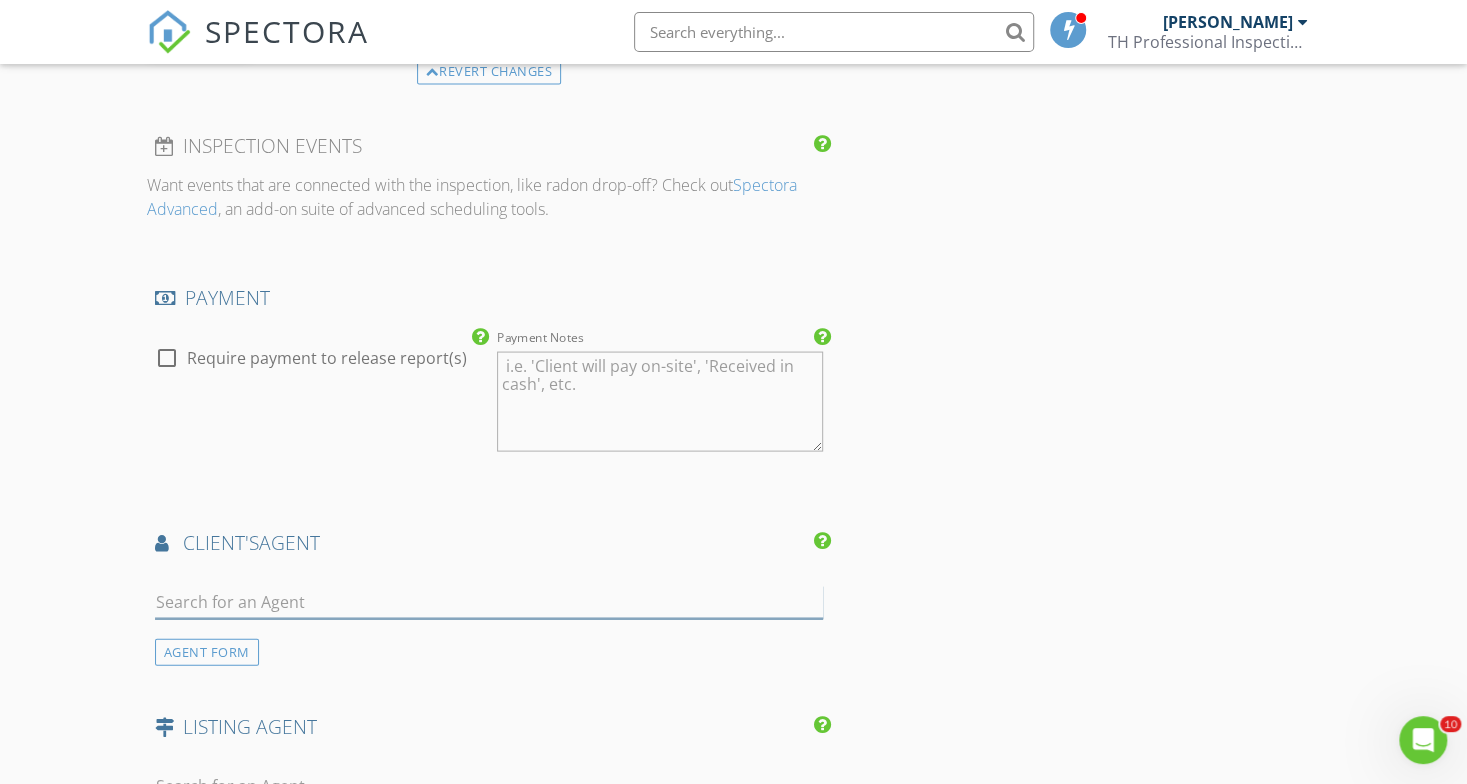 click at bounding box center (489, 601) 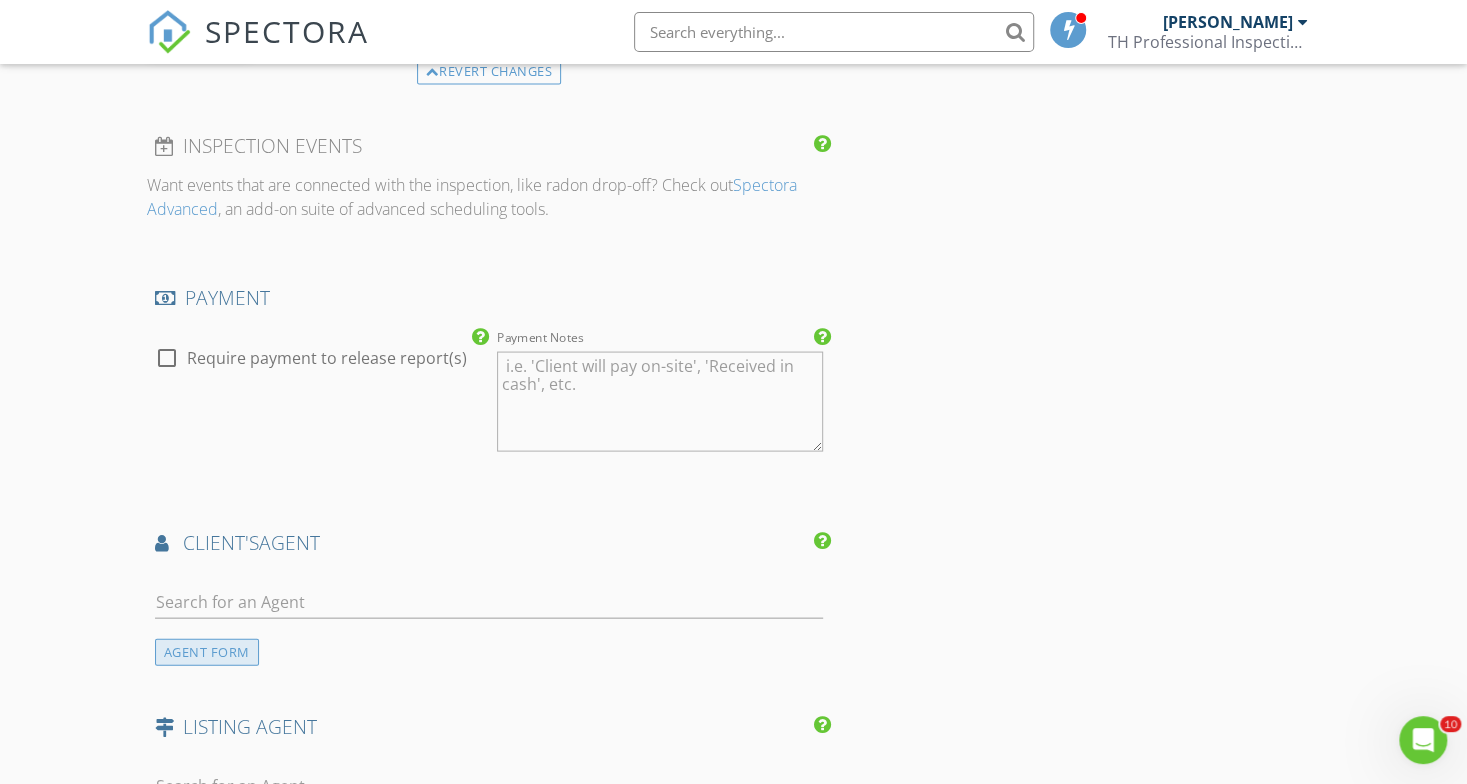 click on "AGENT FORM" at bounding box center [207, 651] 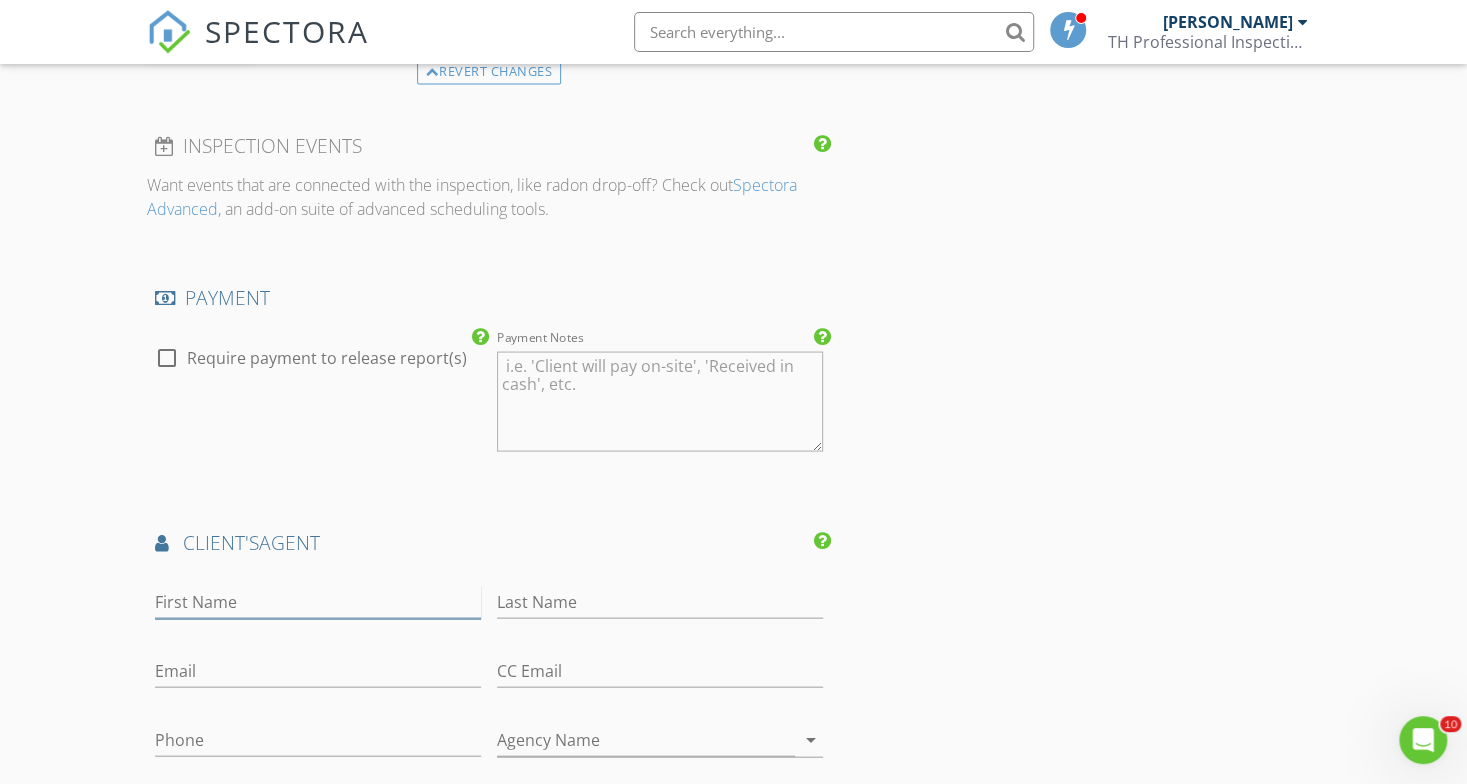 click on "First Name" at bounding box center (318, 601) 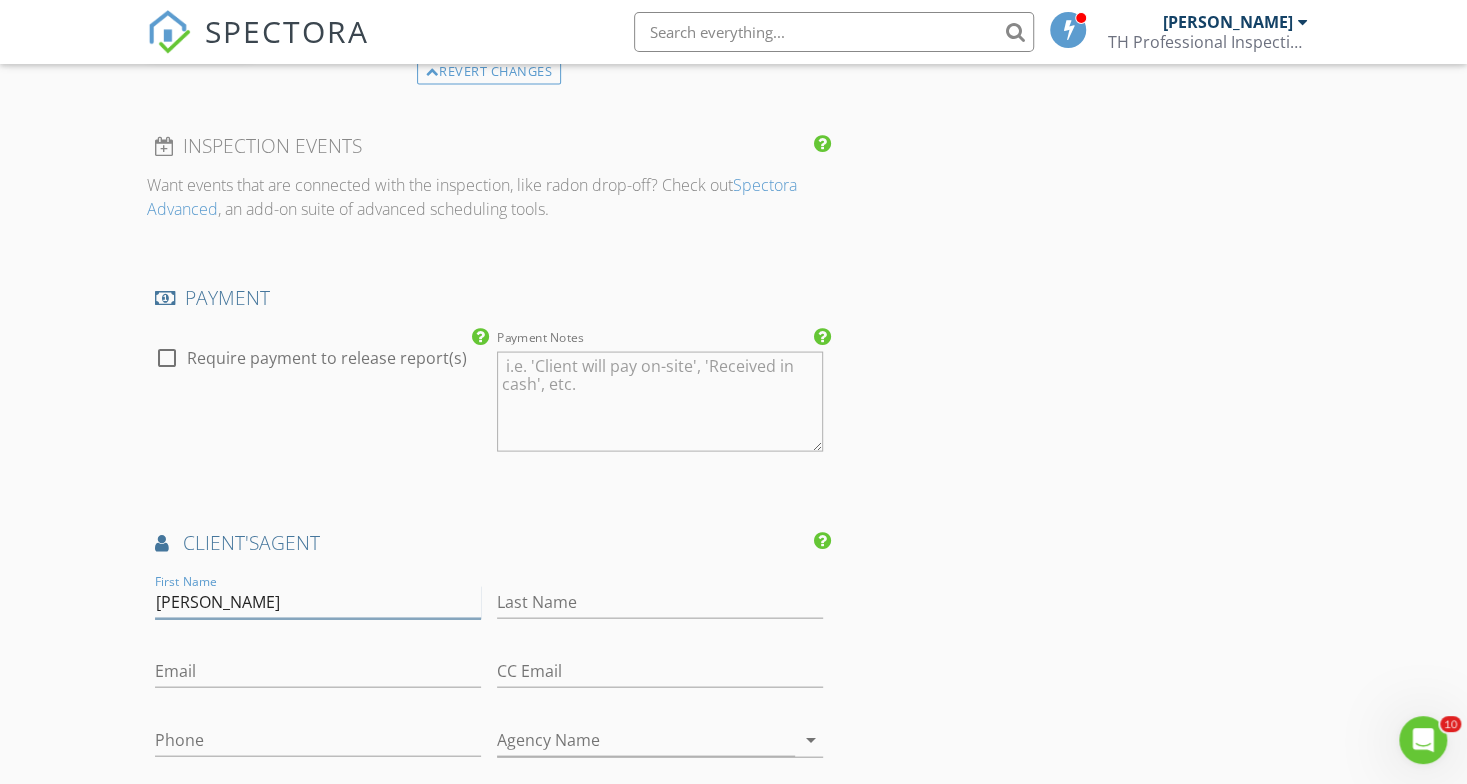 type on "[PERSON_NAME]" 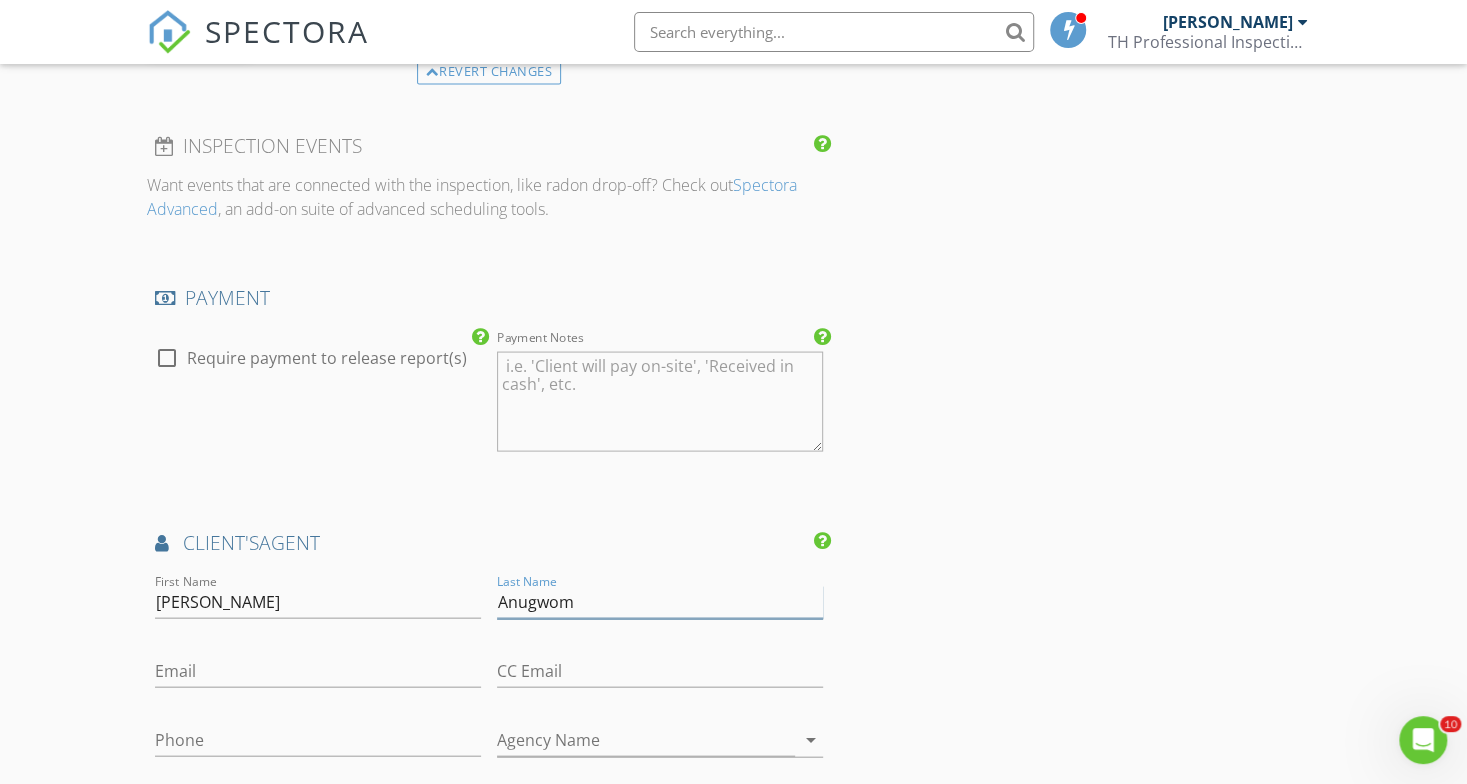 type on "Anugwom" 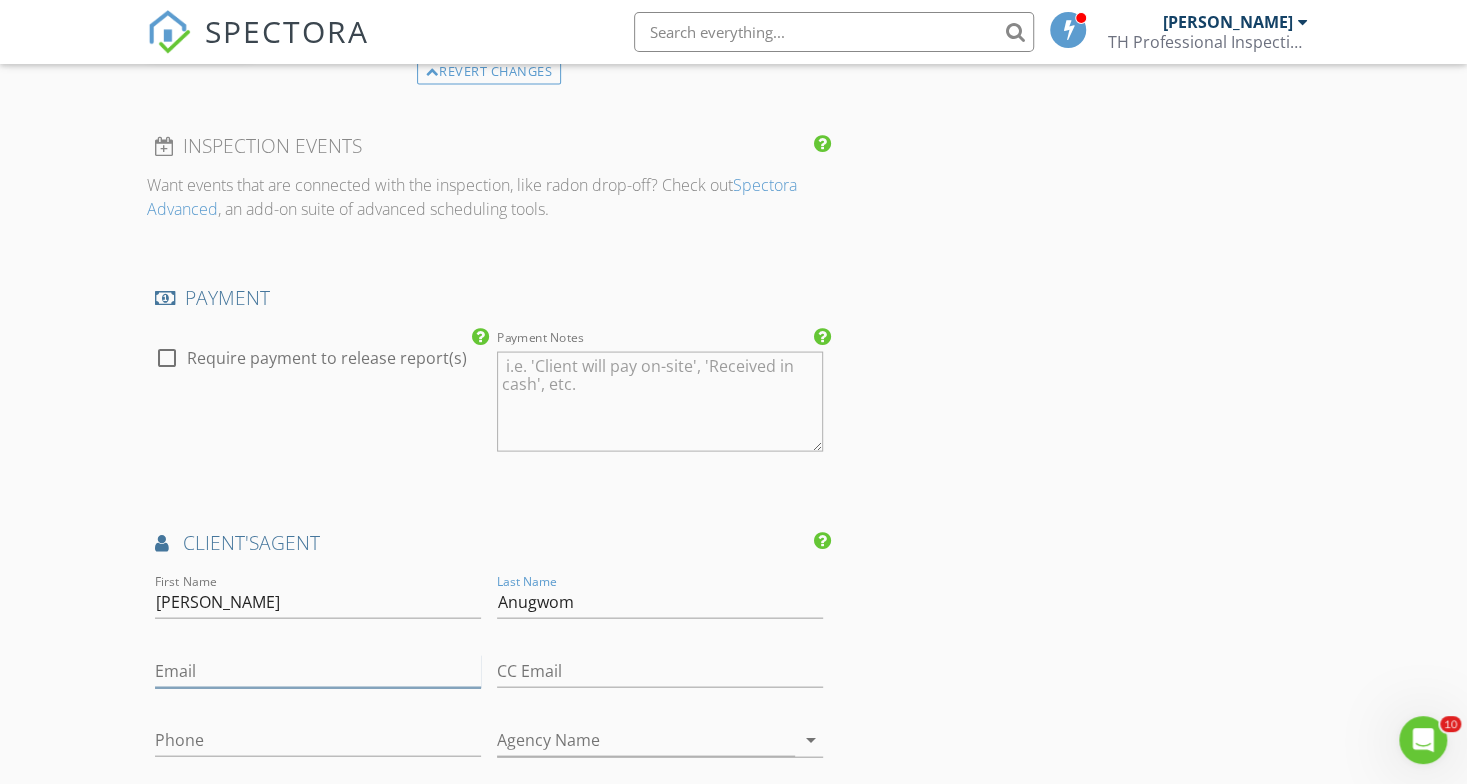 click on "Email" at bounding box center [318, 670] 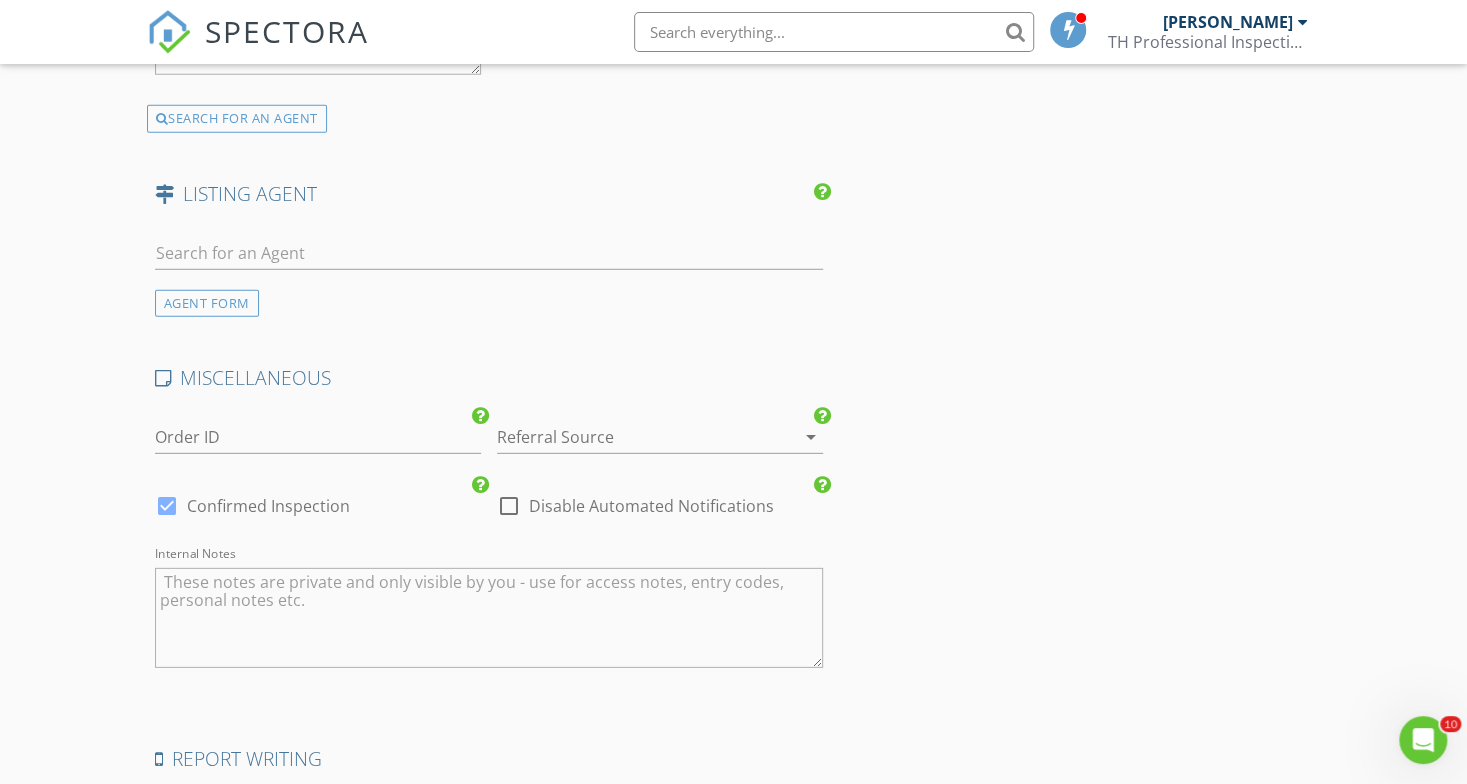 scroll, scrollTop: 3438, scrollLeft: 0, axis: vertical 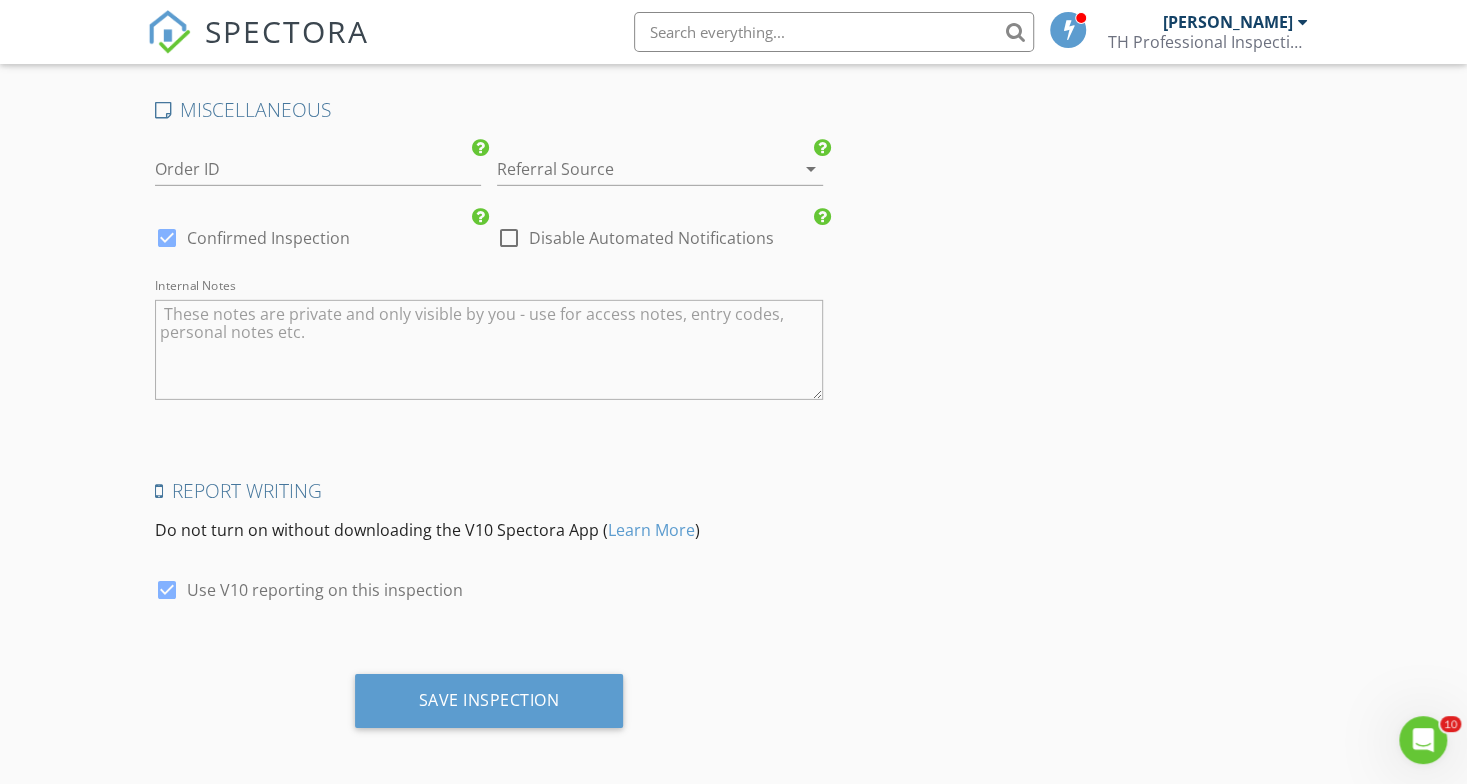 type on "[PERSON_NAME][EMAIL_ADDRESS][DOMAIN_NAME]" 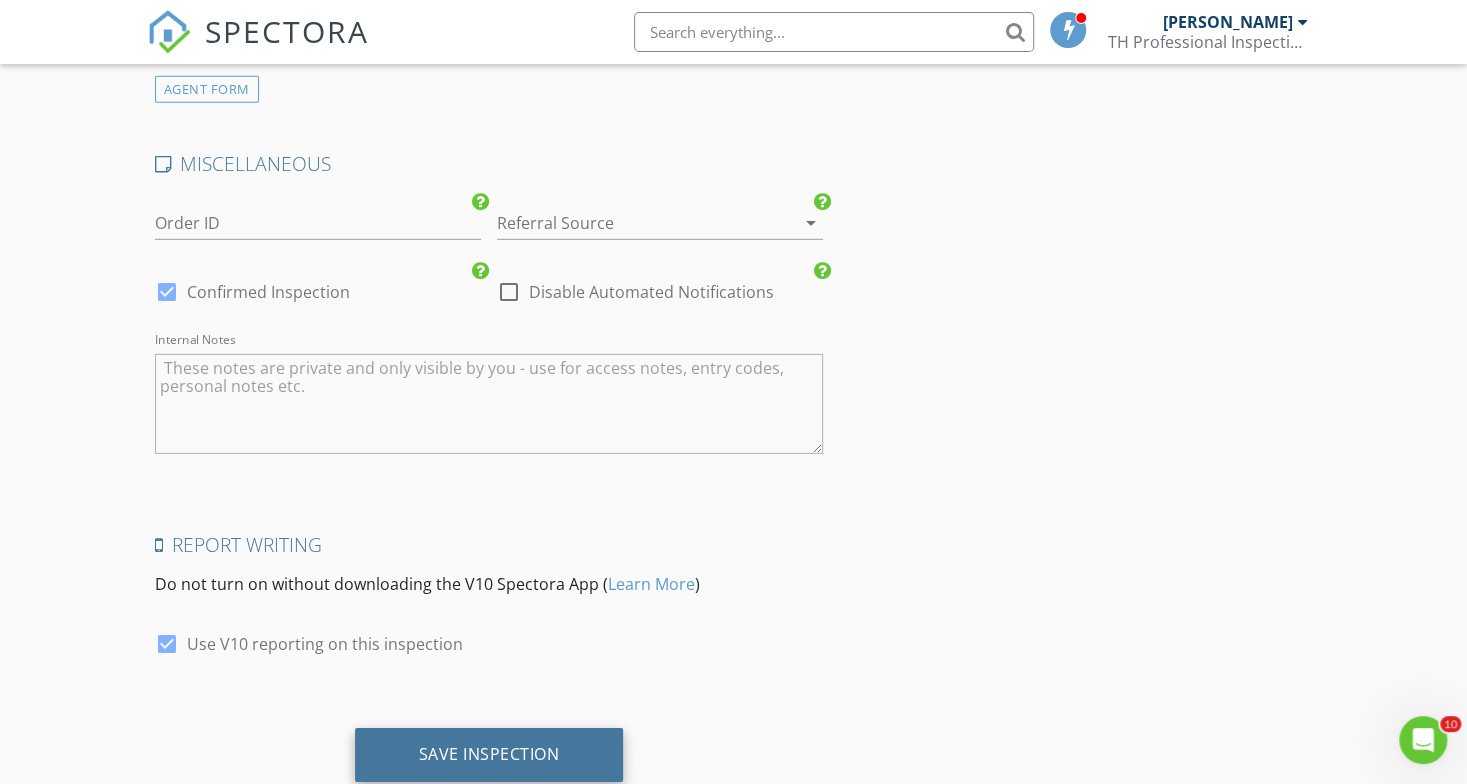 click on "Save Inspection" at bounding box center [489, 754] 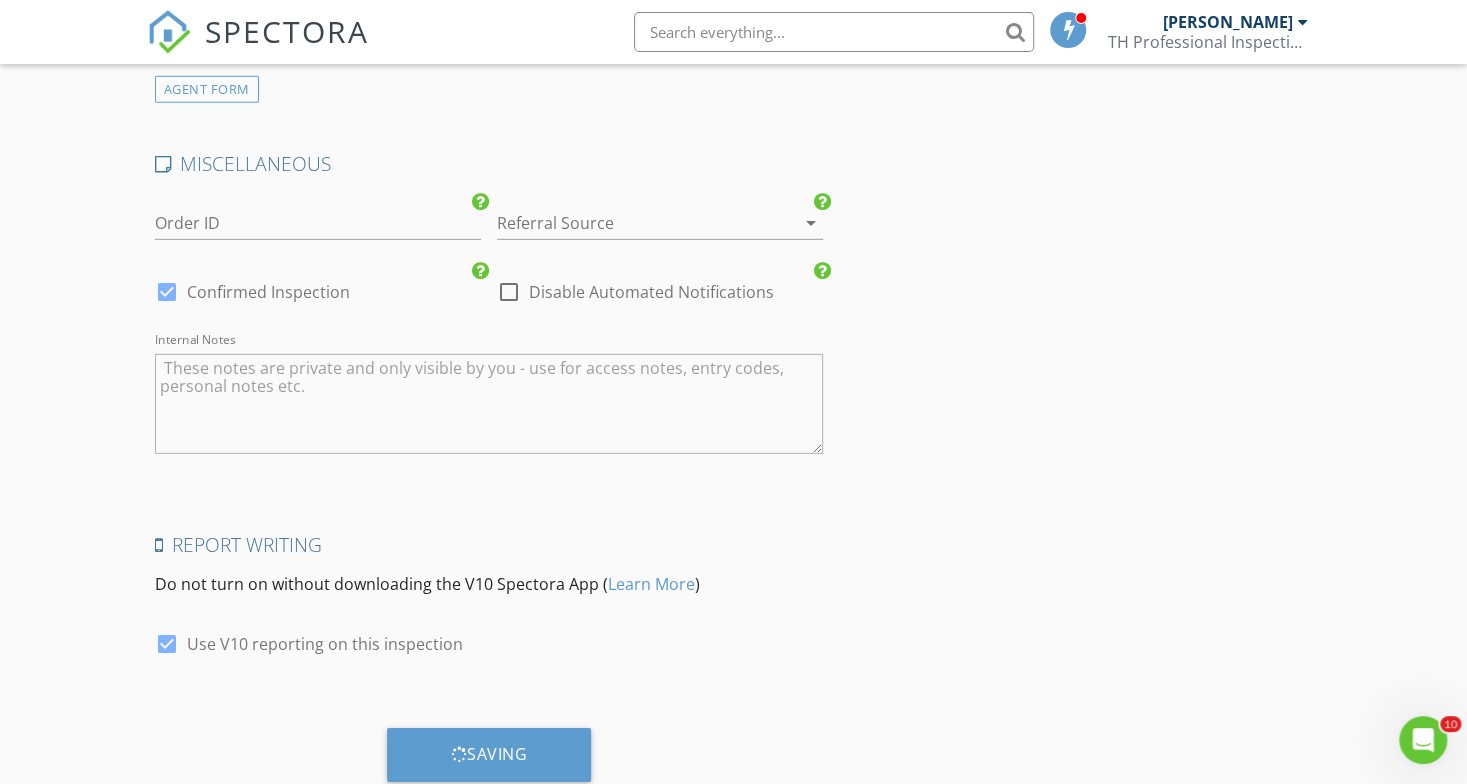 click on "INSPECTOR(S)
check_box   Taji Henley   PRIMARY   Taji Henley arrow_drop_down   check_box_outline_blank Taji Henley specifically requested
Date/Time
07/16/2025 11:00 AM
Location
Address Search       Address 8113 Burnt Orchid Dr   Unit   City Houston   State TX   Zip 77016   County Harris     Square Feet   Year Built   Foundation arrow_drop_down     Taji Henley     11.7 miles     (19 minutes)
client
check_box Enable Client CC email for this inspection   Client Search     check_box_outline_blank Client is a Company/Organization     First Name Michaela   Last Name Josey   Email myjosey68@gmail.com   CC Email   Phone           Notes   Private Notes
ADD ADDITIONAL client
SERVICES
check_box   Residential Home Inspection   check_box_outline_blank   Residential Inspection" at bounding box center [734, -1178] 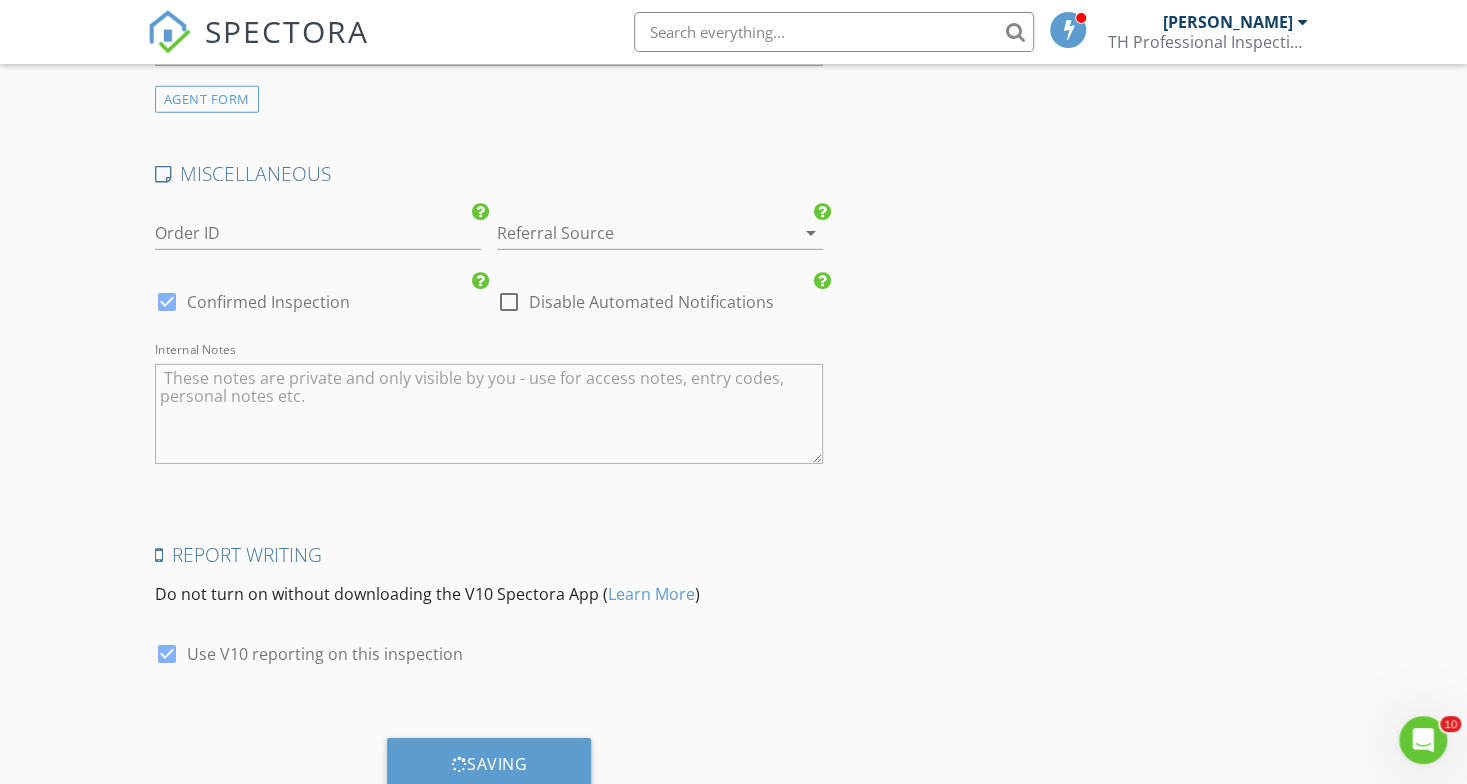 scroll, scrollTop: 3382, scrollLeft: 0, axis: vertical 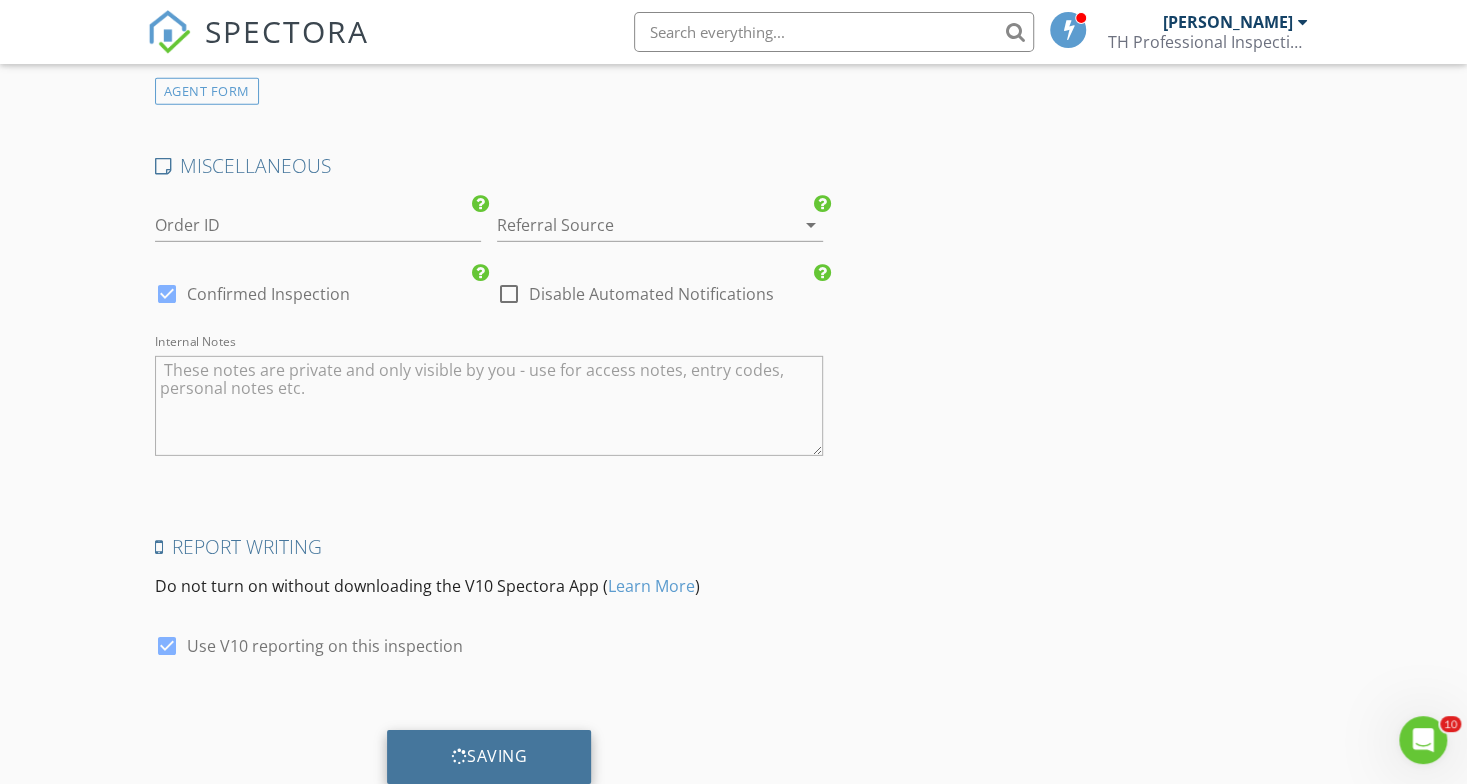 click on "Saving" at bounding box center [489, 756] 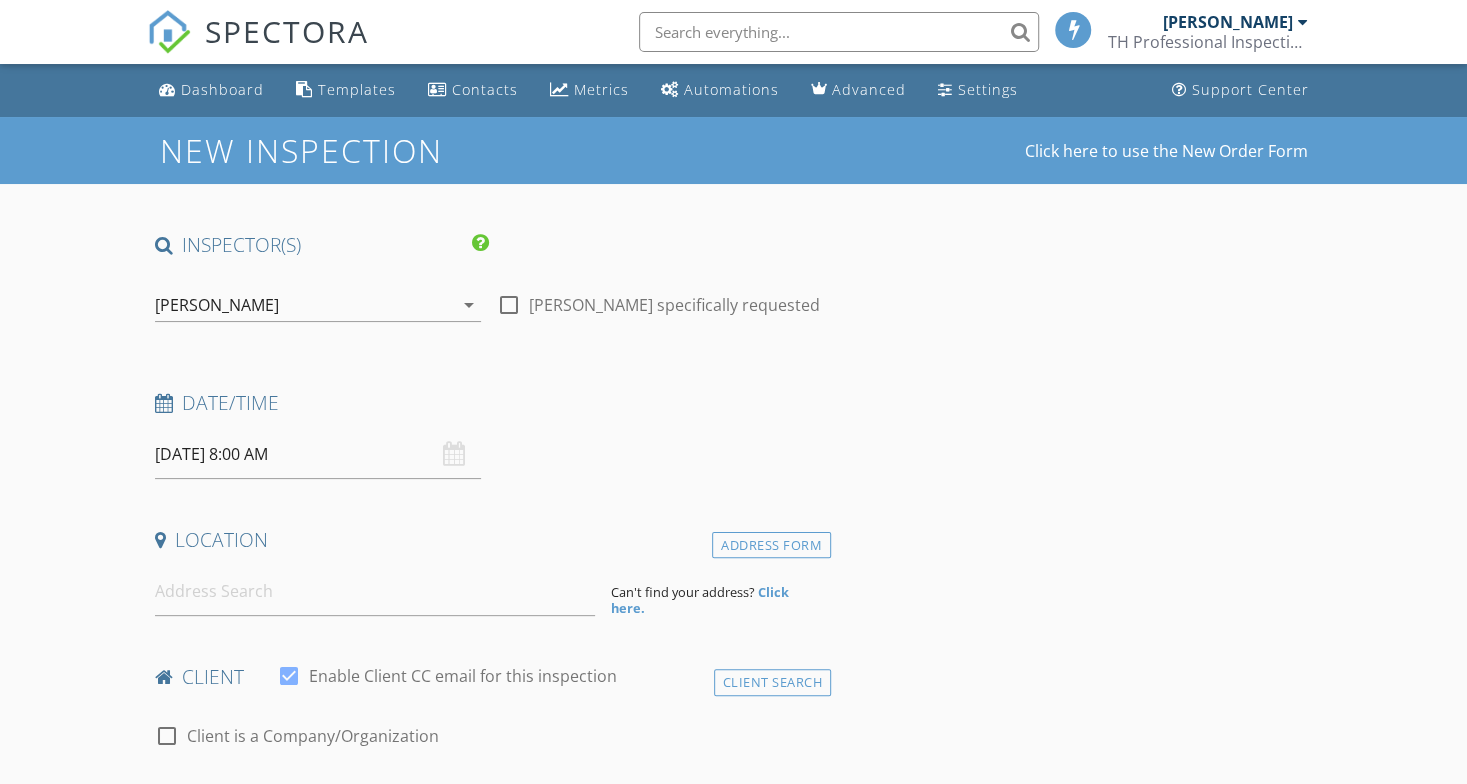 scroll, scrollTop: 1, scrollLeft: 0, axis: vertical 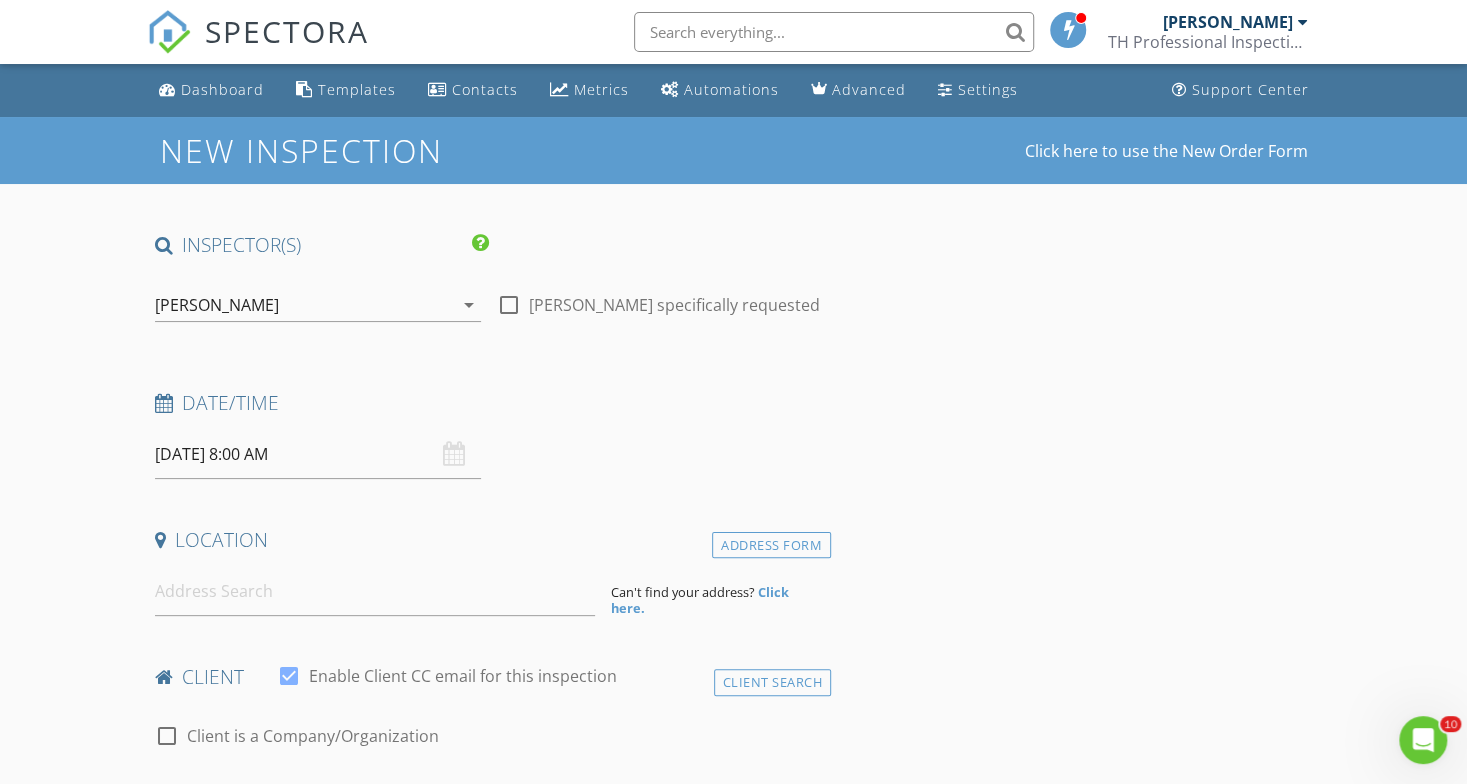 click on "SPECTORA" at bounding box center (258, 32) 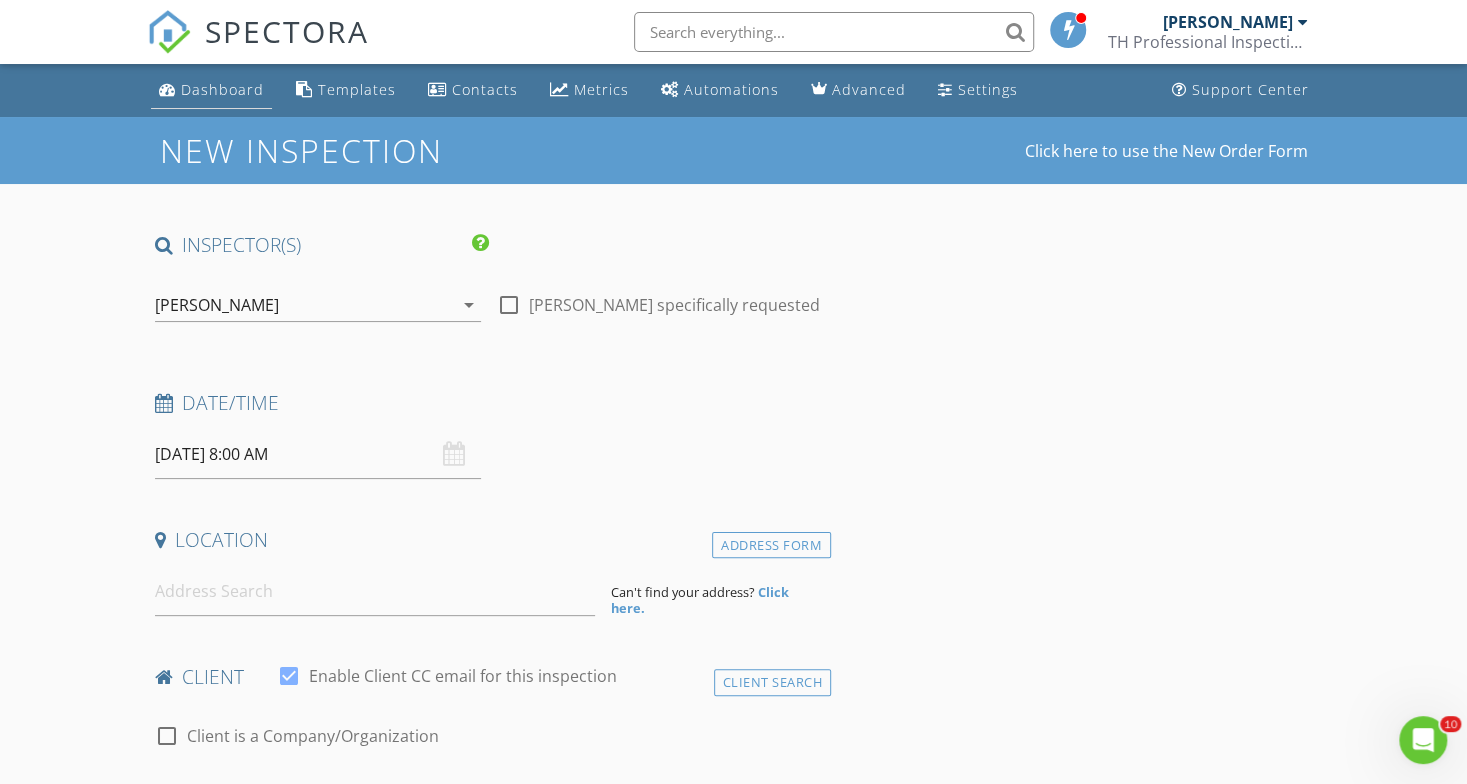 click on "Dashboard" at bounding box center (222, 89) 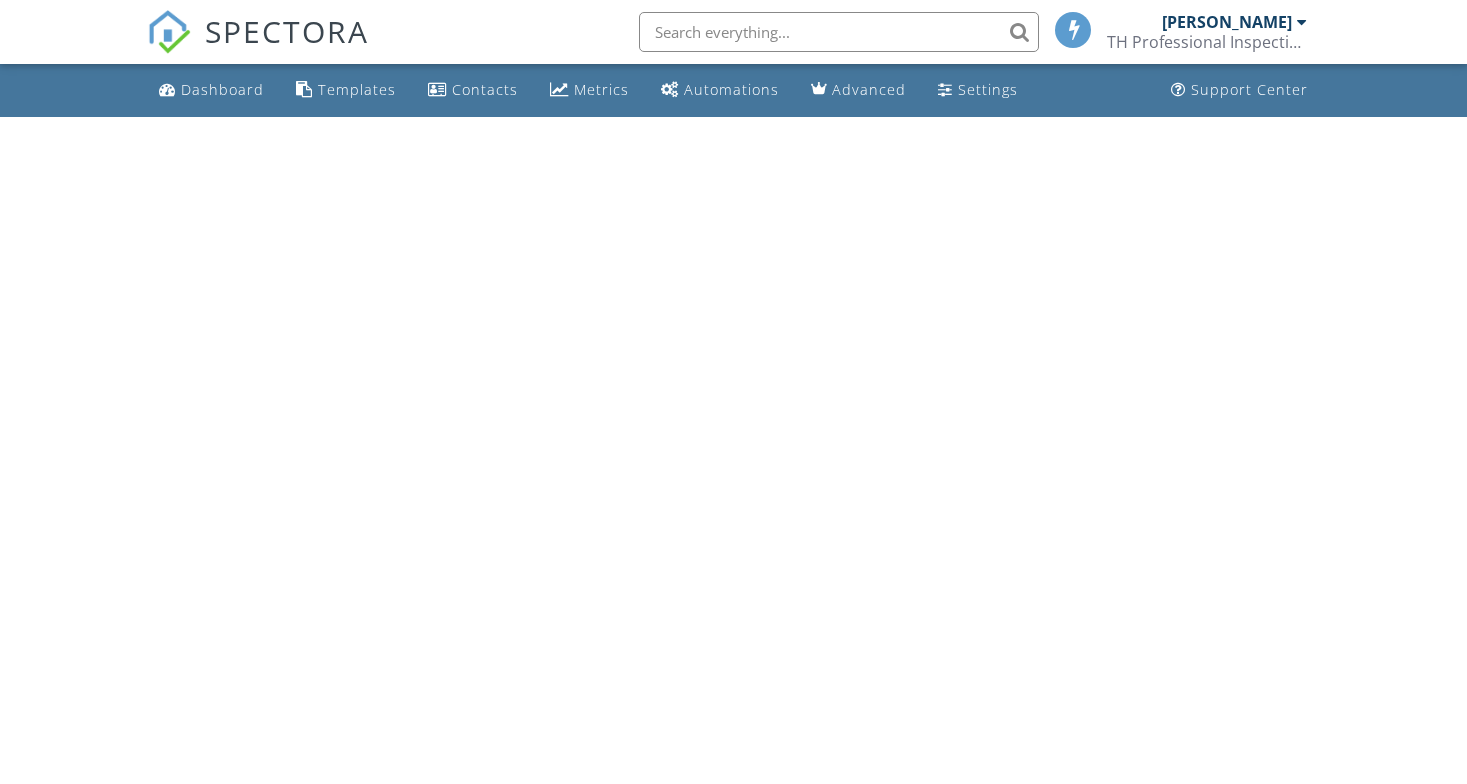 scroll, scrollTop: 0, scrollLeft: 0, axis: both 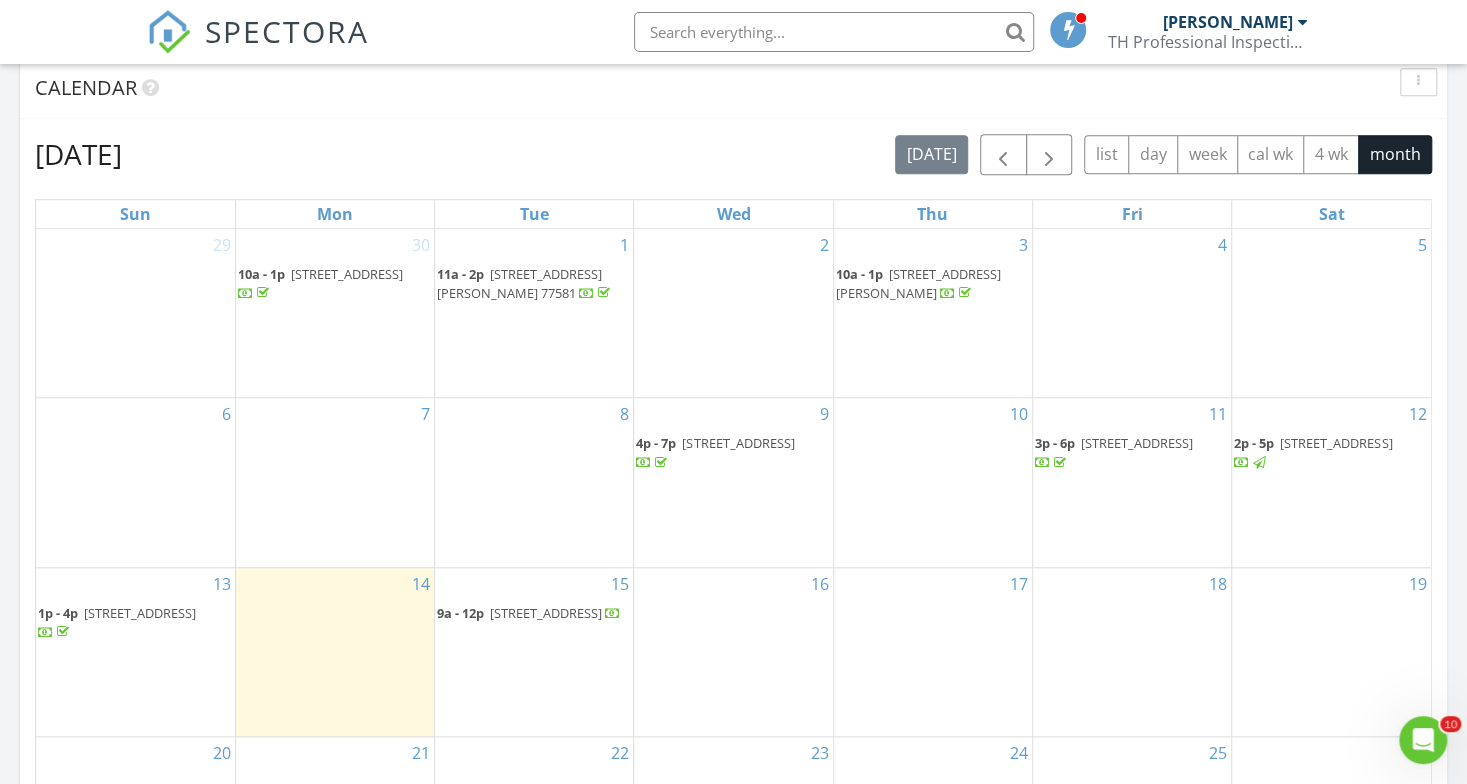click on "16" at bounding box center (733, 652) 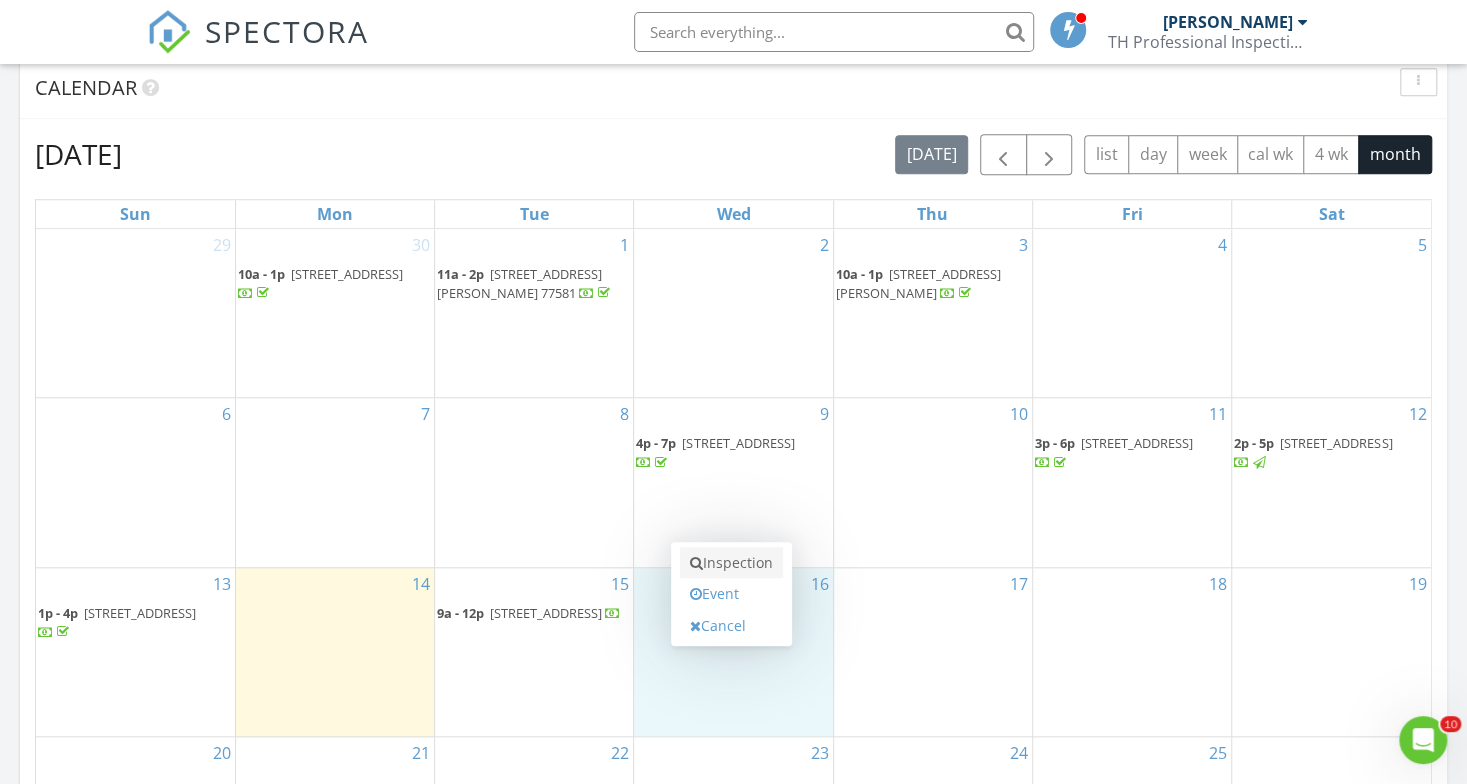 click on "Inspection" at bounding box center (731, 563) 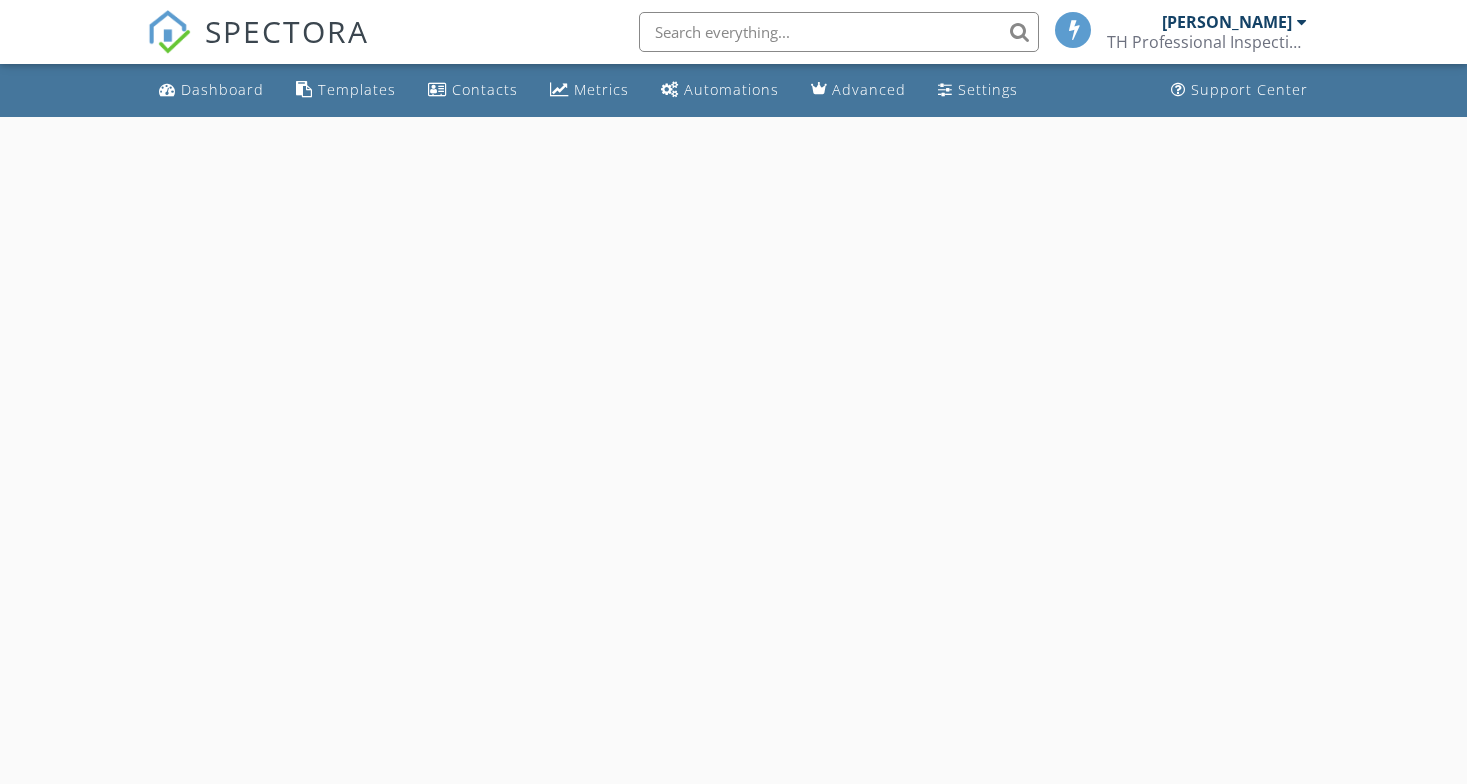 scroll, scrollTop: 0, scrollLeft: 0, axis: both 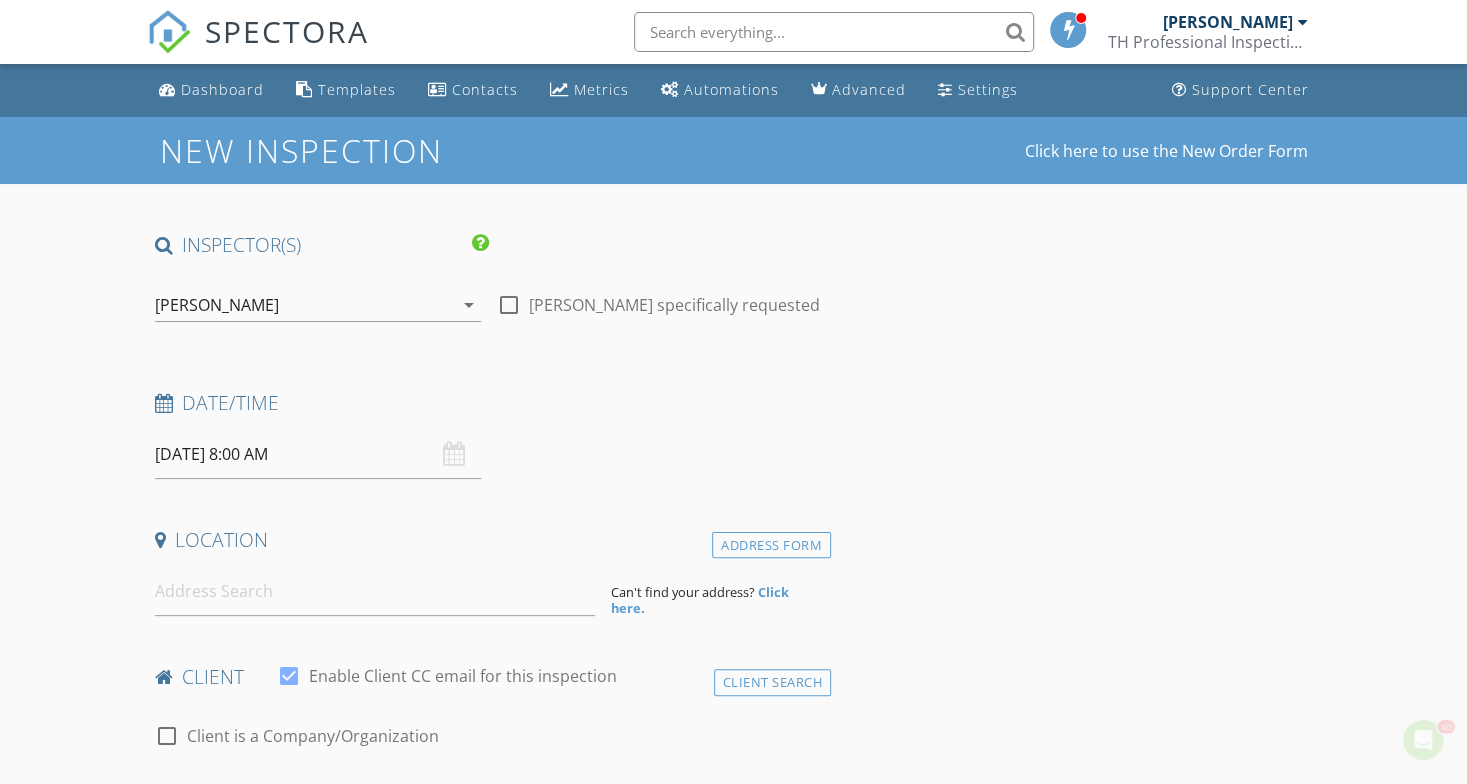 click on "[DATE] 8:00 AM" at bounding box center [318, 454] 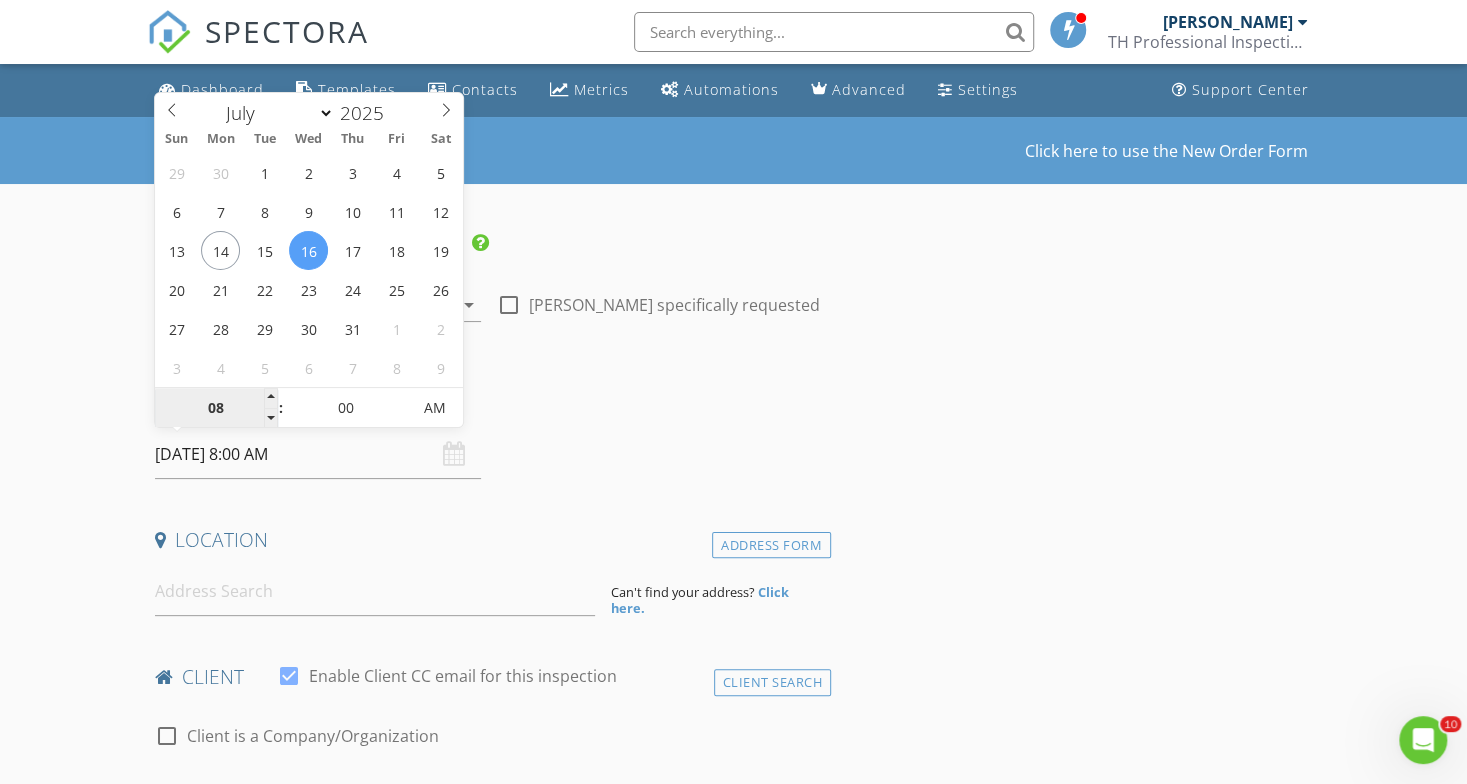 click on "08" at bounding box center [216, 409] 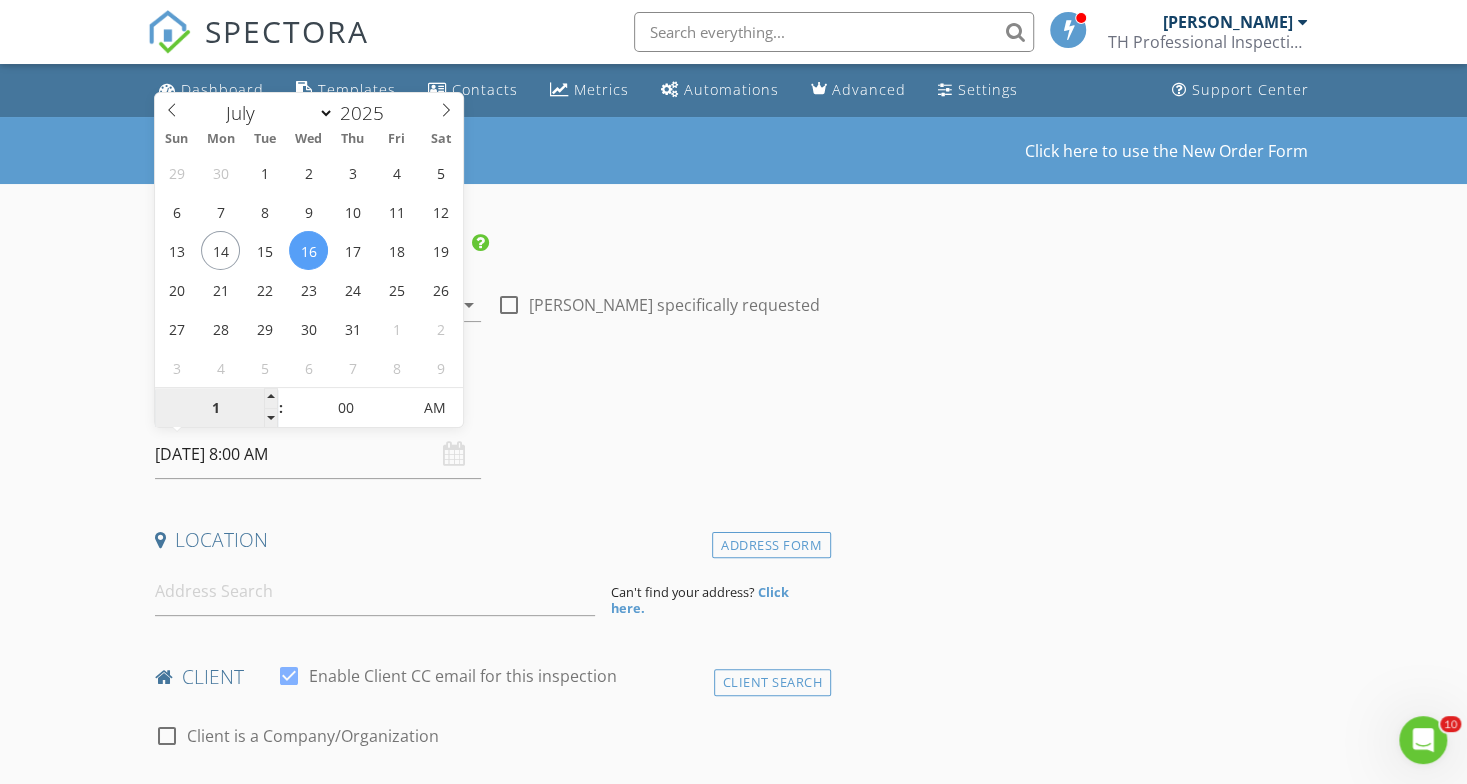 type on "11" 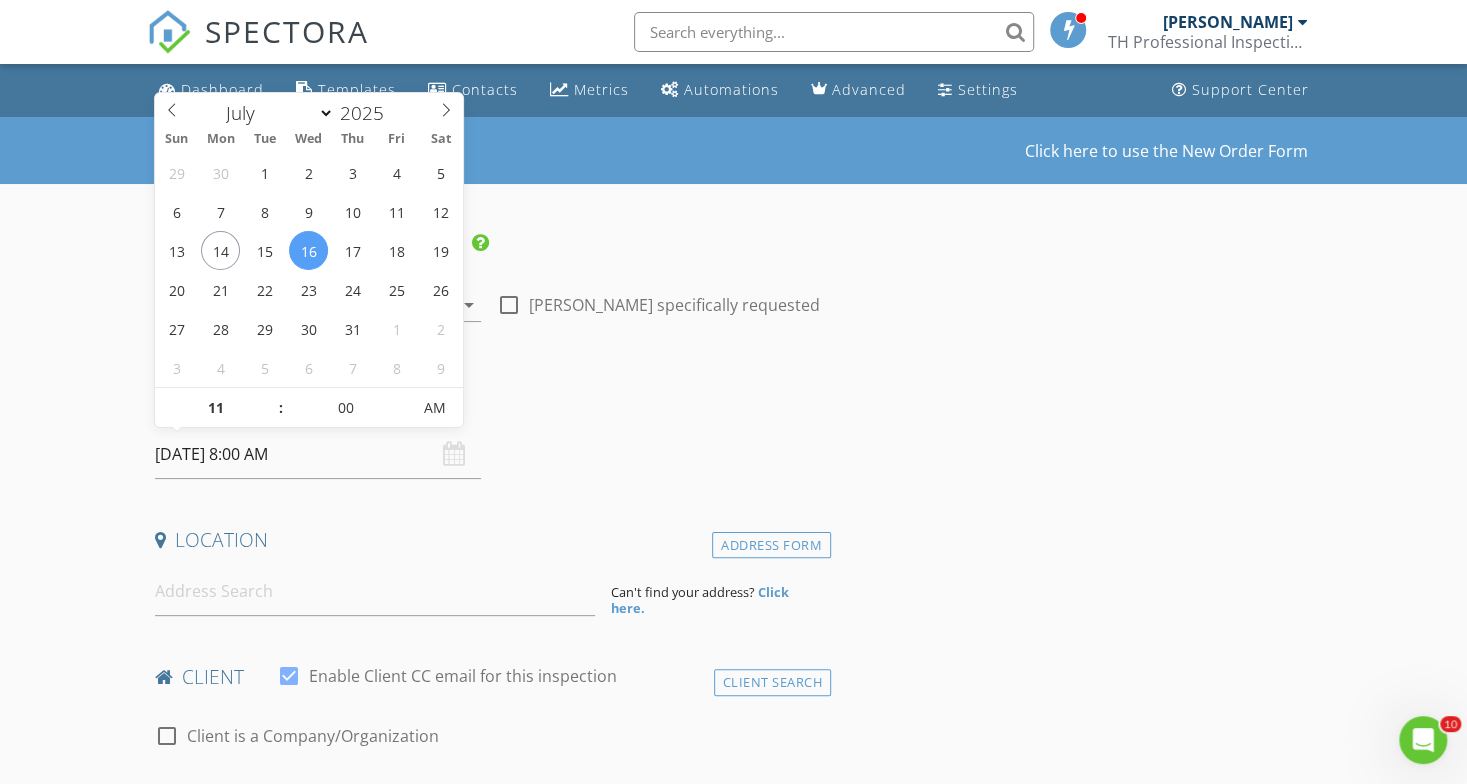 type on "[DATE] 11:00 AM" 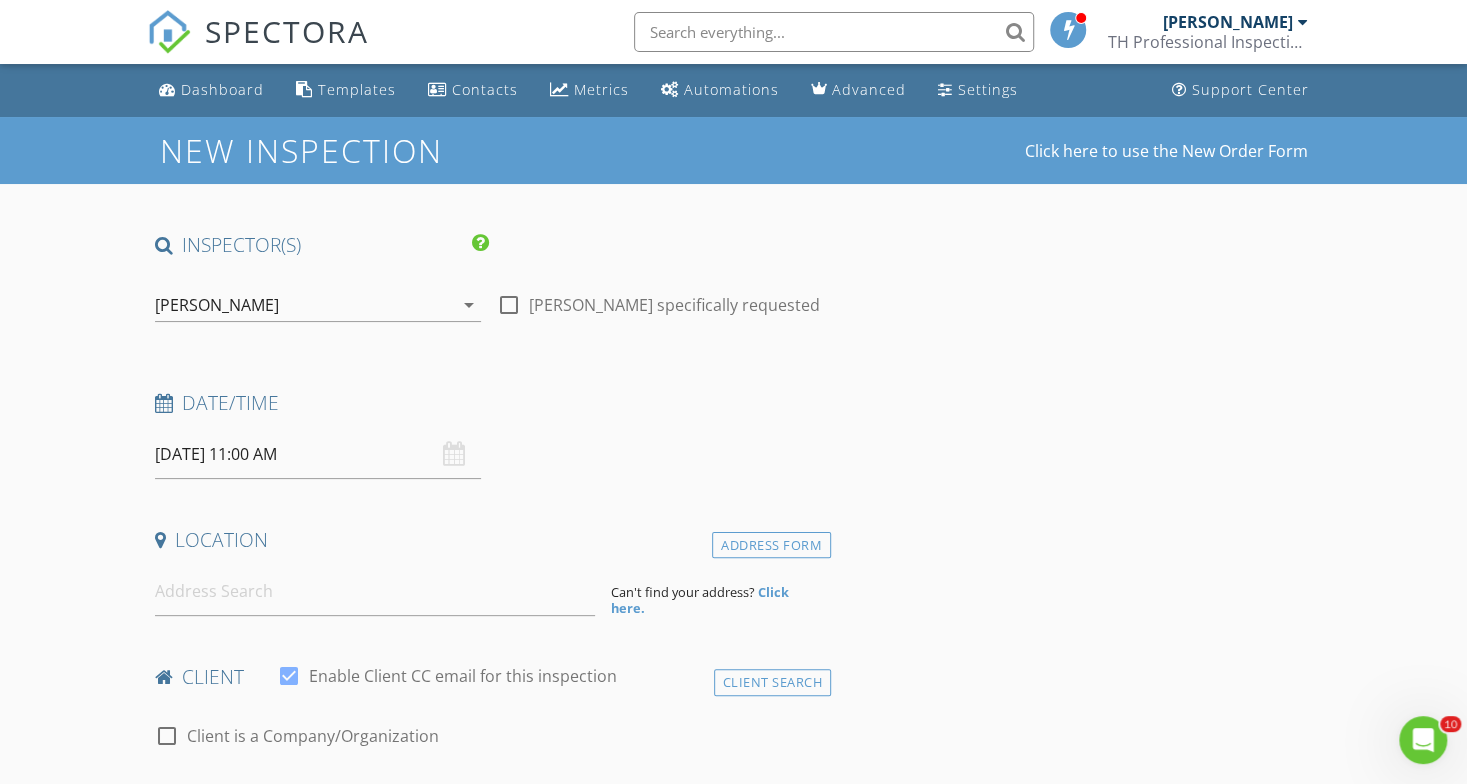 click on "Date/Time" at bounding box center (489, 403) 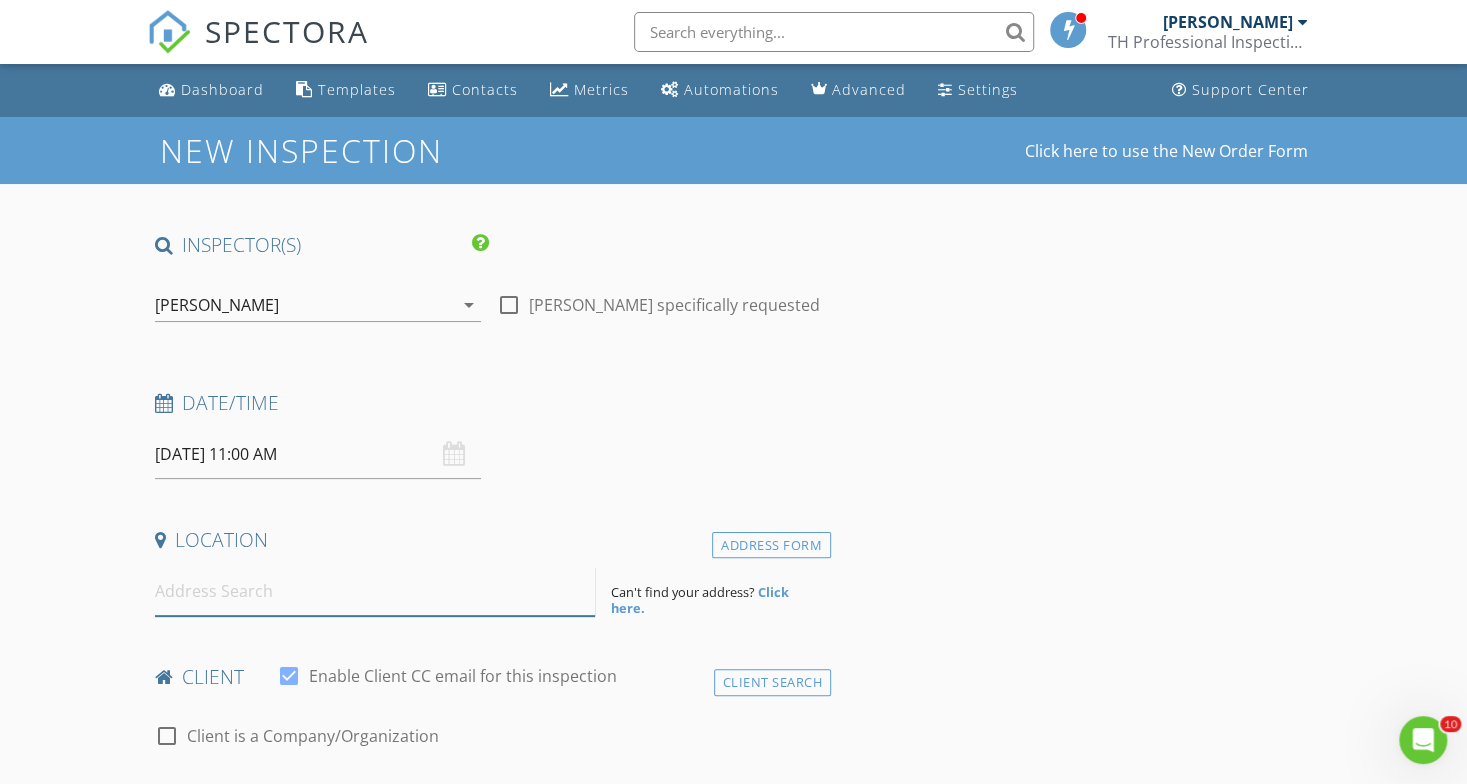 click at bounding box center (375, 591) 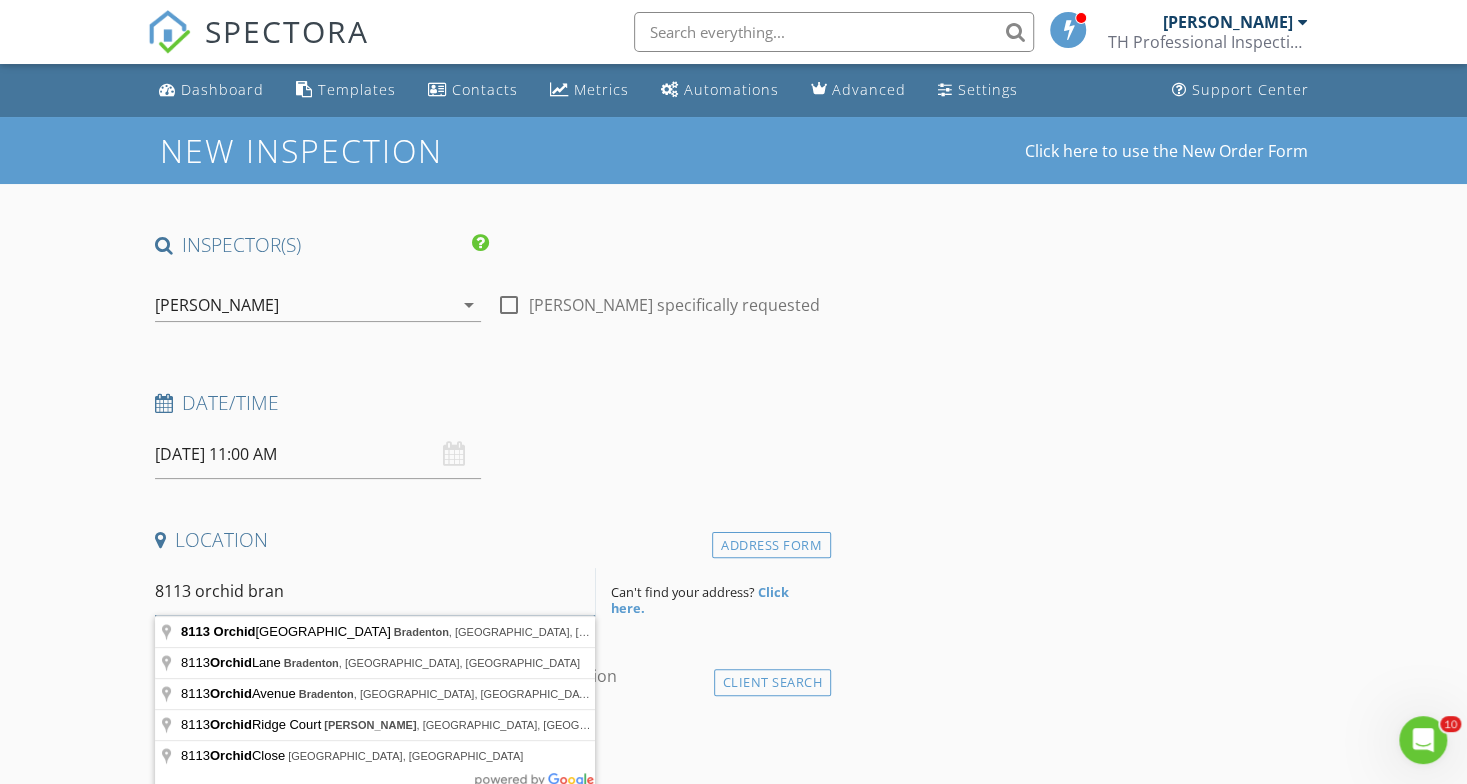 click on "8113 orchid bran" at bounding box center (375, 591) 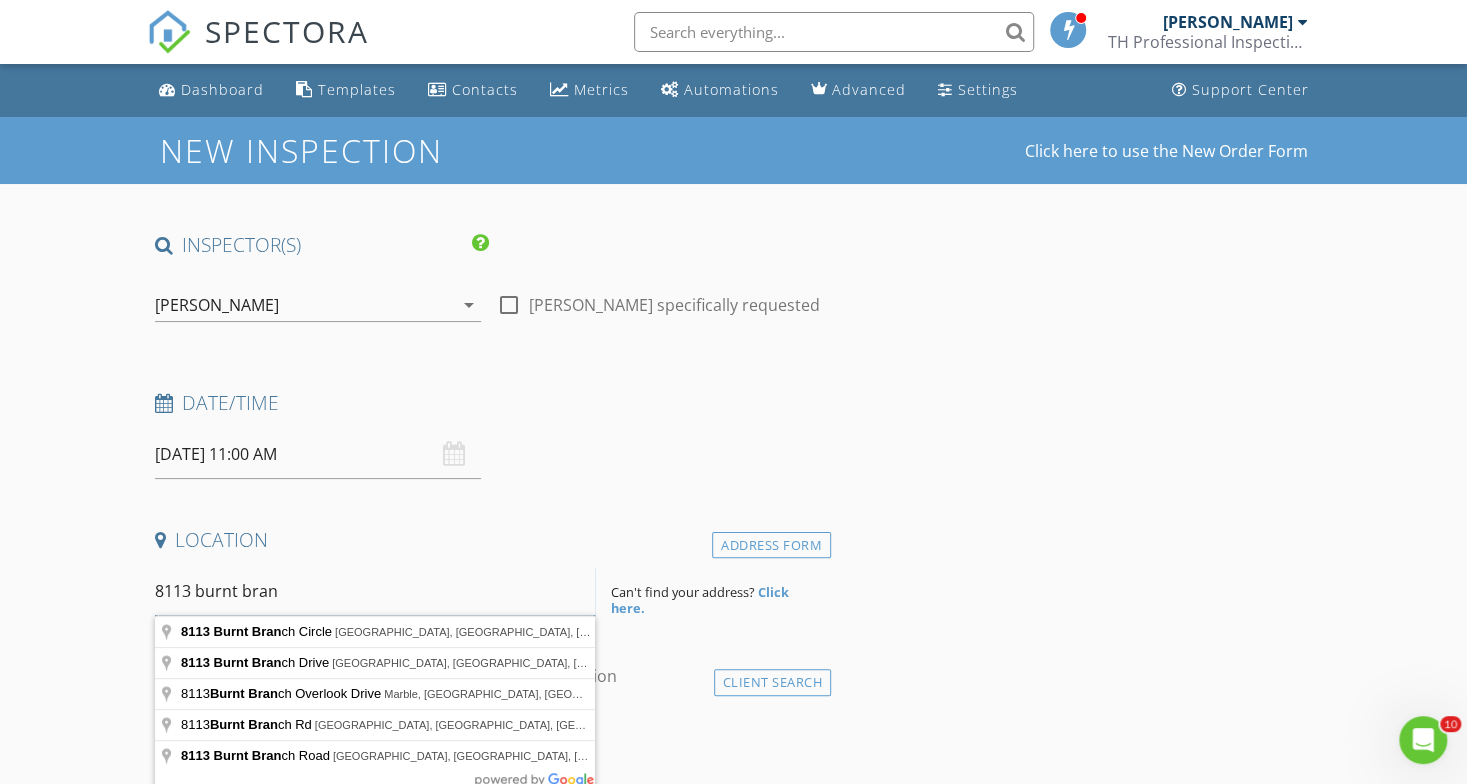 click on "8113 burnt bran" at bounding box center (375, 591) 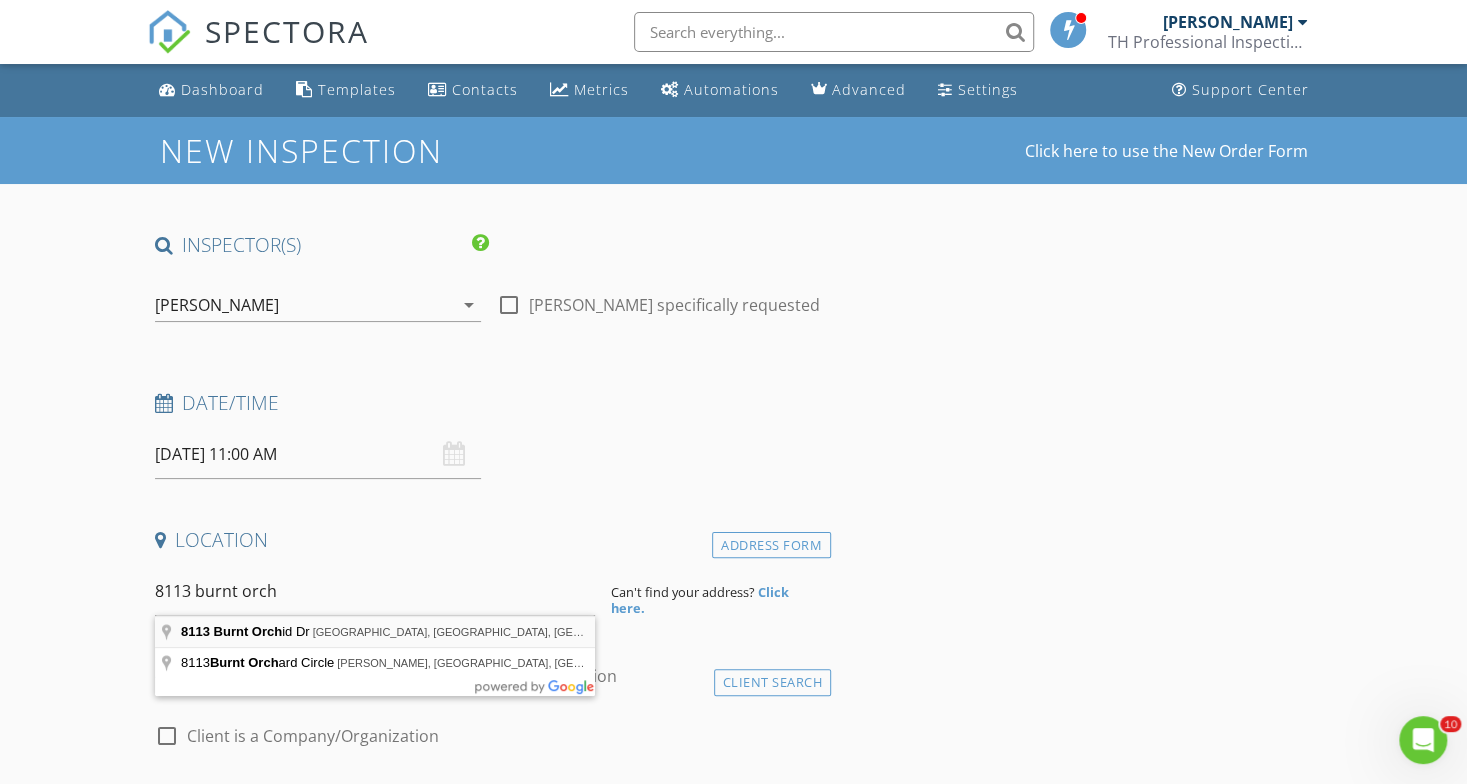 type on "[STREET_ADDRESS]" 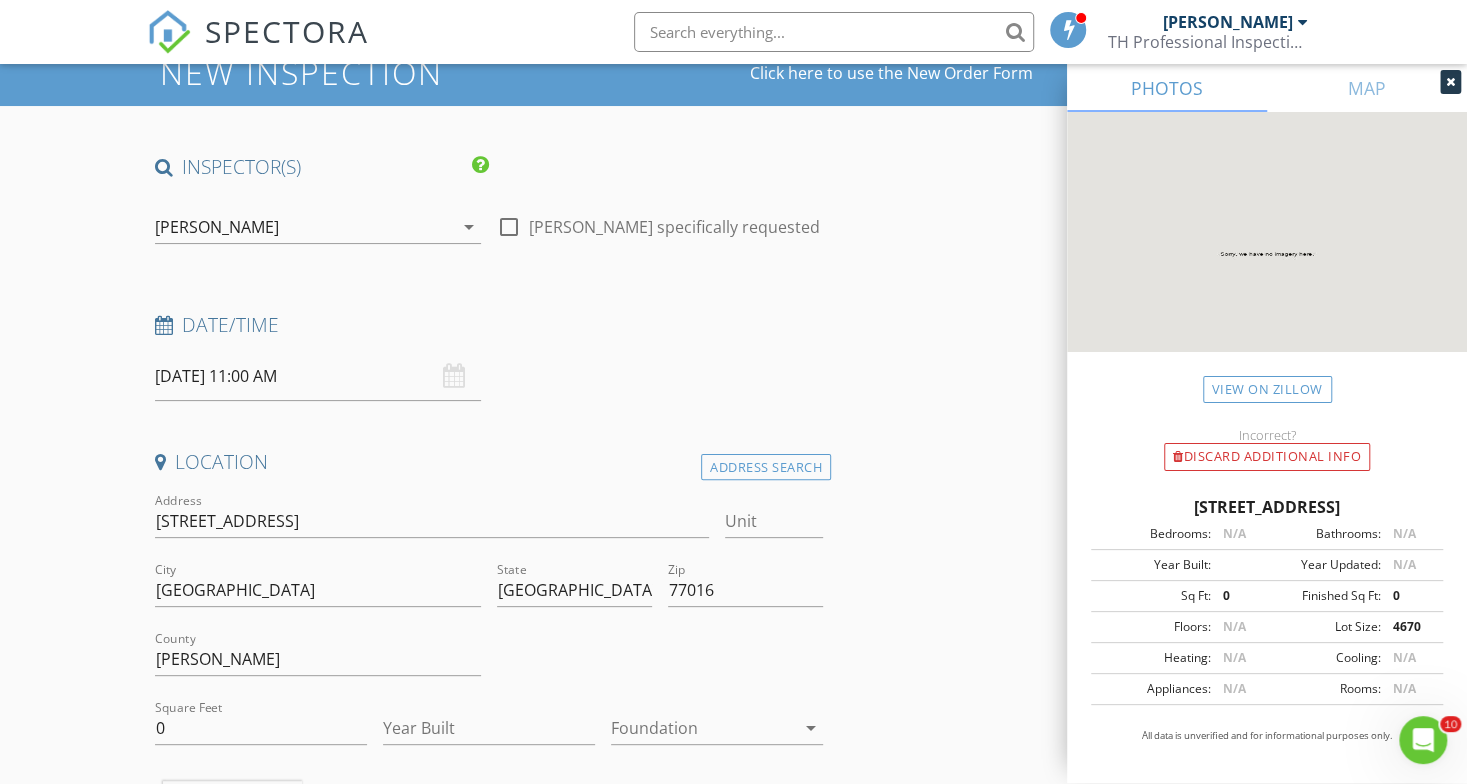 scroll, scrollTop: 165, scrollLeft: 0, axis: vertical 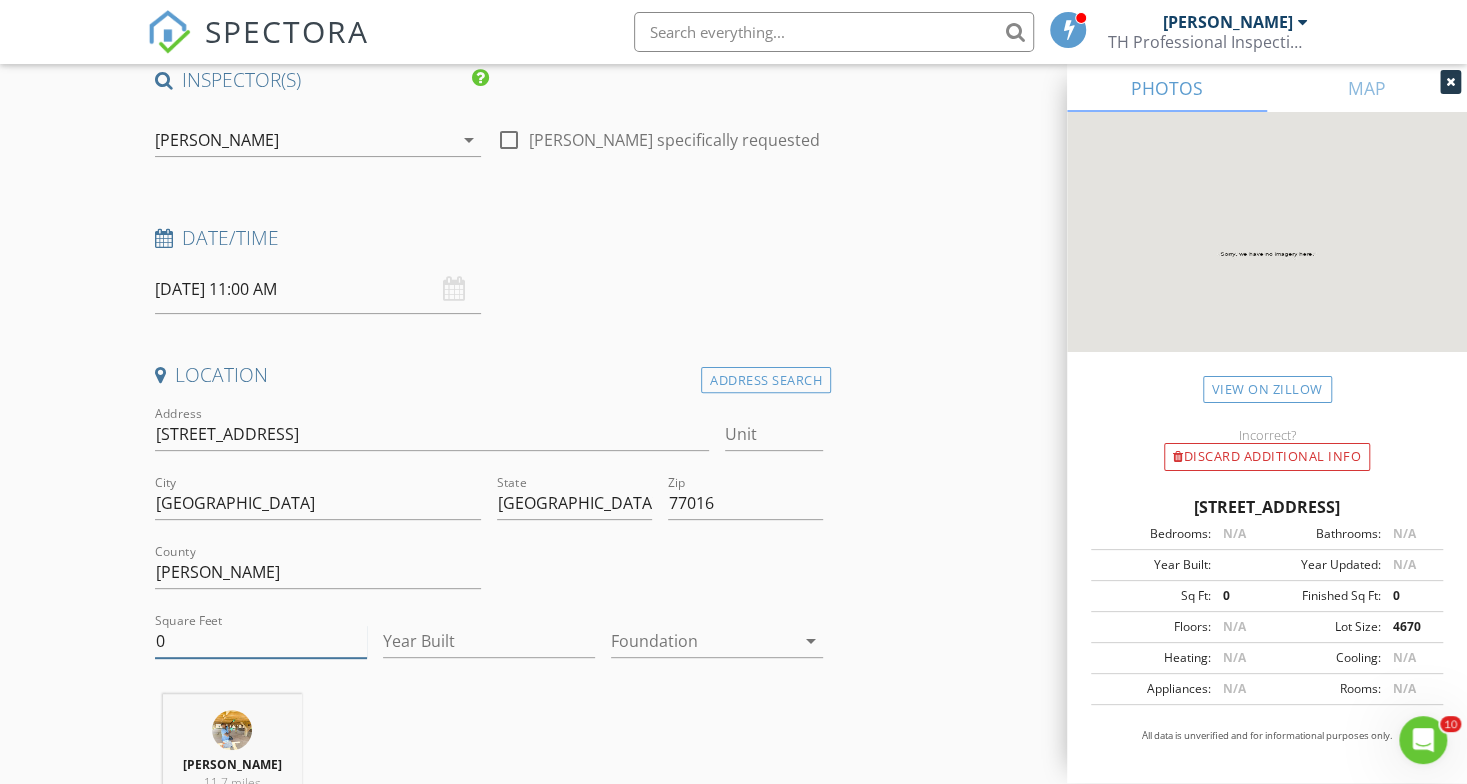 click on "0" at bounding box center [261, 641] 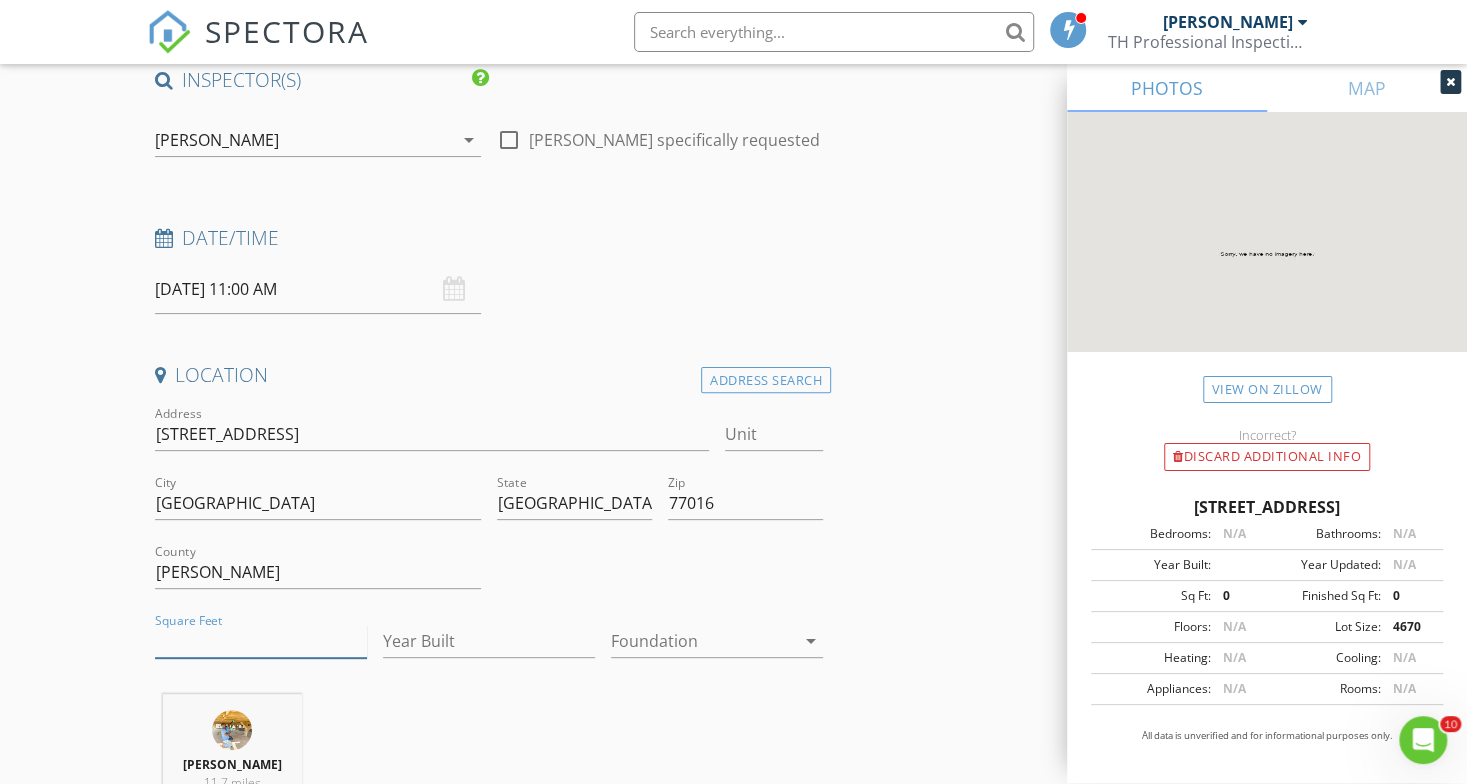 type 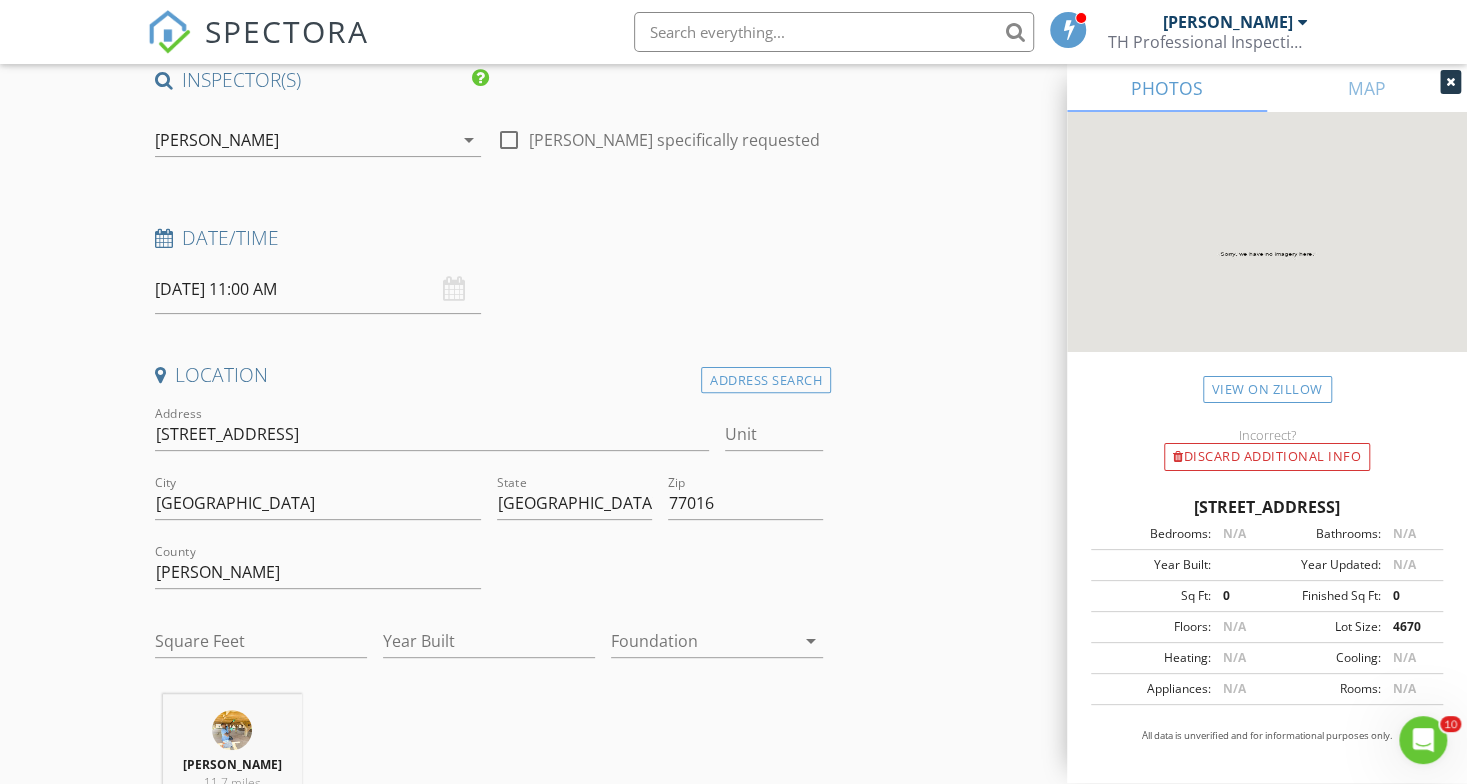 click at bounding box center [1450, 82] 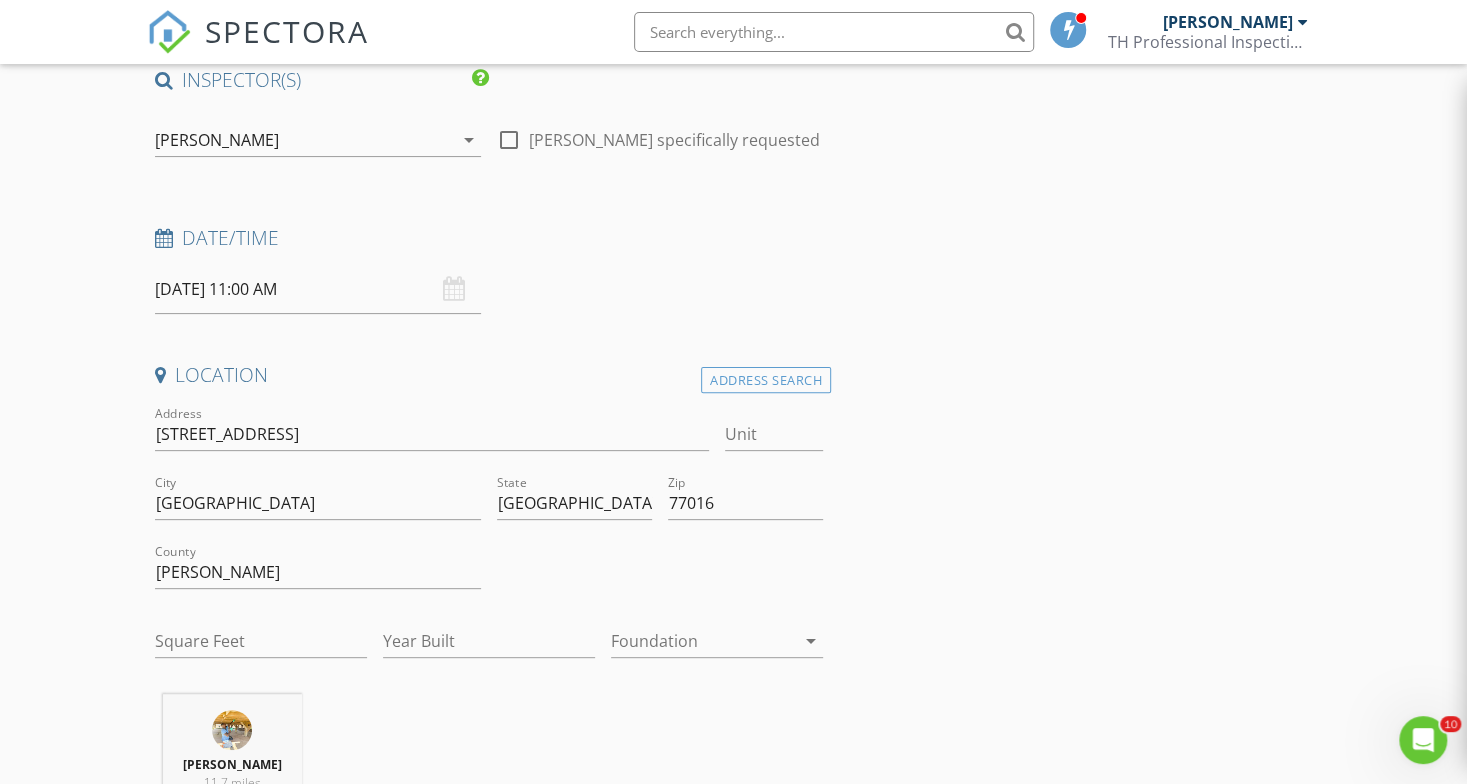 click on "INSPECTOR(S)
check_box   [PERSON_NAME]   PRIMARY   [PERSON_NAME] arrow_drop_down   check_box_outline_blank [PERSON_NAME] specifically requested
Date/Time
[DATE] 11:00 AM
Location
Address Search       Address [STREET_ADDRESS][US_STATE] Harris     Square Feet   Year Built   Foundation arrow_drop_down     [PERSON_NAME]     11.7 miles     (19 minutes)
client
check_box Enable Client CC email for this inspection   Client Search     check_box_outline_blank Client is a Company/Organization     First Name   Last Name   Email   CC Email   Phone           Notes   Private Notes
ADD ADDITIONAL client
SERVICES
check_box_outline_blank   Residential Home Inspection   check_box_outline_blank   Residential Inspection   arrow_drop_down" at bounding box center (734, 1706) 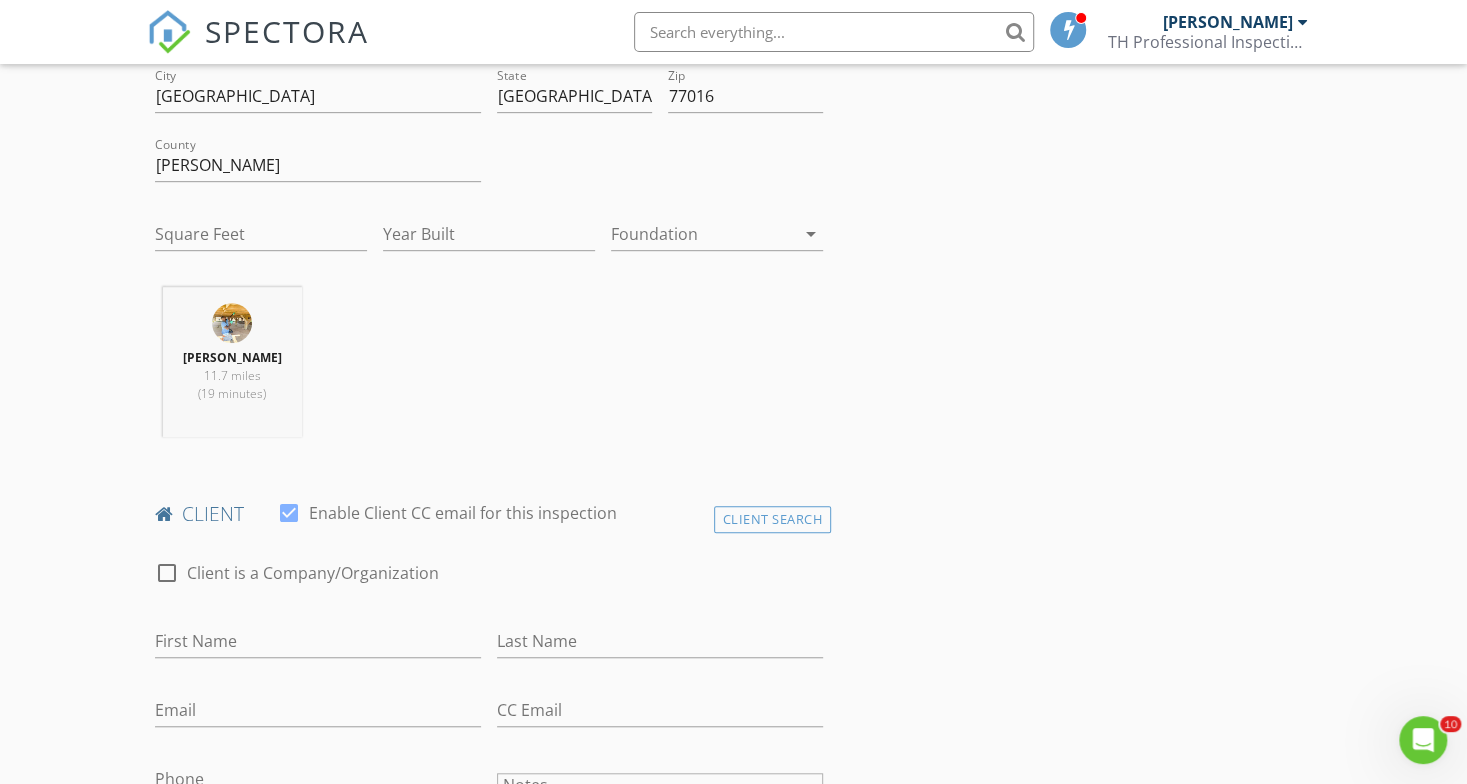 scroll, scrollTop: 575, scrollLeft: 0, axis: vertical 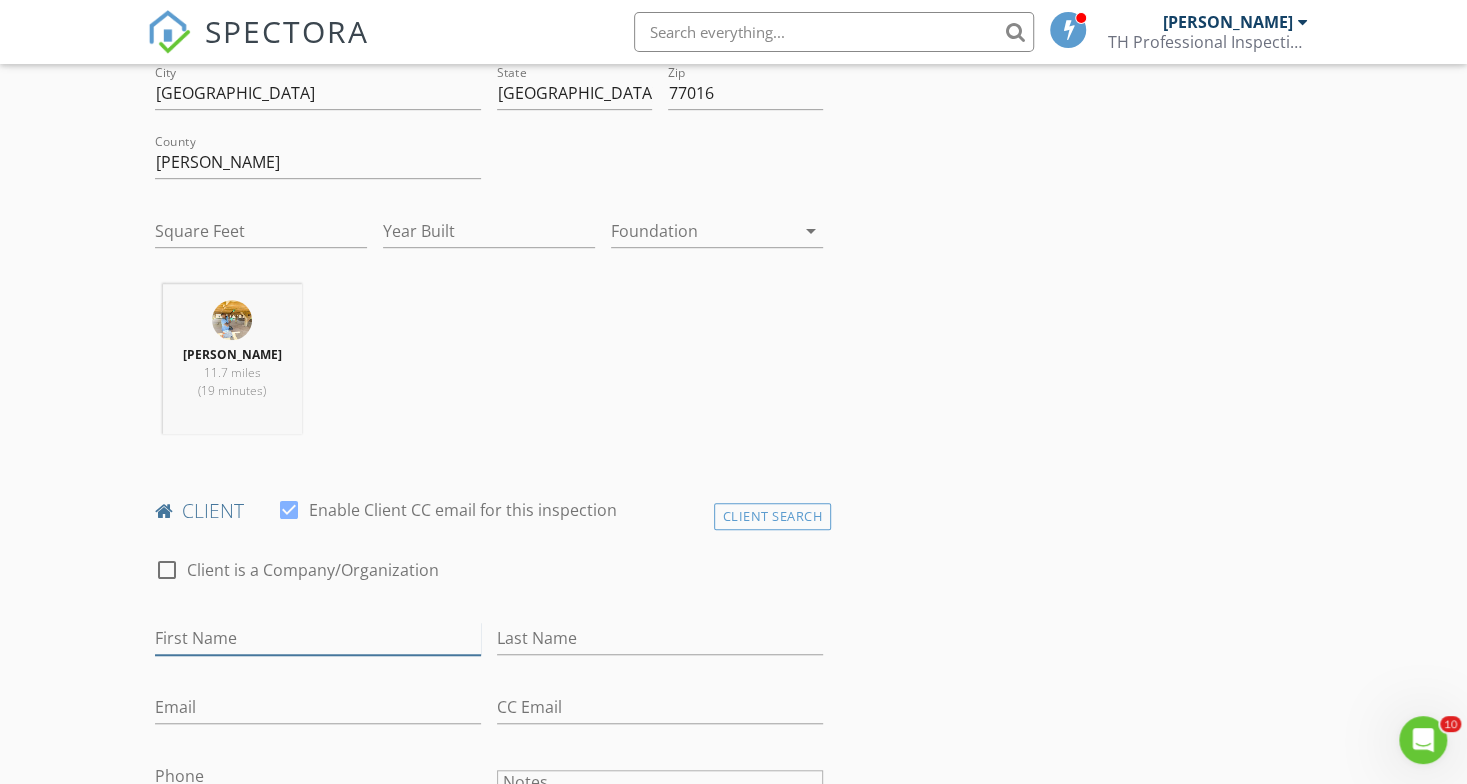 click on "First Name" at bounding box center (318, 638) 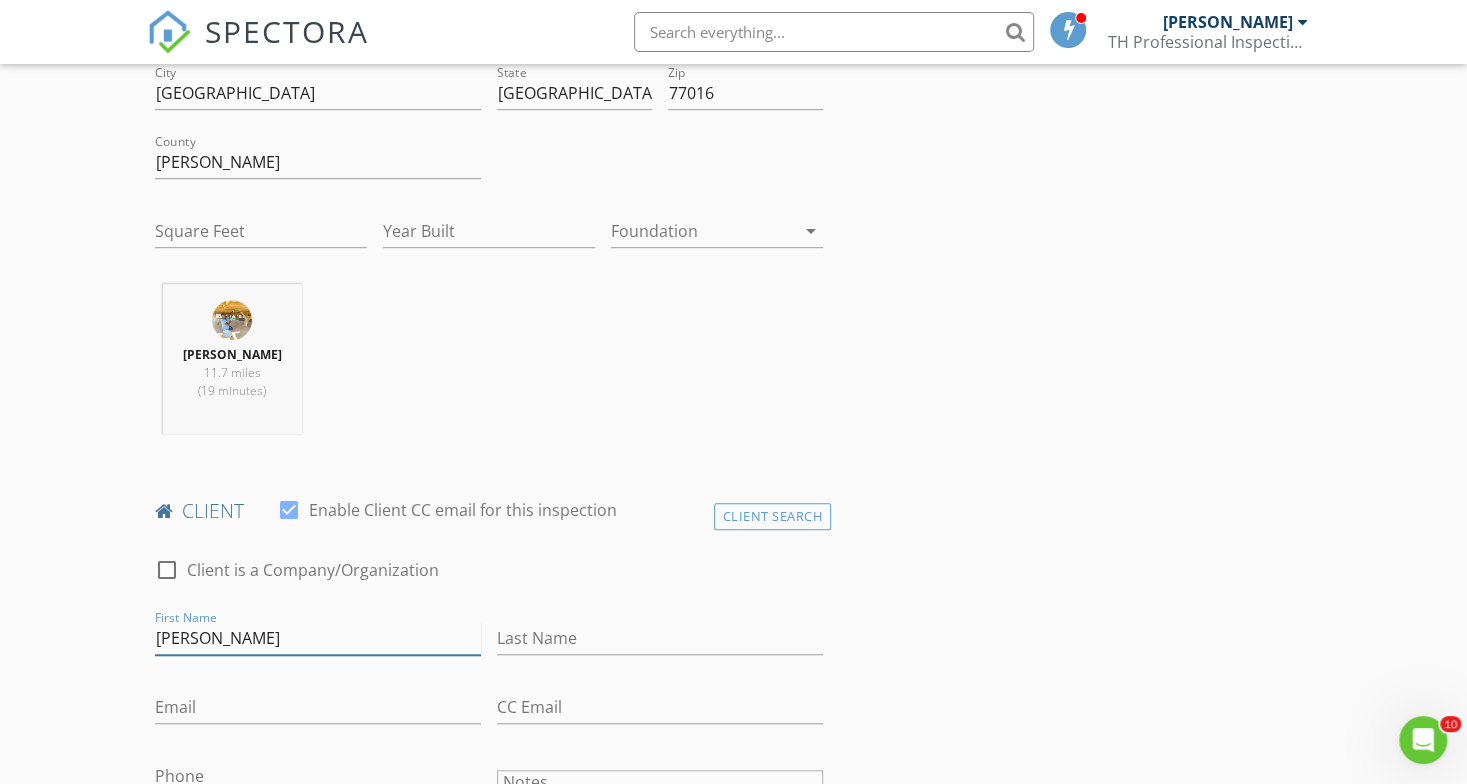 type on "[PERSON_NAME]" 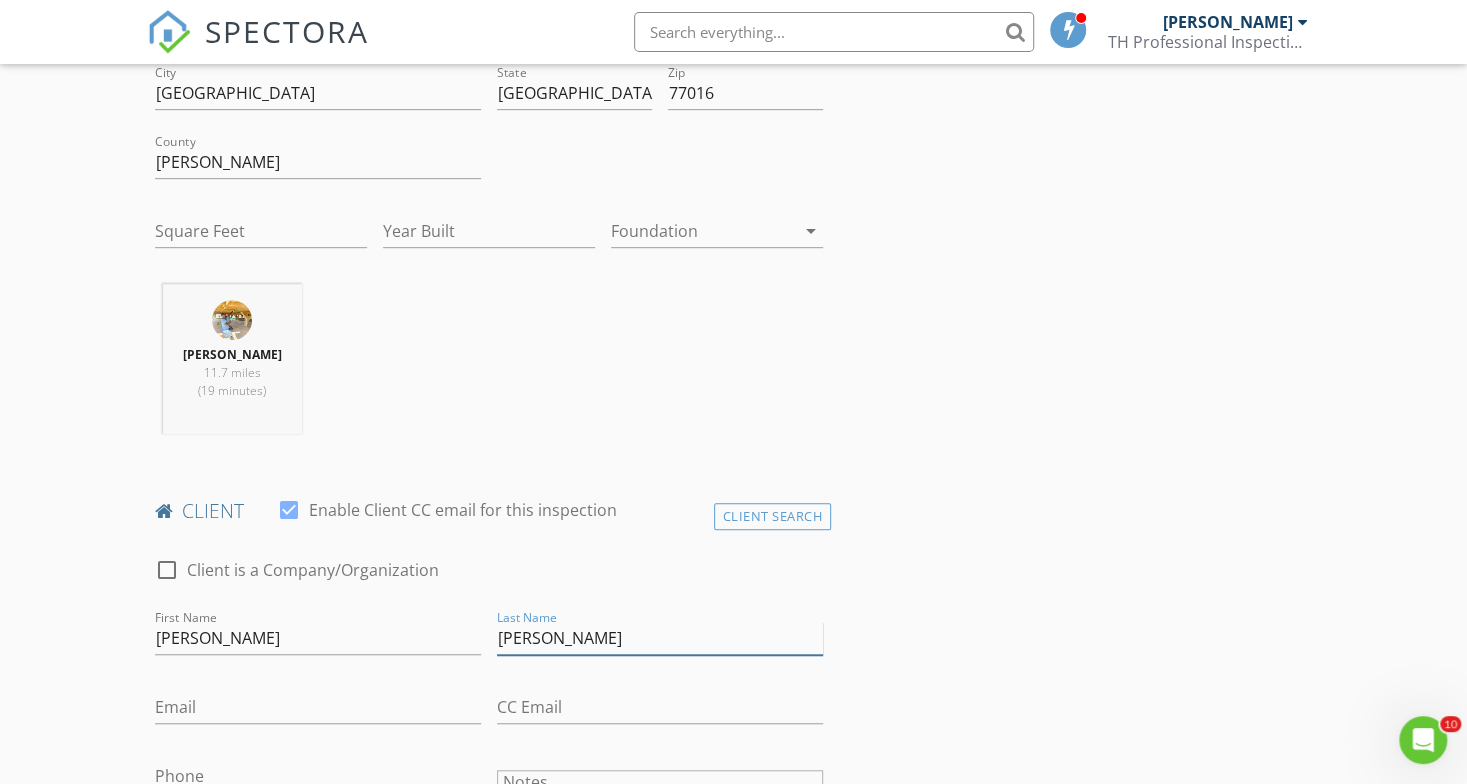 type on "[PERSON_NAME]" 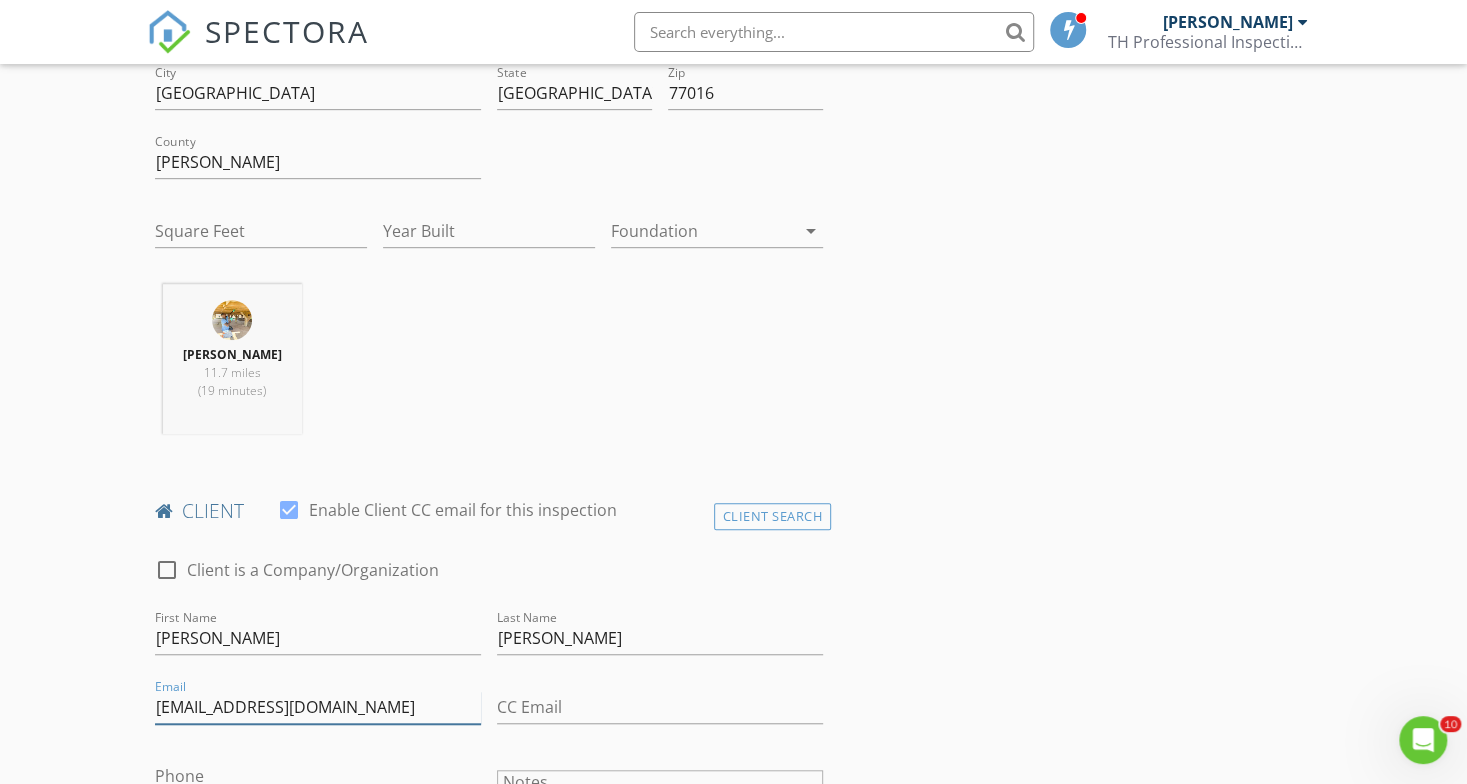 type on "[EMAIL_ADDRESS][DOMAIN_NAME]" 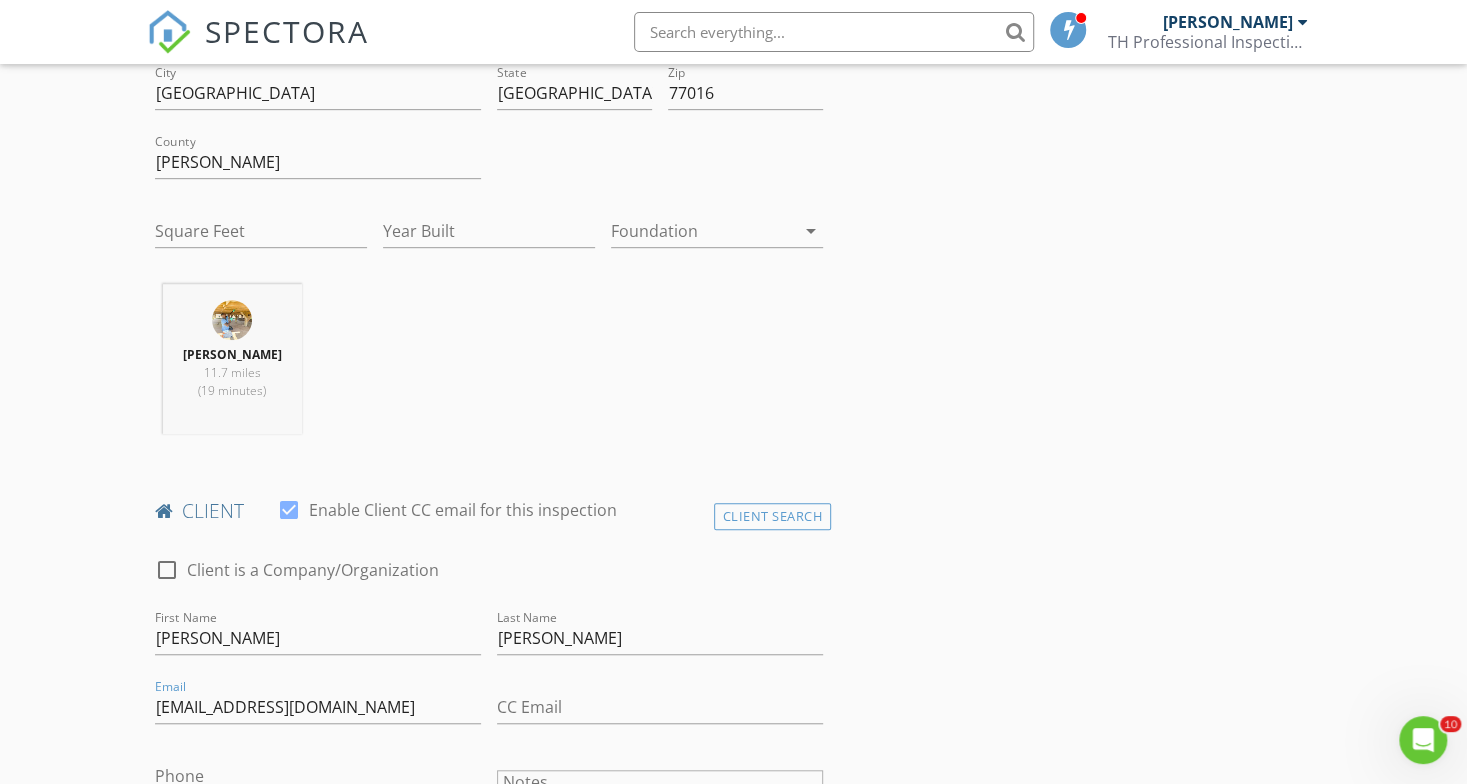 click on "INSPECTOR(S)
check_box   Taji Henley   PRIMARY   Taji Henley arrow_drop_down   check_box_outline_blank Taji Henley specifically requested
Date/Time
07/16/2025 11:00 AM
Location
Address Search       Address 8113 Burnt Orchid Dr   Unit   City Houston   State TX   Zip 77016   County Harris     Square Feet   Year Built   Foundation arrow_drop_down     Taji Henley     11.7 miles     (19 minutes)
client
check_box Enable Client CC email for this inspection   Client Search     check_box_outline_blank Client is a Company/Organization     First Name Michaela   Last Name Josey   Email myjosey68@gmail.com   CC Email   Phone           Notes   Private Notes
ADD ADDITIONAL client
SERVICES
check_box_outline_blank   Residential Home Inspection   check_box_outline_blank     arrow_drop_down" at bounding box center (734, 1296) 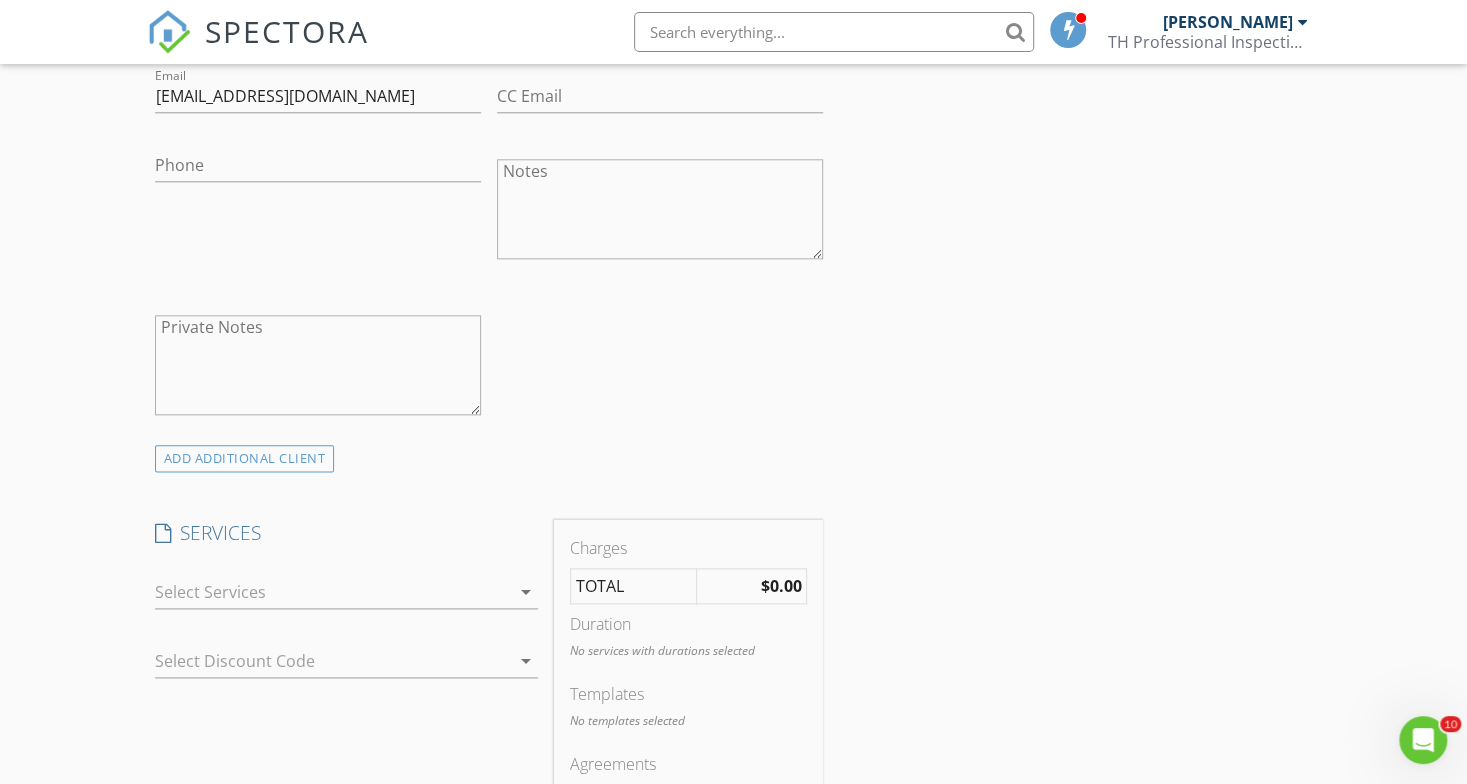 scroll, scrollTop: 1205, scrollLeft: 0, axis: vertical 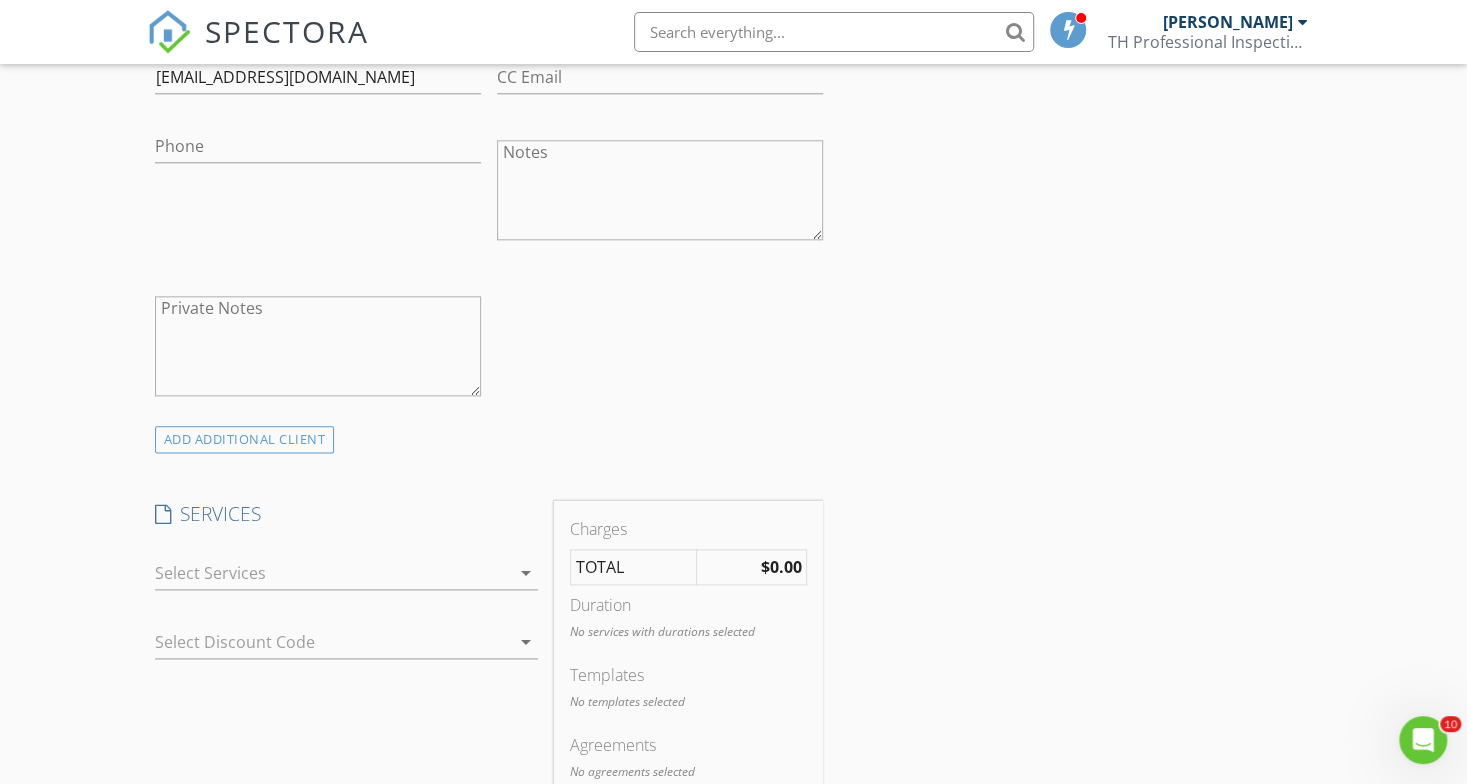 click at bounding box center (332, 573) 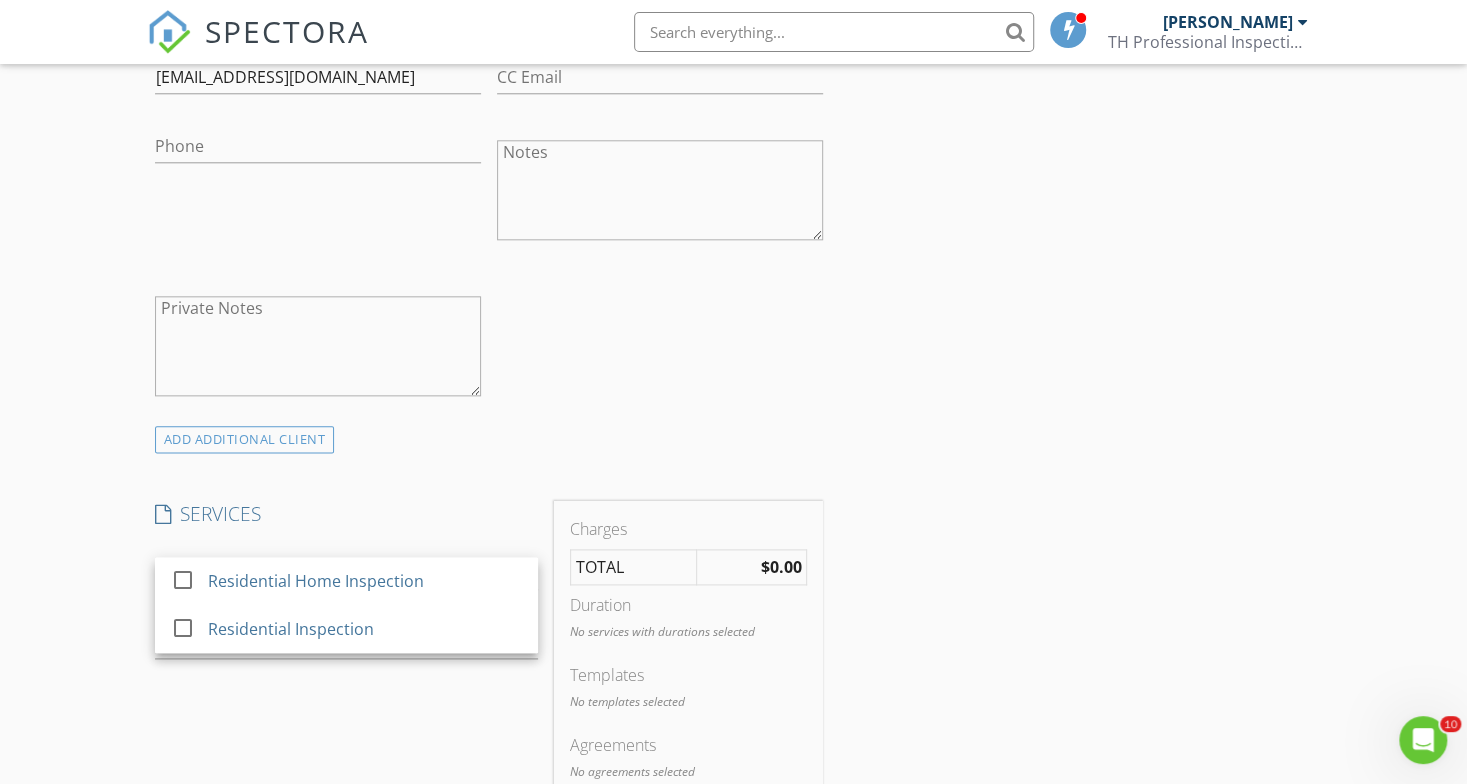click on "Residential Home Inspection" at bounding box center [365, 581] 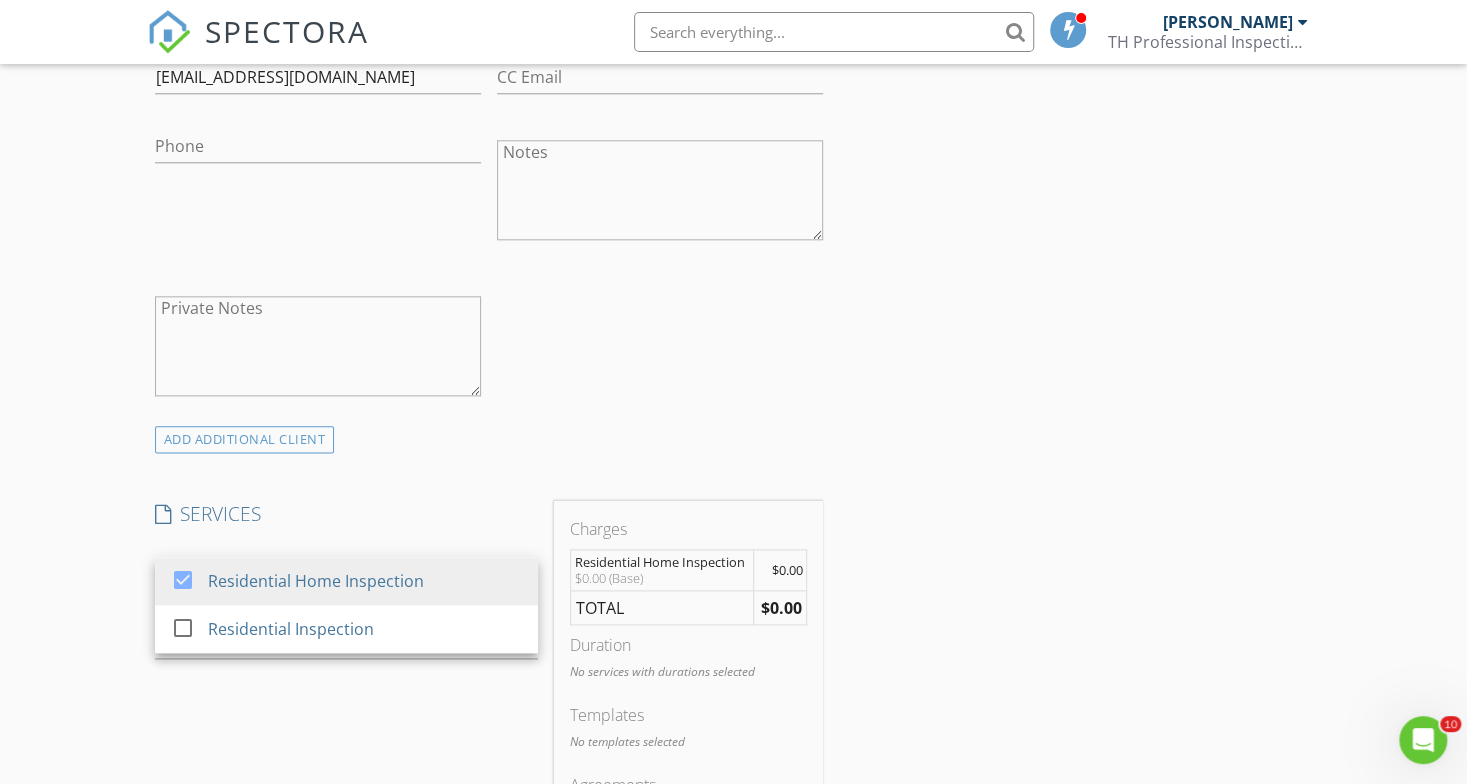 click on "INSPECTOR(S)
check_box   Taji Henley   PRIMARY   Taji Henley arrow_drop_down   check_box_outline_blank Taji Henley specifically requested
Date/Time
07/16/2025 11:00 AM
Location
Address Search       Address 8113 Burnt Orchid Dr   Unit   City Houston   State TX   Zip 77016   County Harris     Square Feet   Year Built   Foundation arrow_drop_down     Taji Henley     11.7 miles     (19 minutes)
client
check_box Enable Client CC email for this inspection   Client Search     check_box_outline_blank Client is a Company/Organization     First Name Michaela   Last Name Josey   Email myjosey68@gmail.com   CC Email   Phone           Notes   Private Notes
ADD ADDITIONAL client
SERVICES
check_box   Residential Home Inspection   check_box_outline_blank   Residential Inspection" at bounding box center [489, 628] 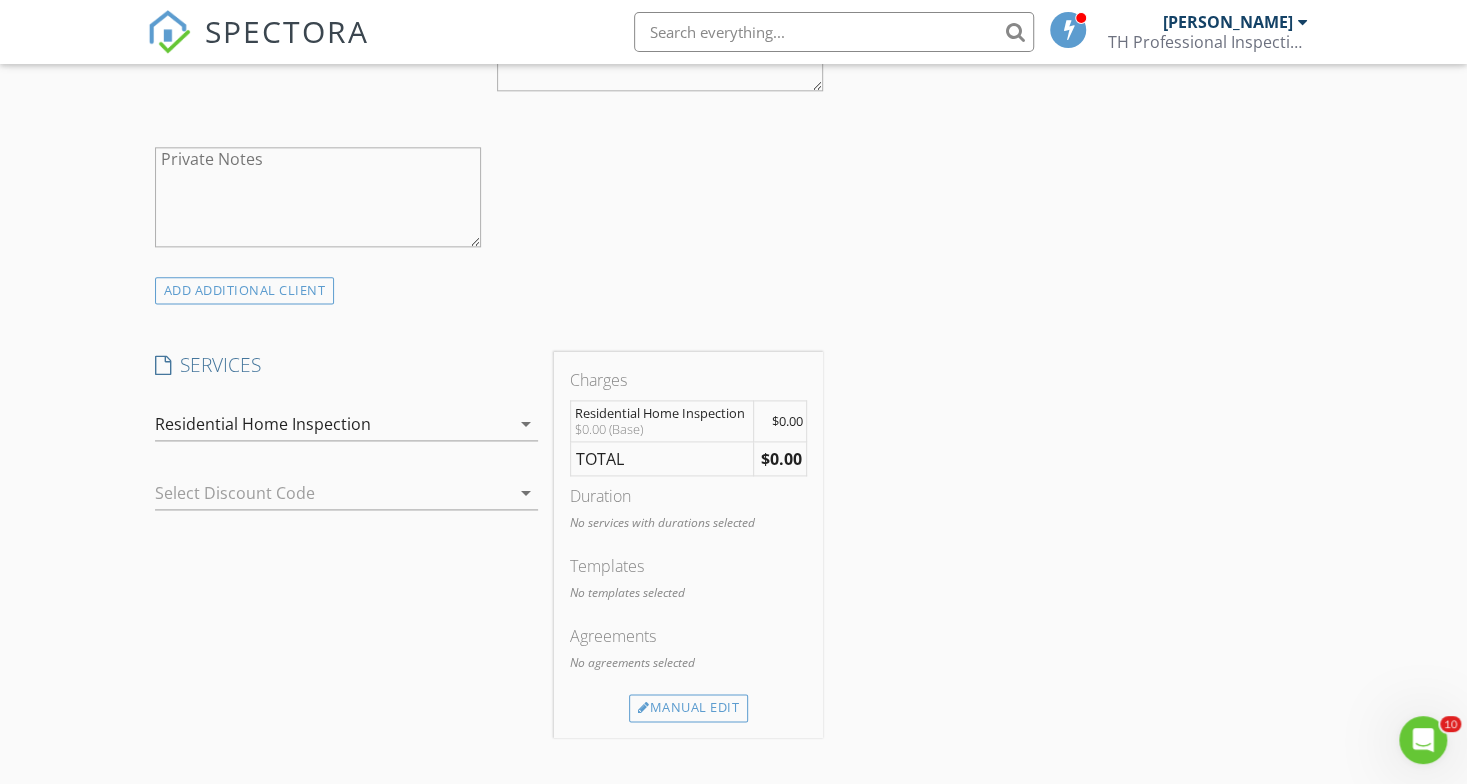scroll, scrollTop: 1355, scrollLeft: 0, axis: vertical 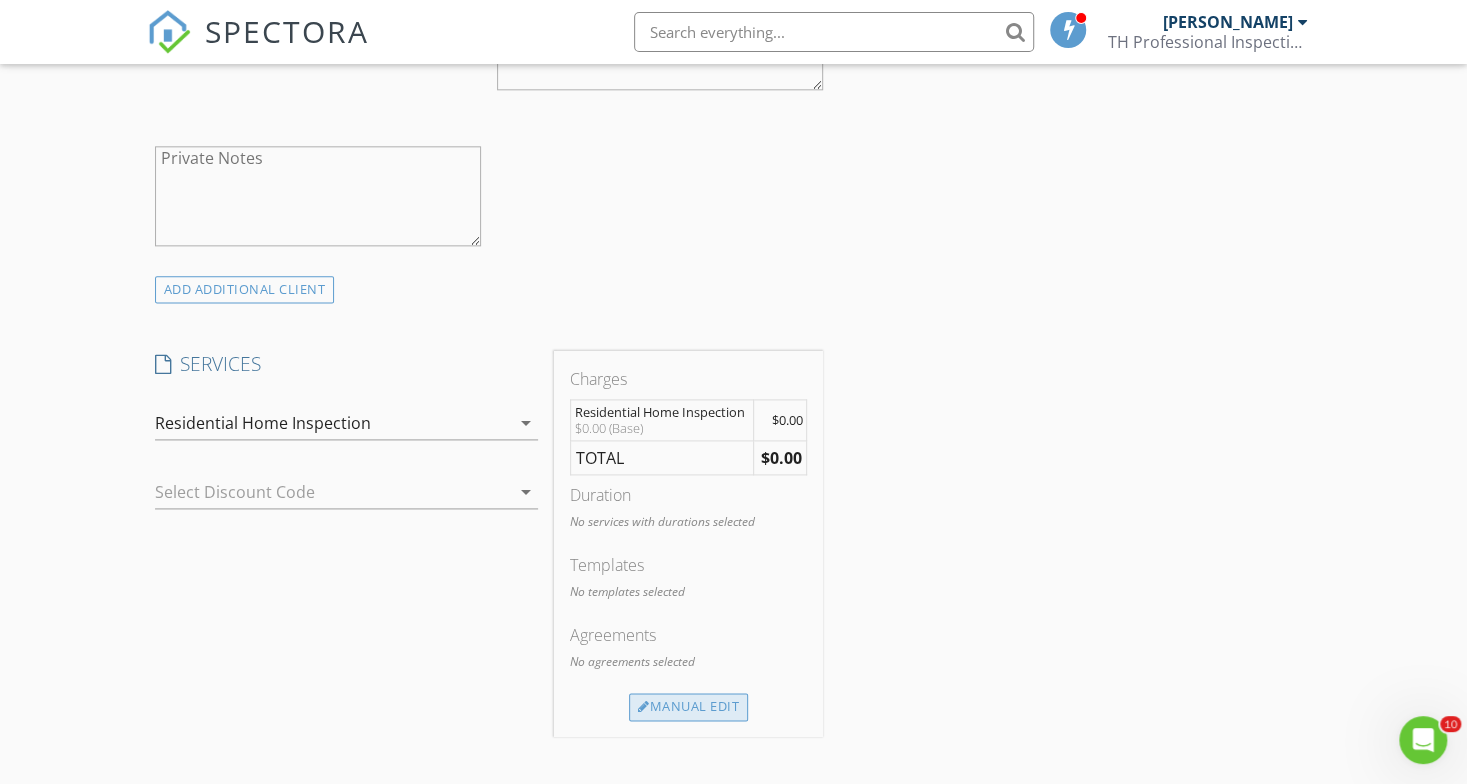 click on "Manual Edit" at bounding box center [688, 707] 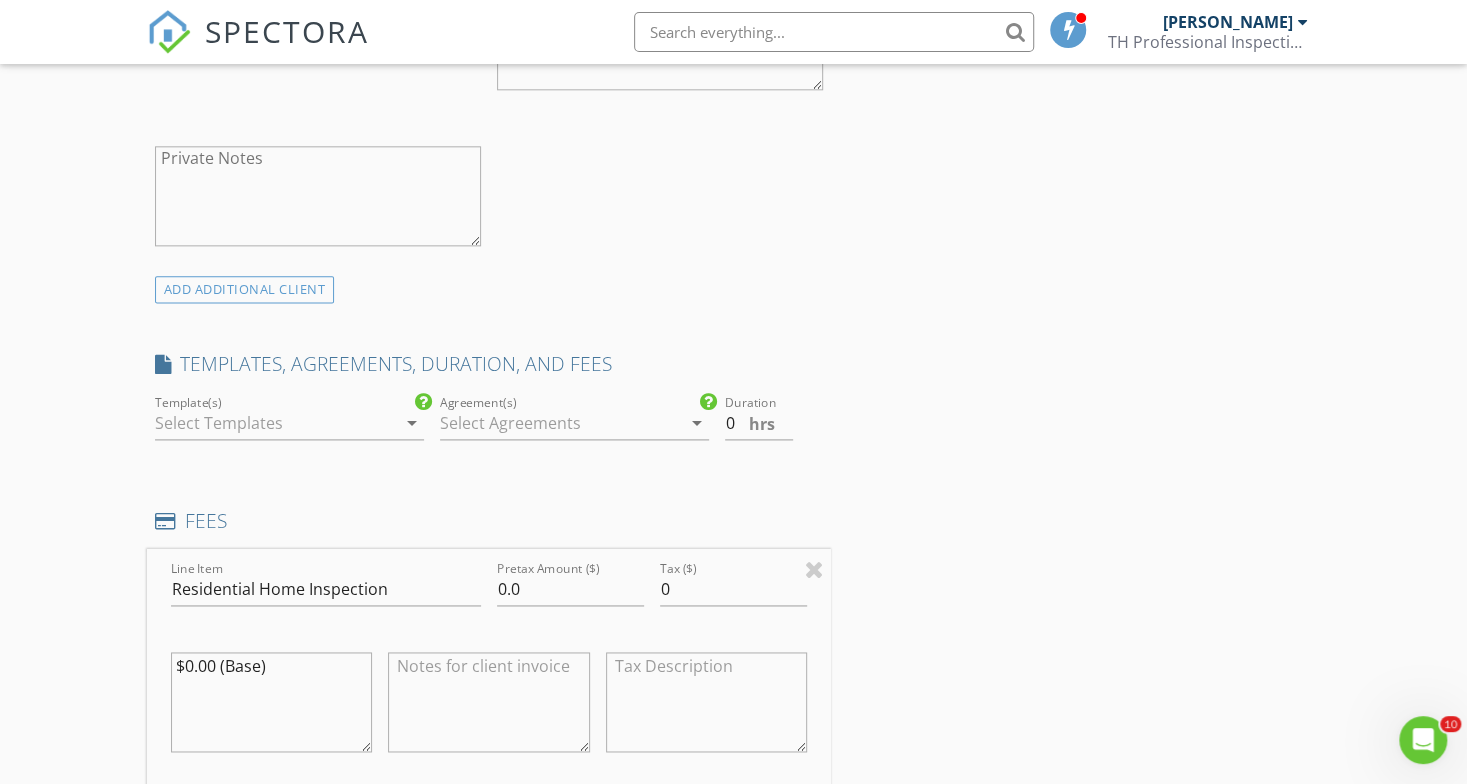 click at bounding box center (275, 423) 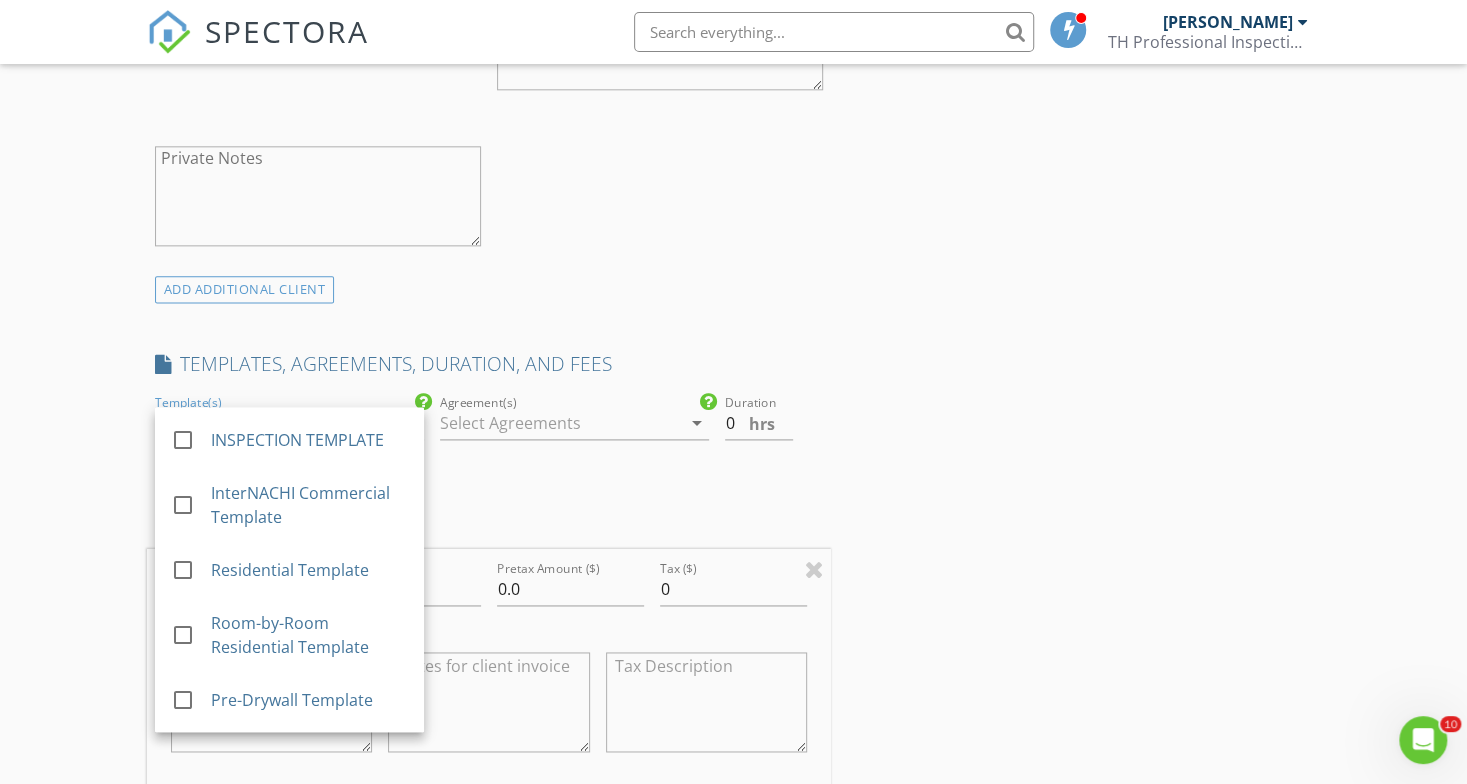 click on "INSPECTION TEMPLATE" at bounding box center (309, 440) 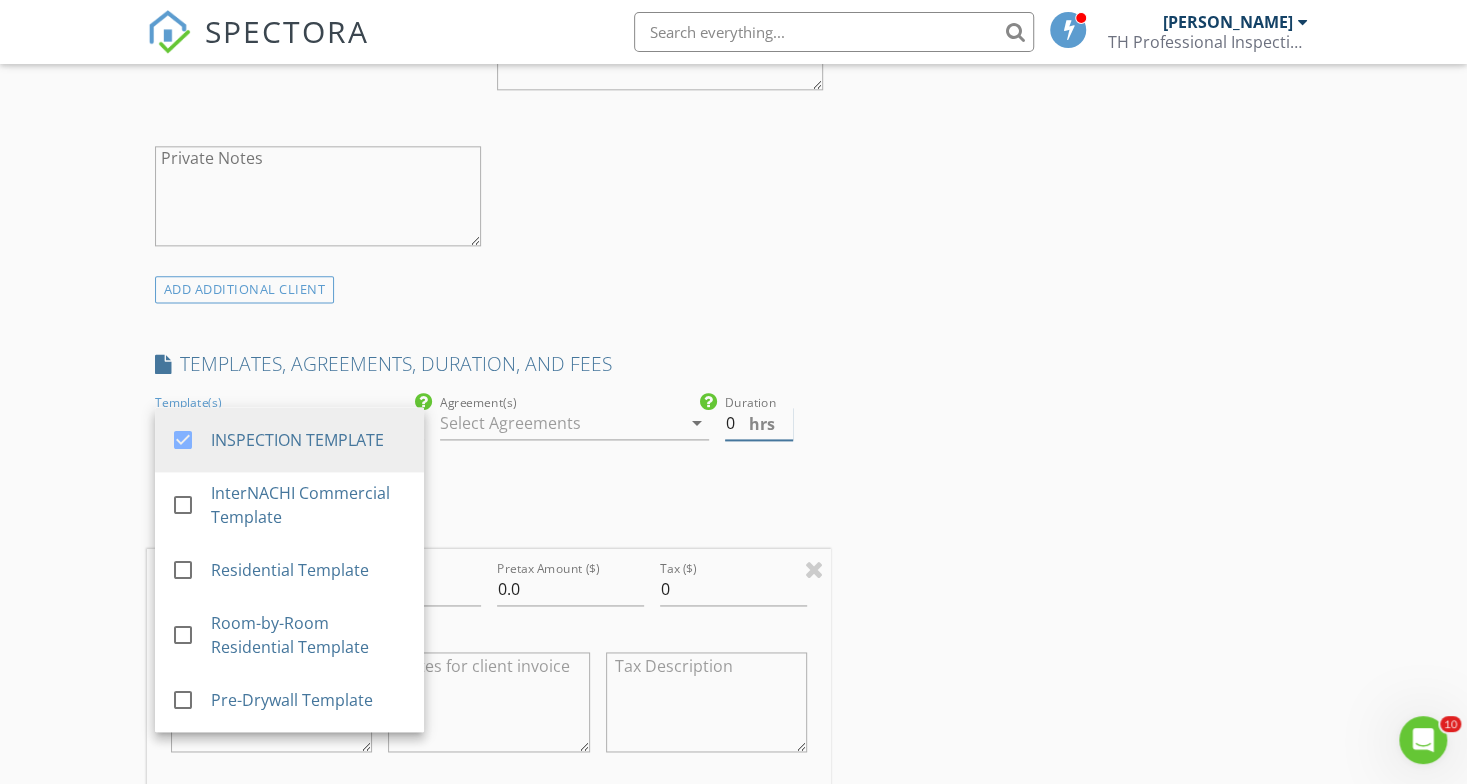 click on "0" at bounding box center [759, 423] 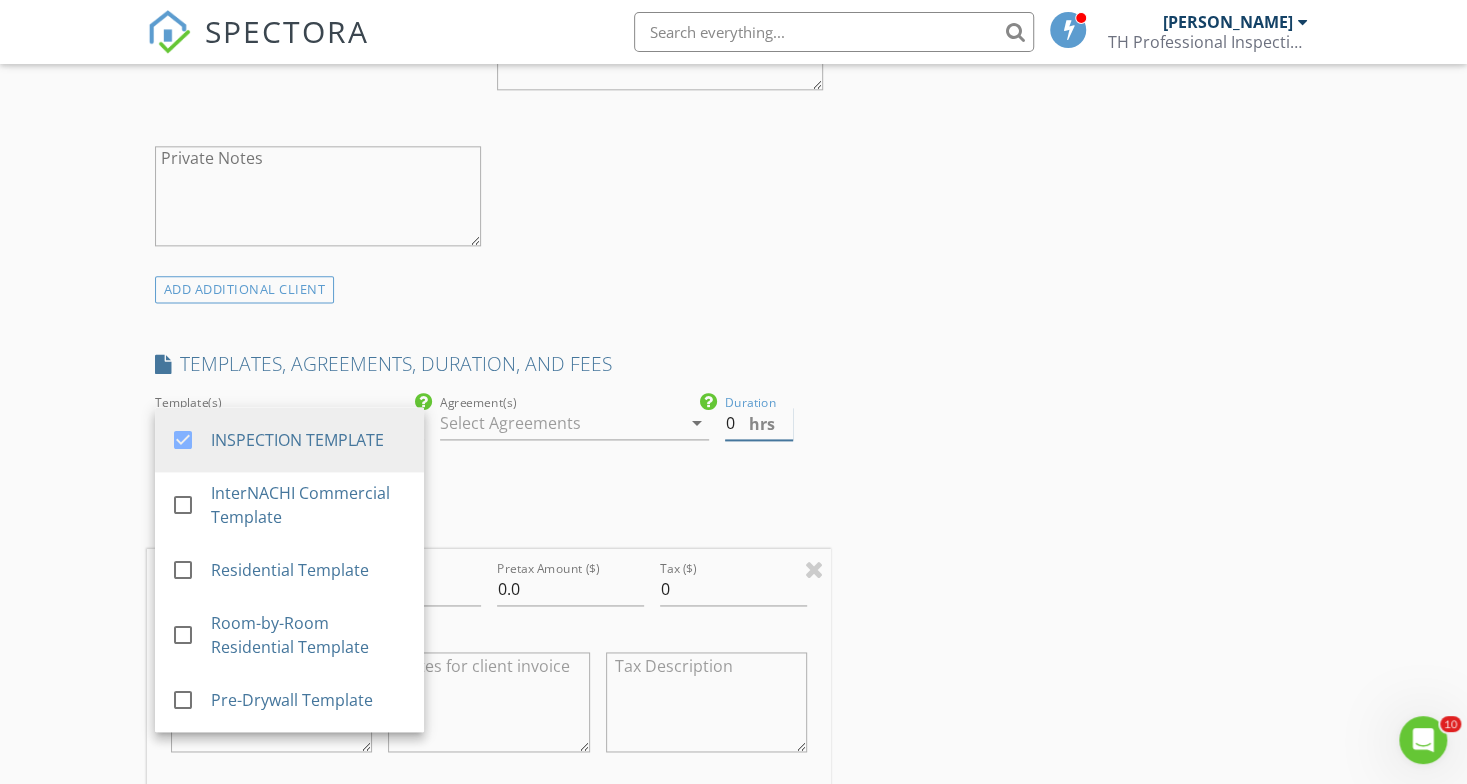 click on "0" at bounding box center [759, 423] 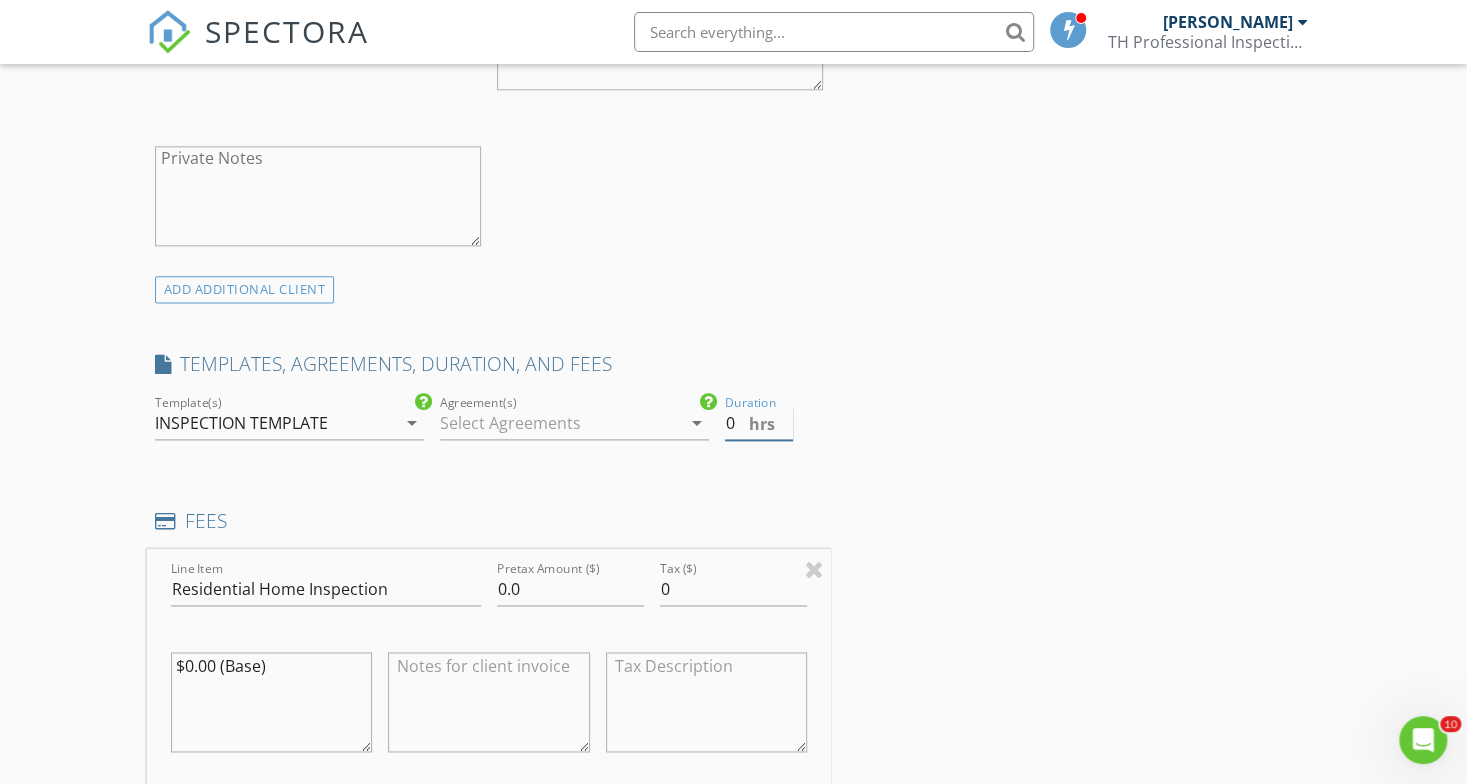 click on "0" at bounding box center (759, 423) 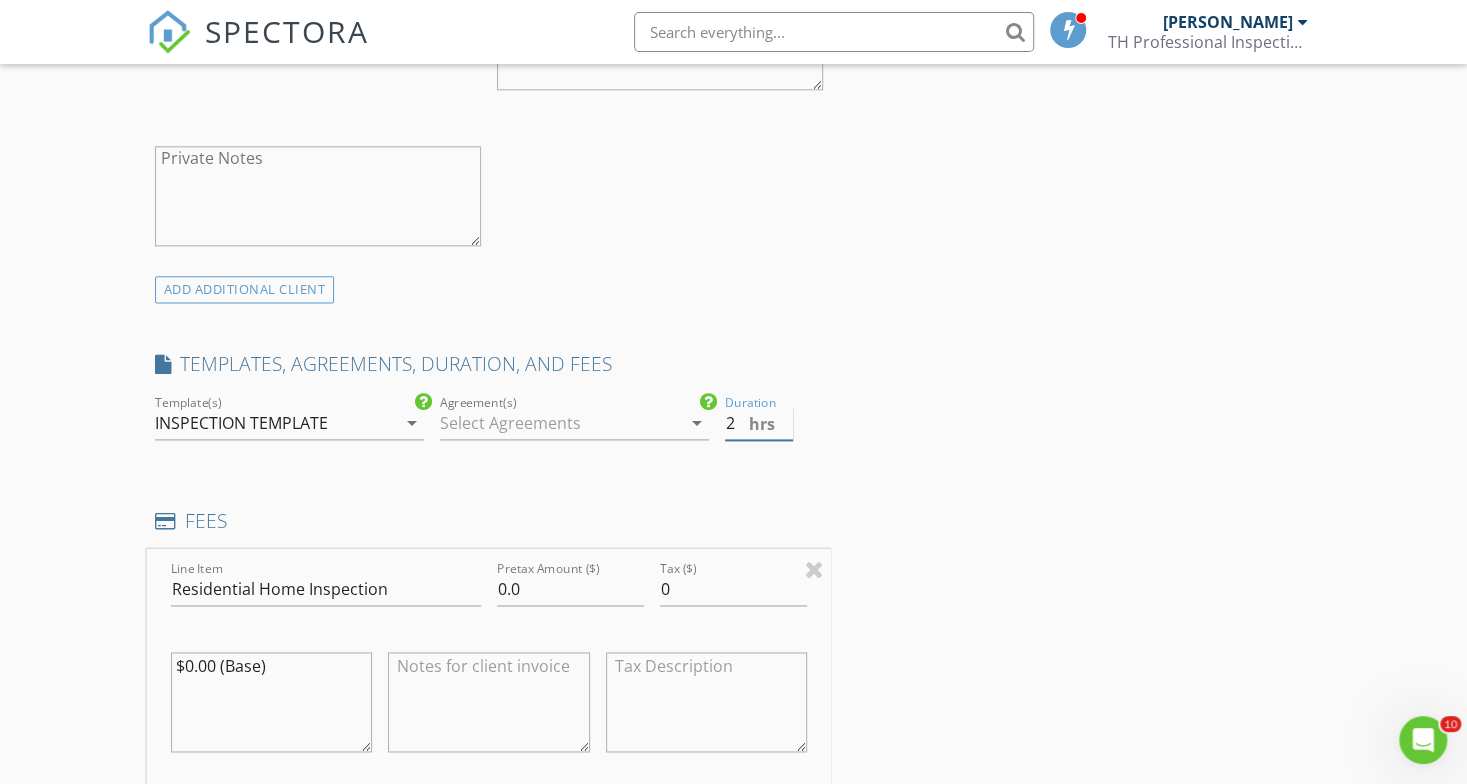 type on "2" 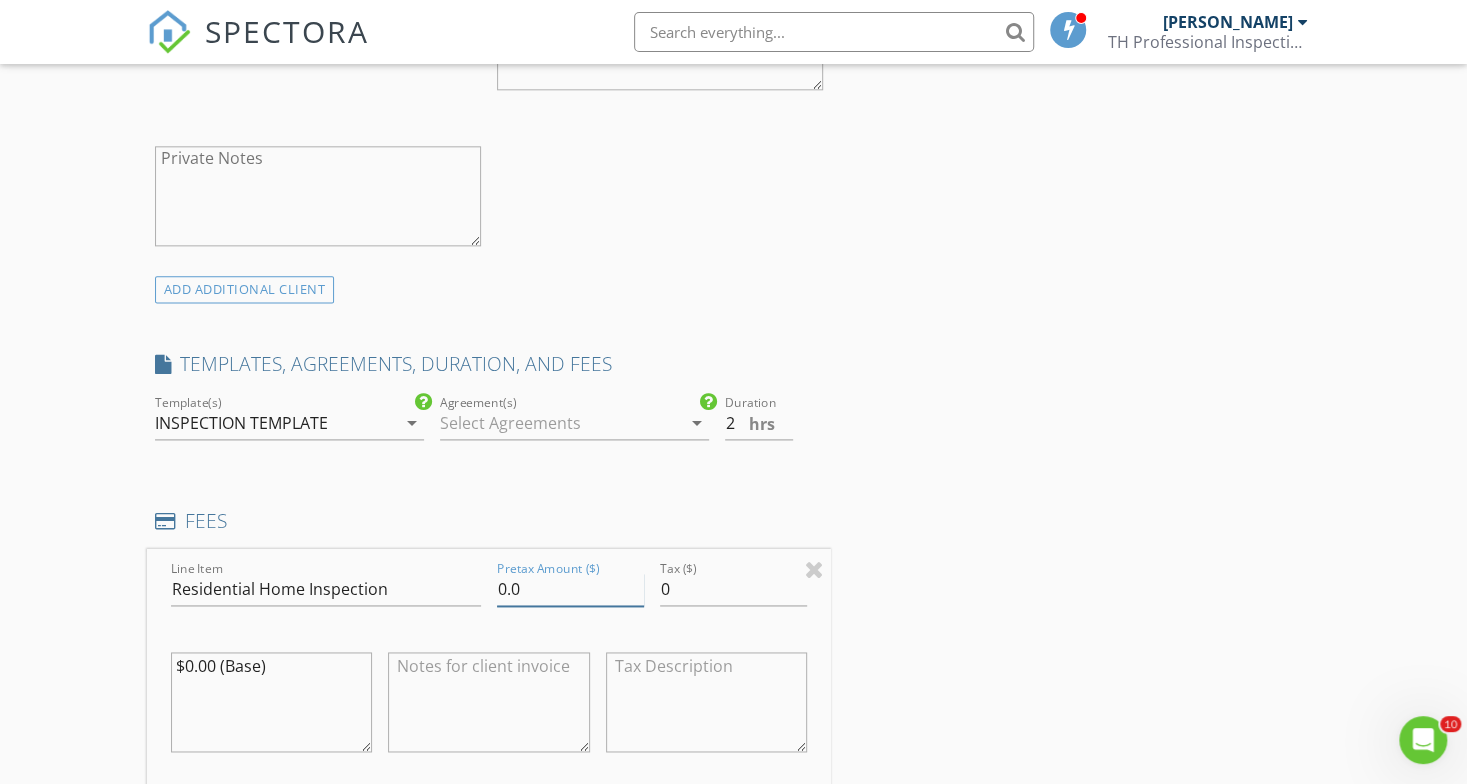 drag, startPoint x: 567, startPoint y: 577, endPoint x: 420, endPoint y: 612, distance: 151.10924 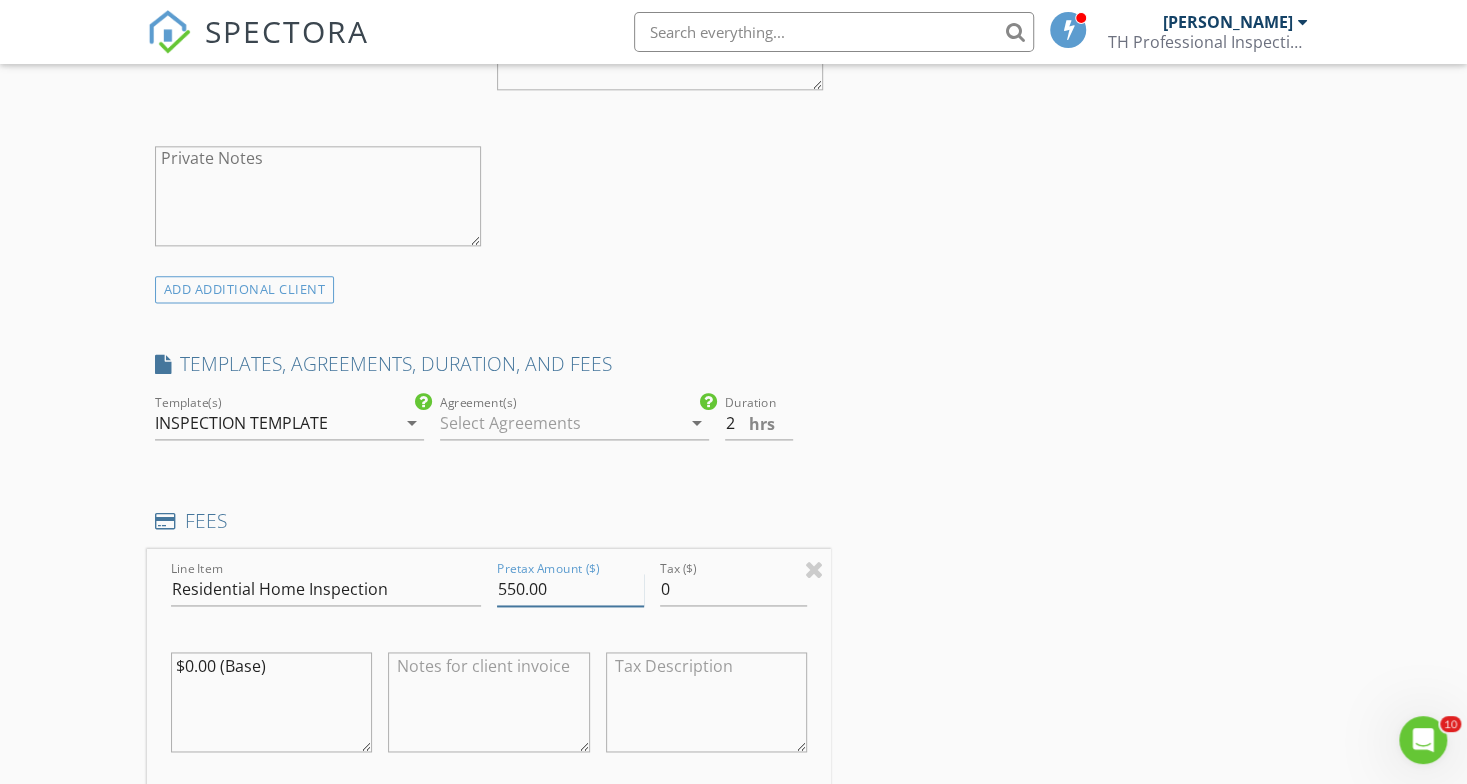 type on "550.00" 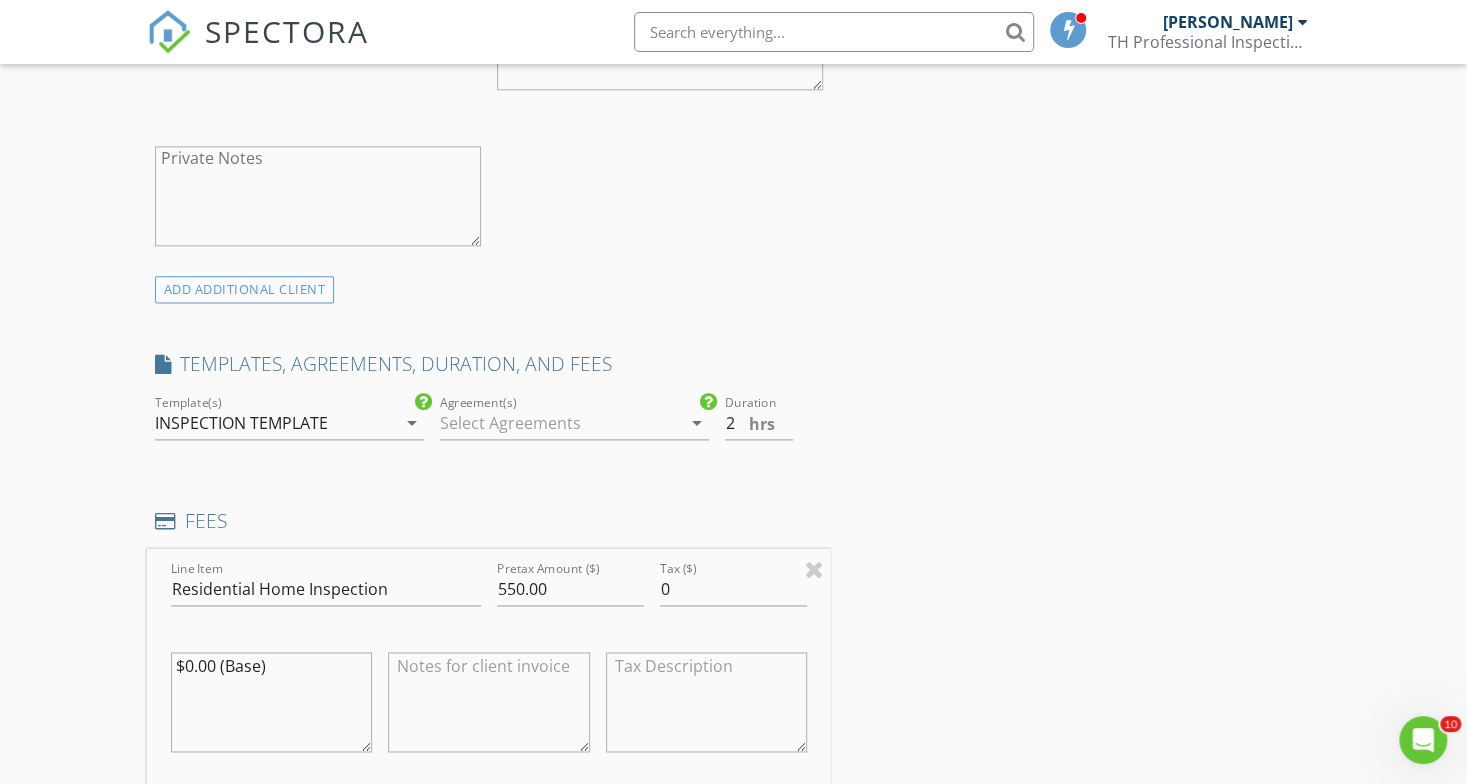 drag, startPoint x: 325, startPoint y: 679, endPoint x: 184, endPoint y: 661, distance: 142.14429 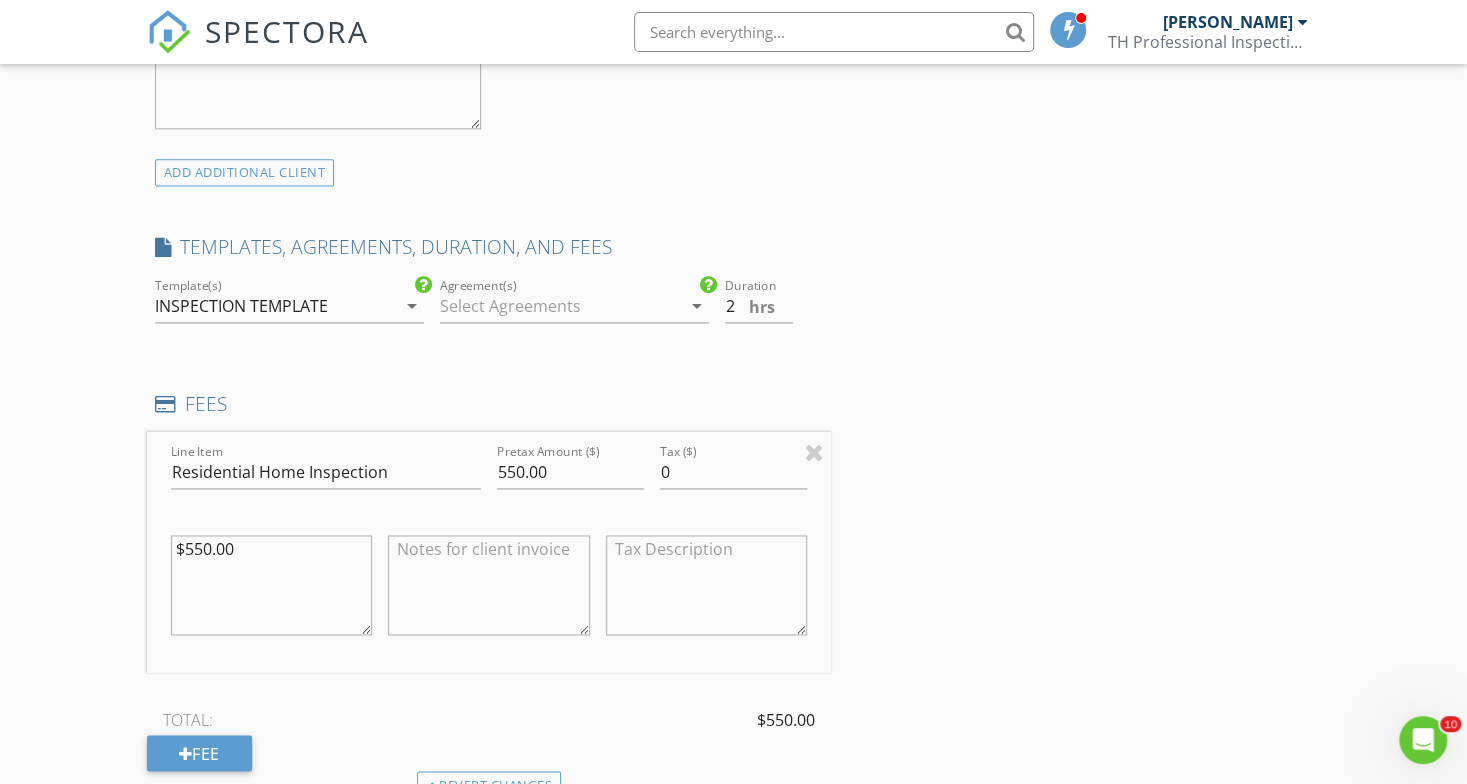 scroll, scrollTop: 1477, scrollLeft: 0, axis: vertical 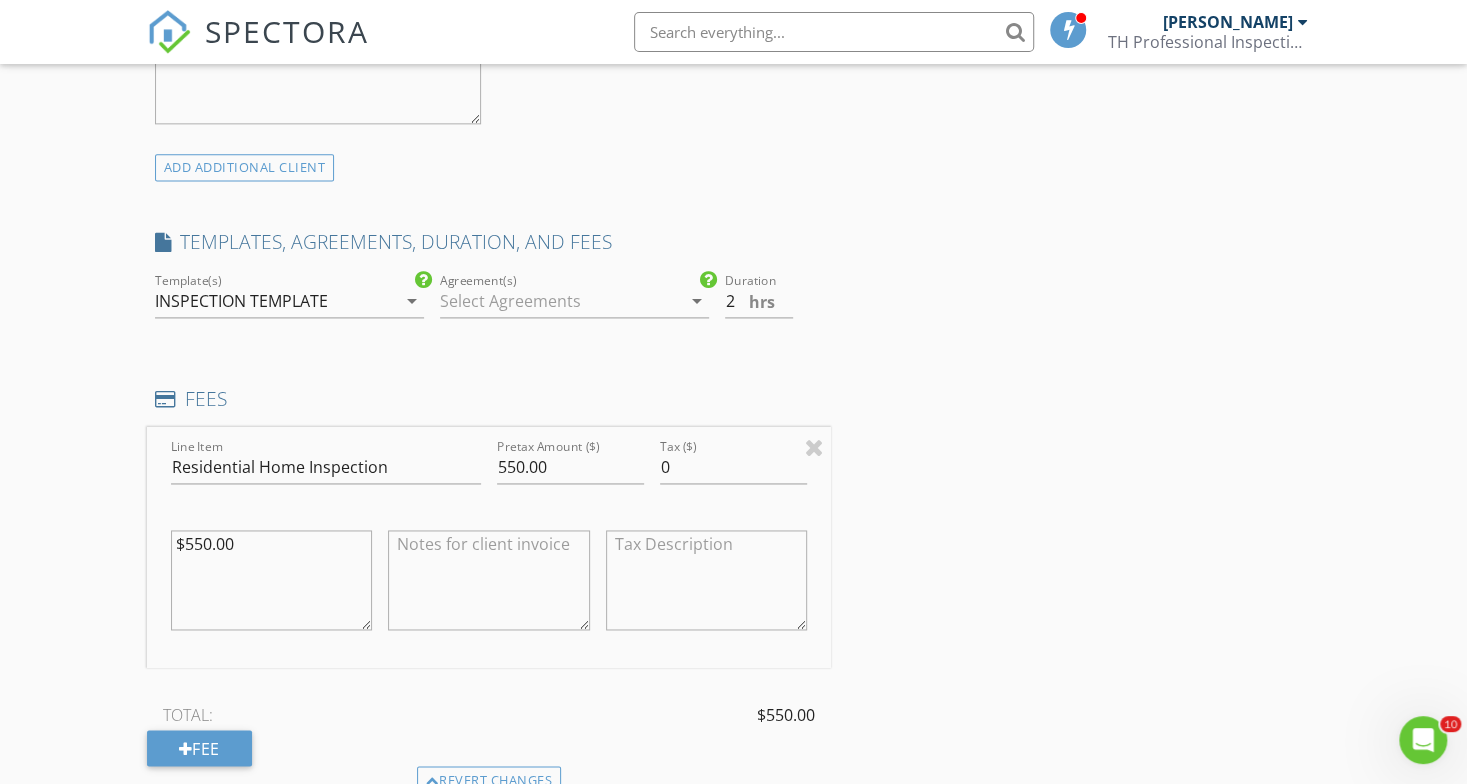 type on "$550.00" 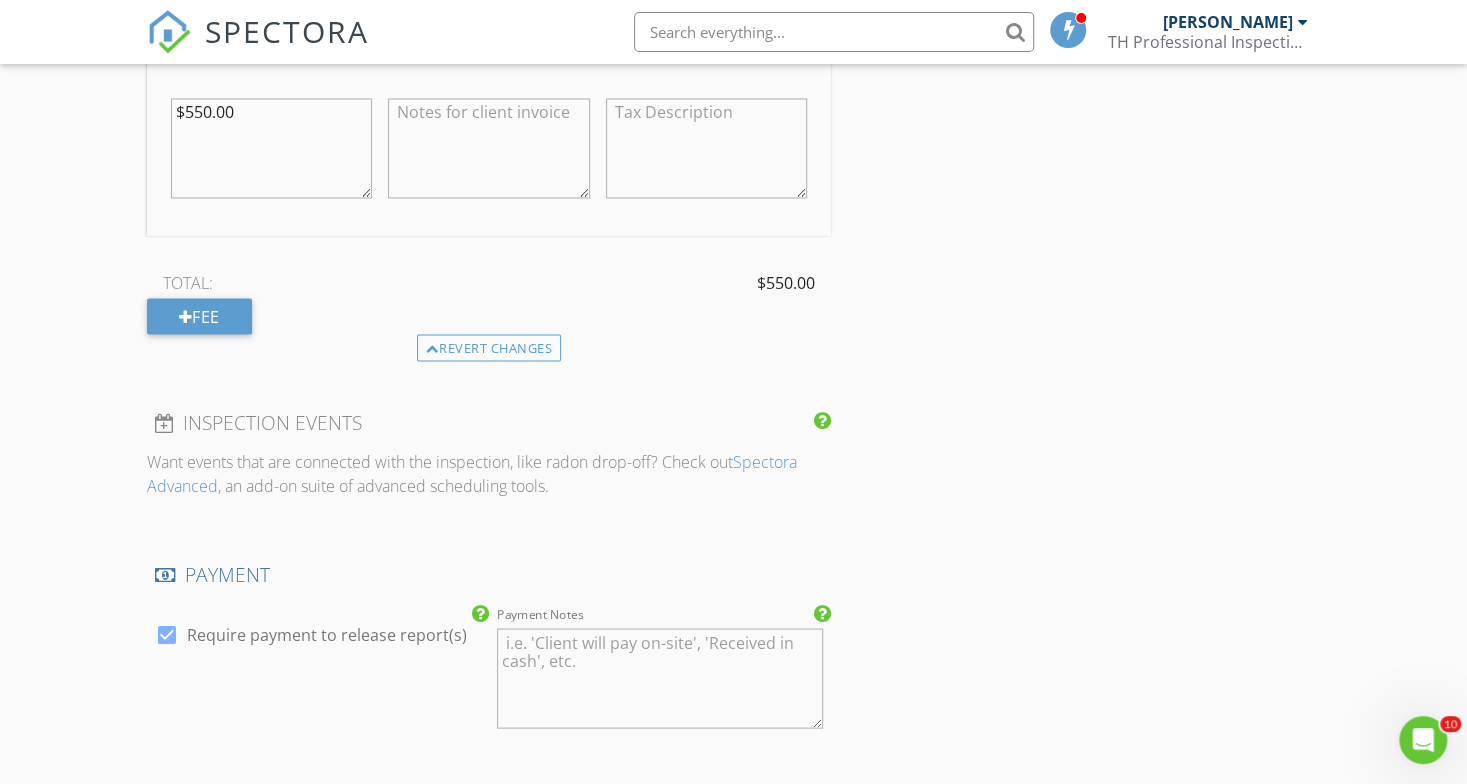 scroll, scrollTop: 1919, scrollLeft: 0, axis: vertical 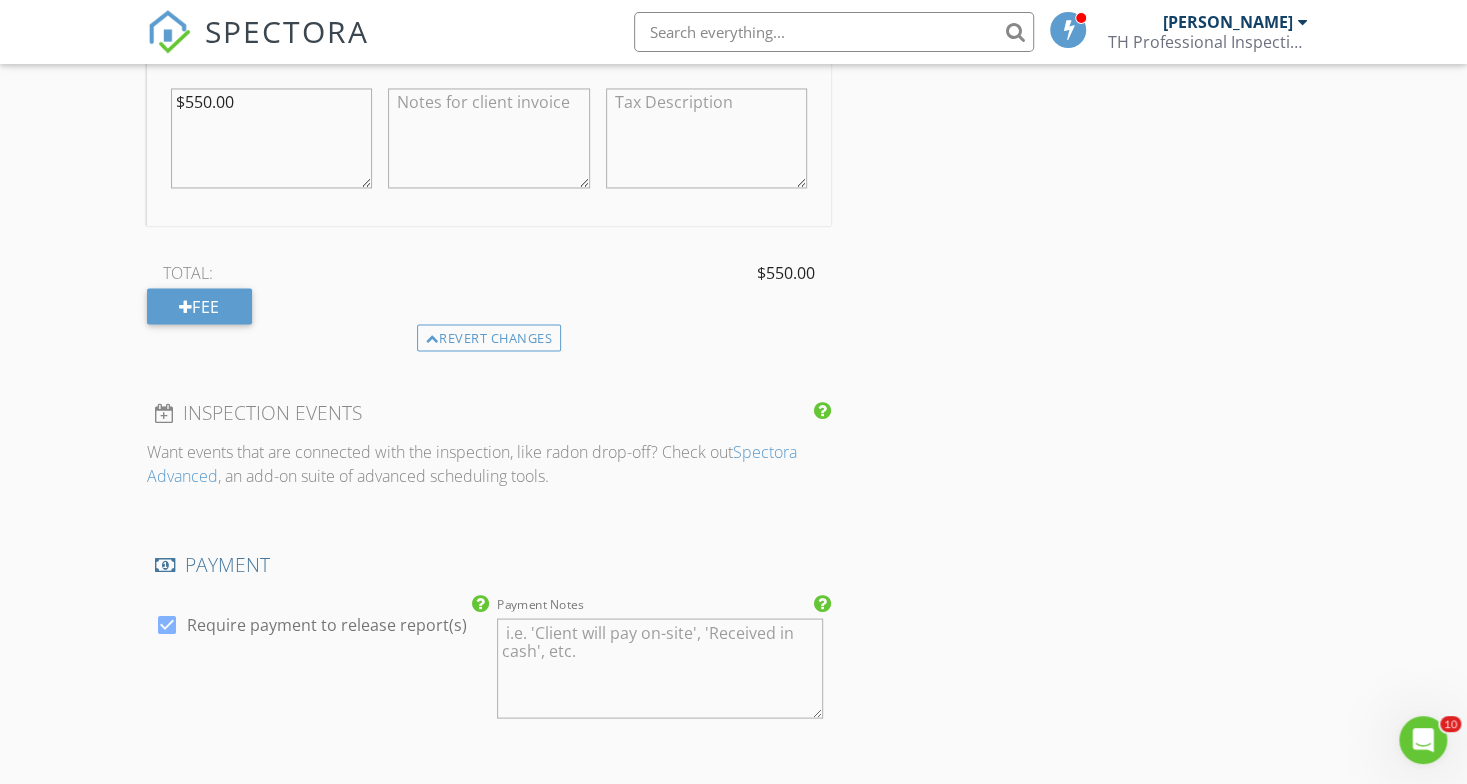 click at bounding box center [167, 624] 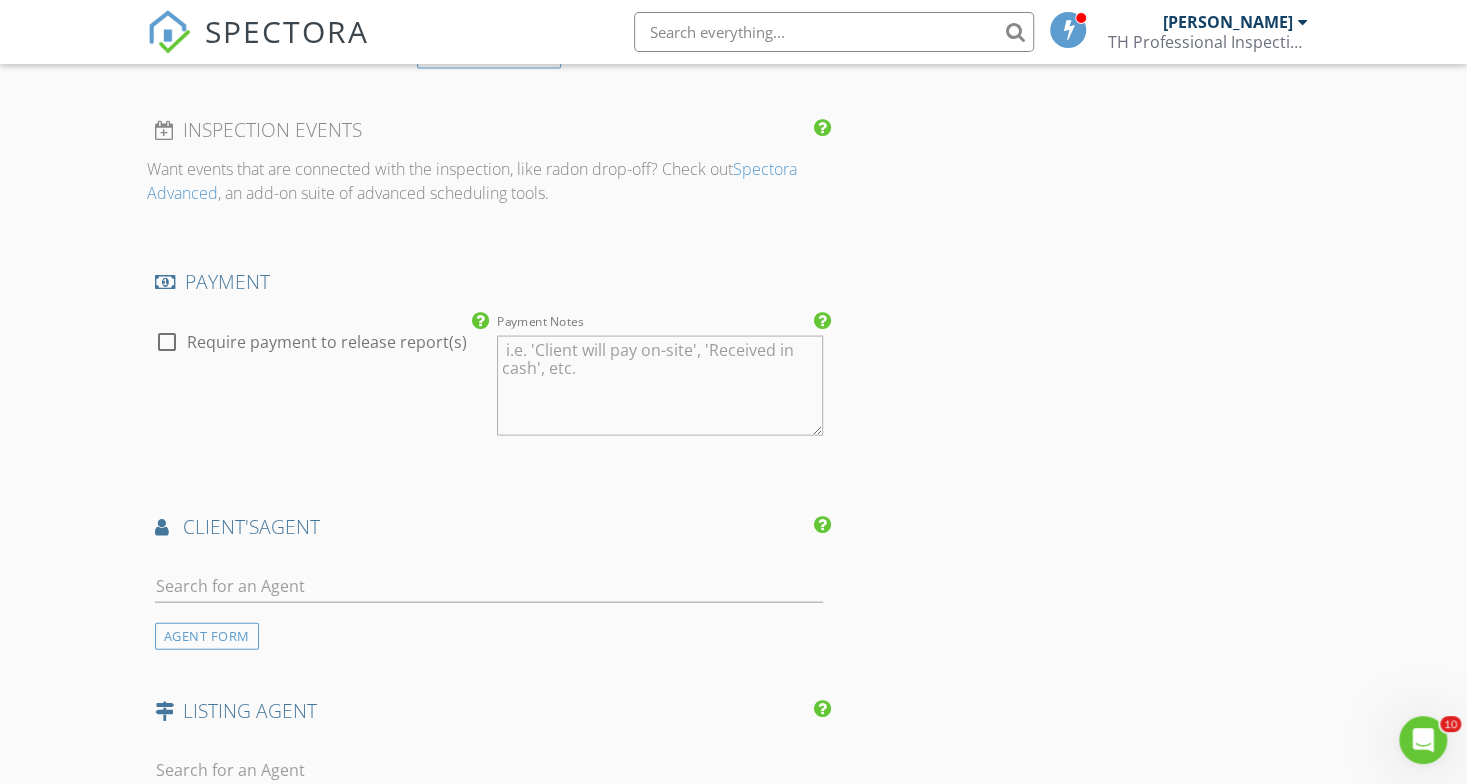scroll, scrollTop: 2207, scrollLeft: 0, axis: vertical 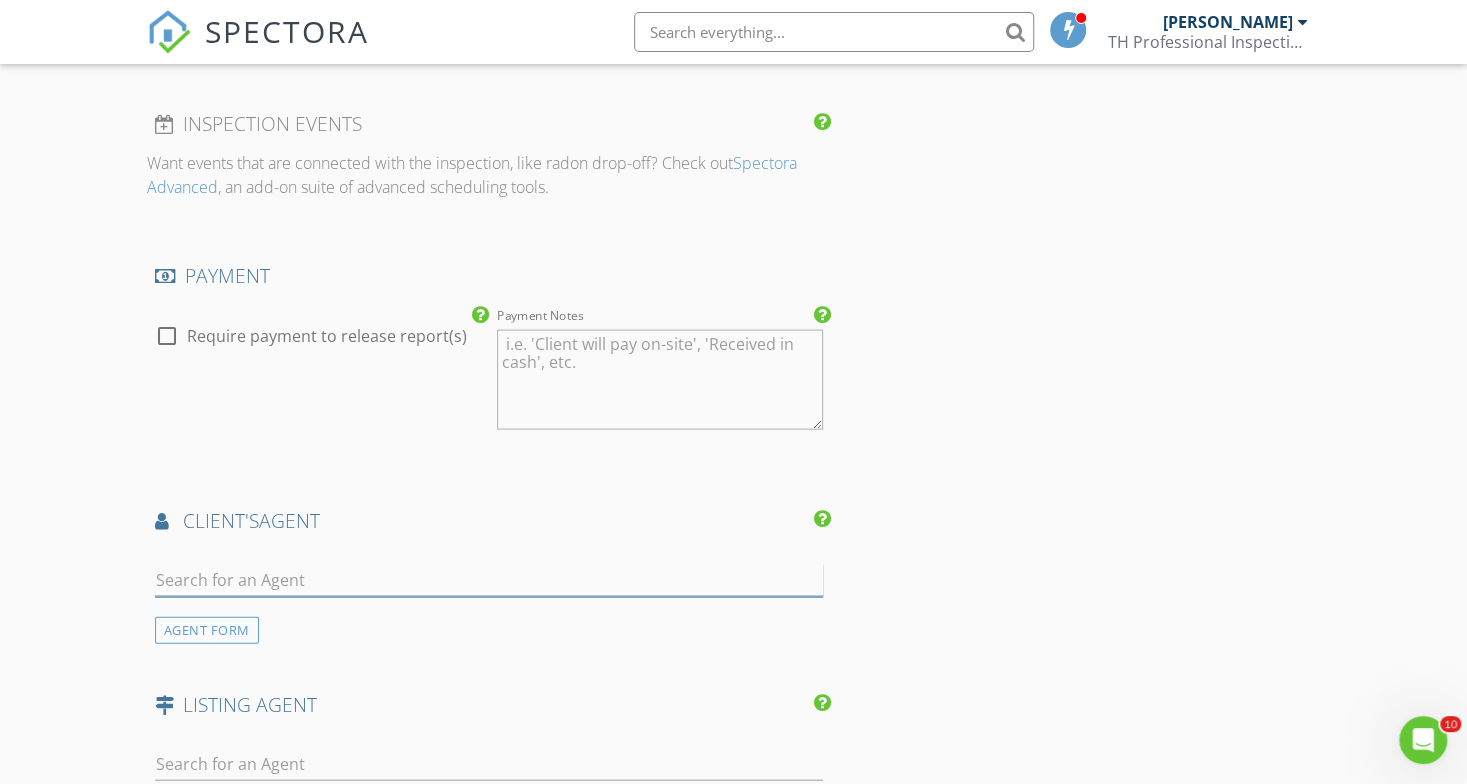 click at bounding box center (489, 580) 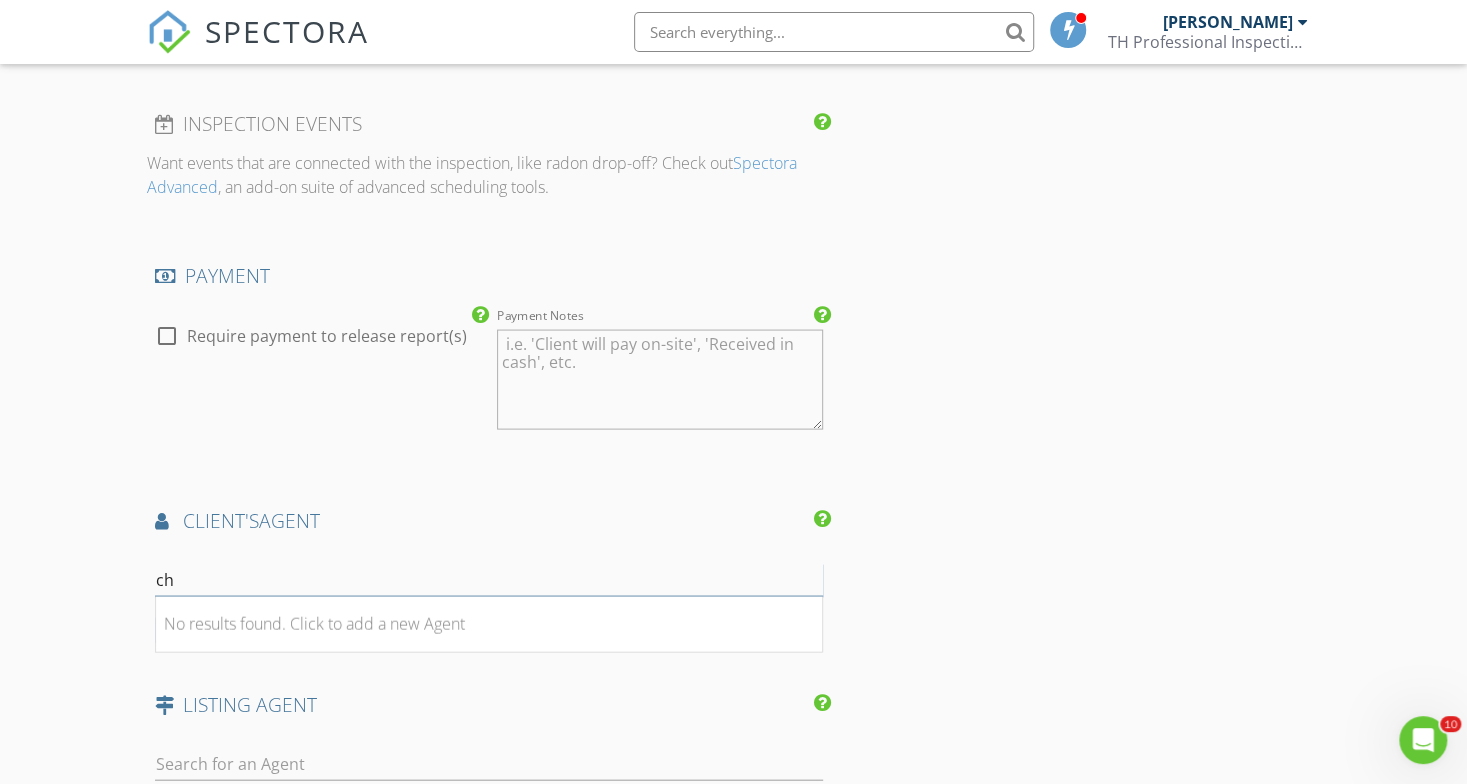 type on "c" 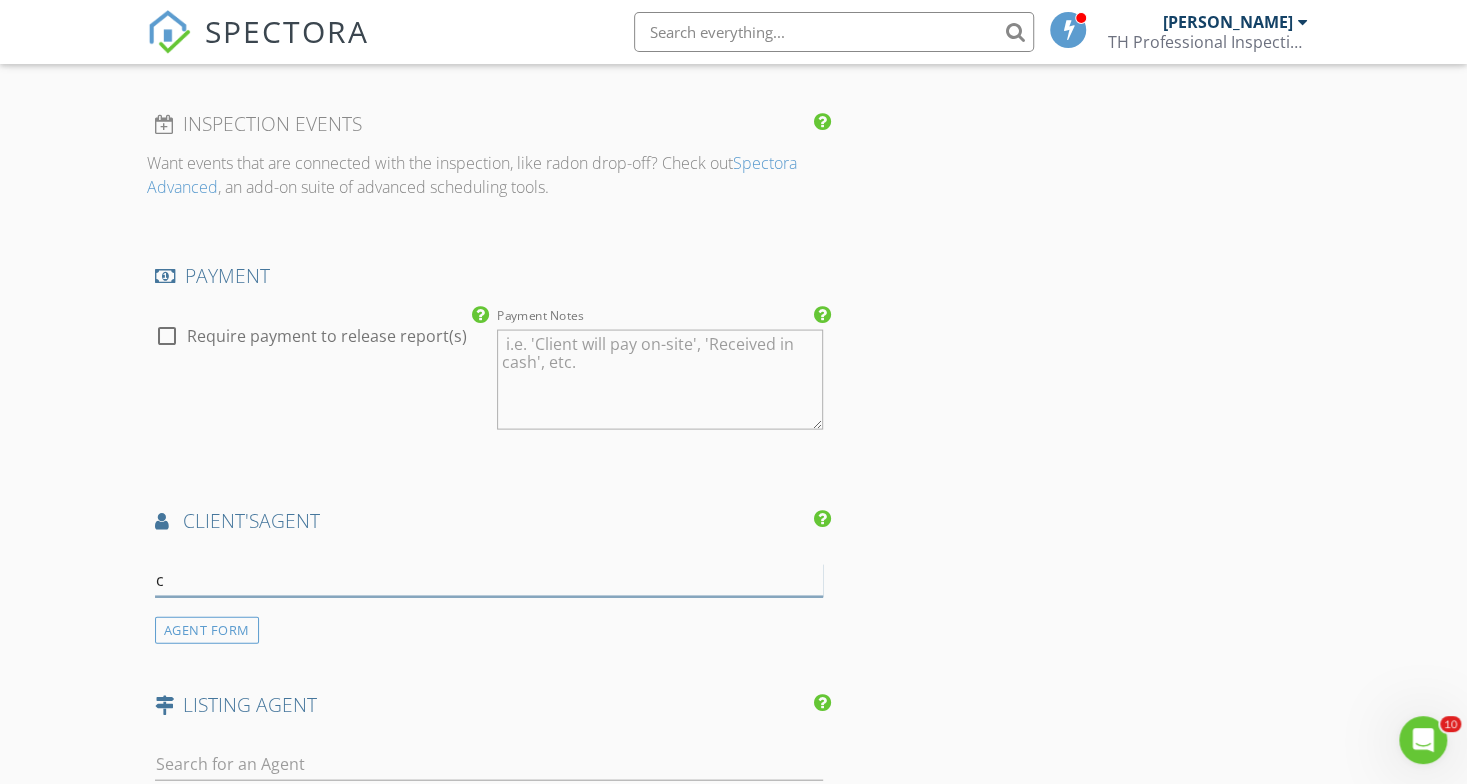type 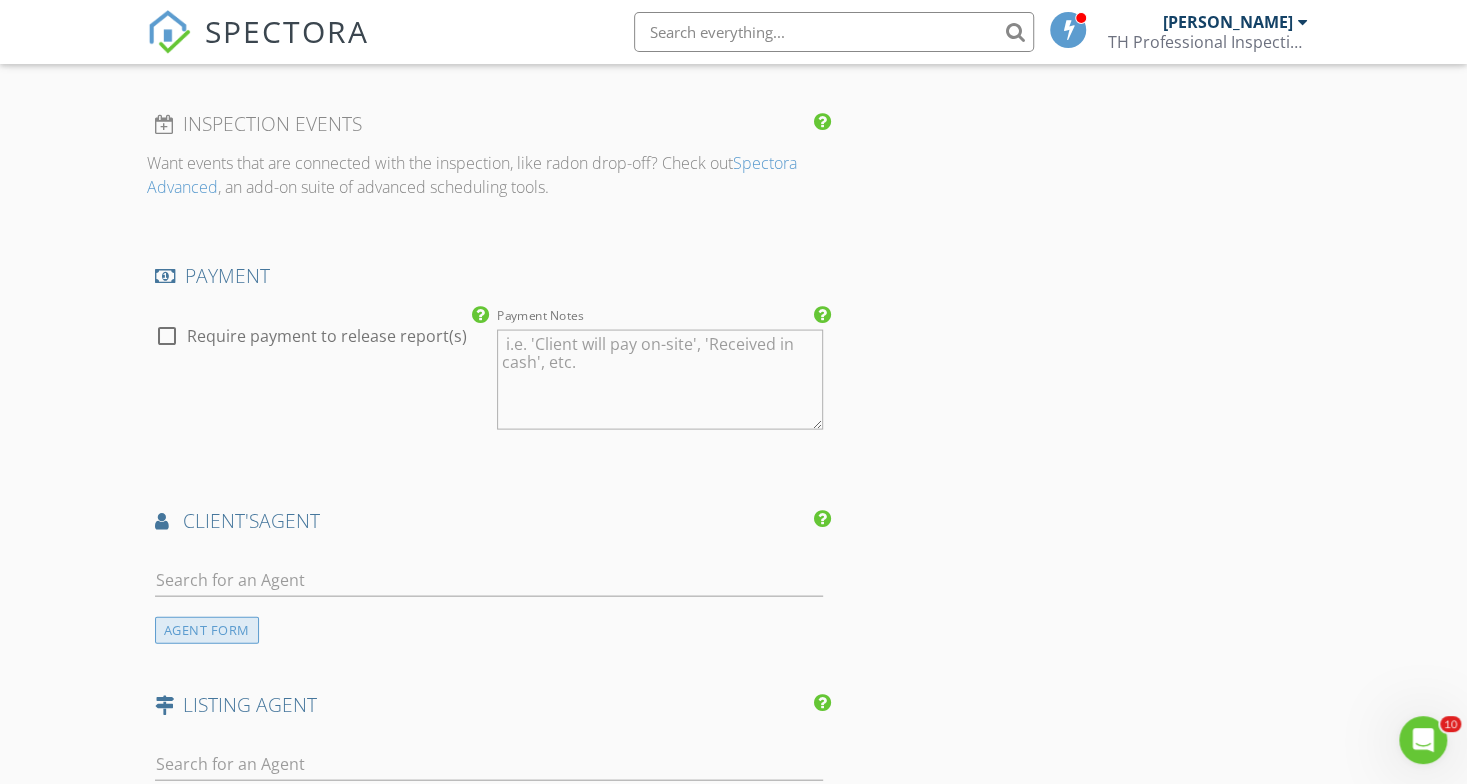 click on "AGENT FORM" at bounding box center (207, 630) 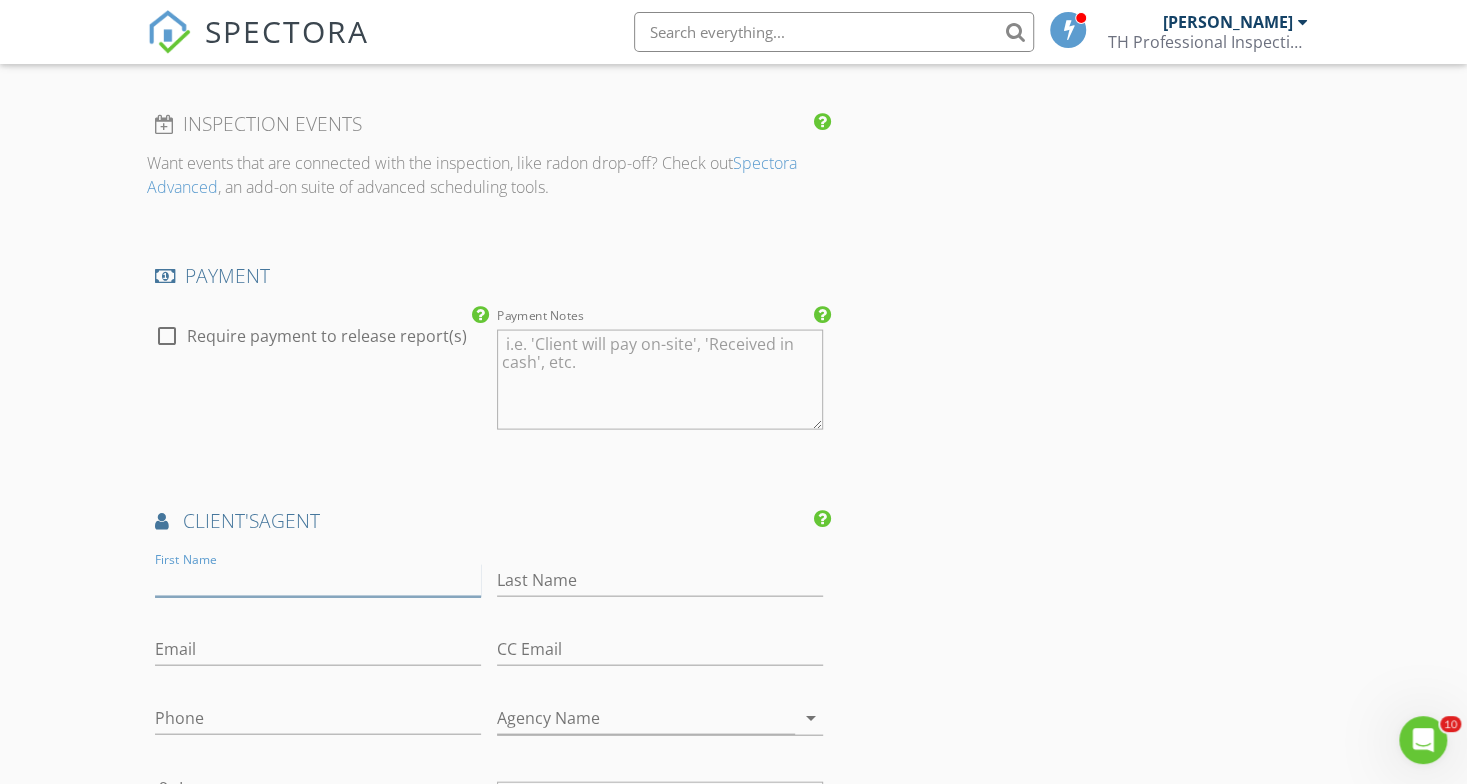 click on "First Name" at bounding box center (318, 580) 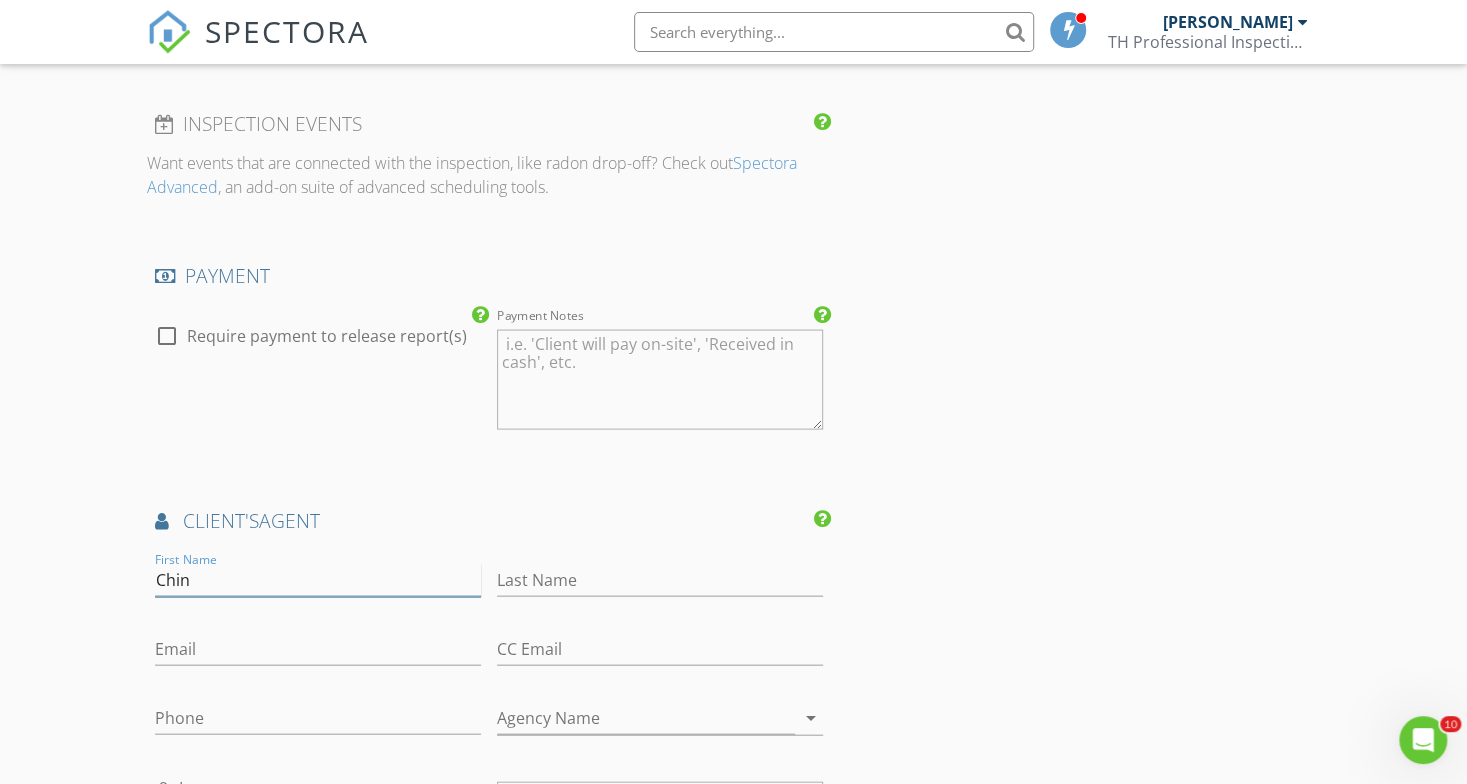 type on "[PERSON_NAME]" 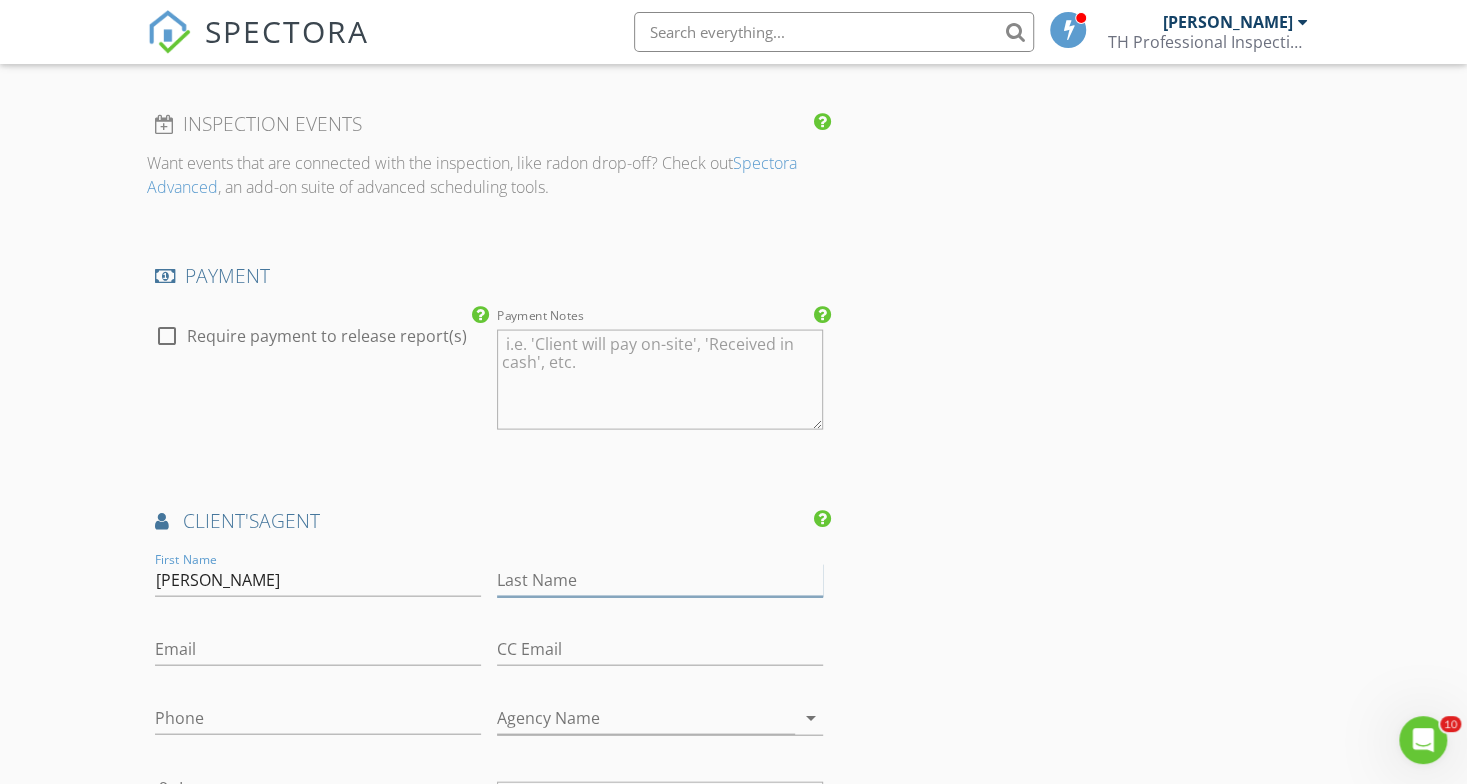 type on "Anugwom" 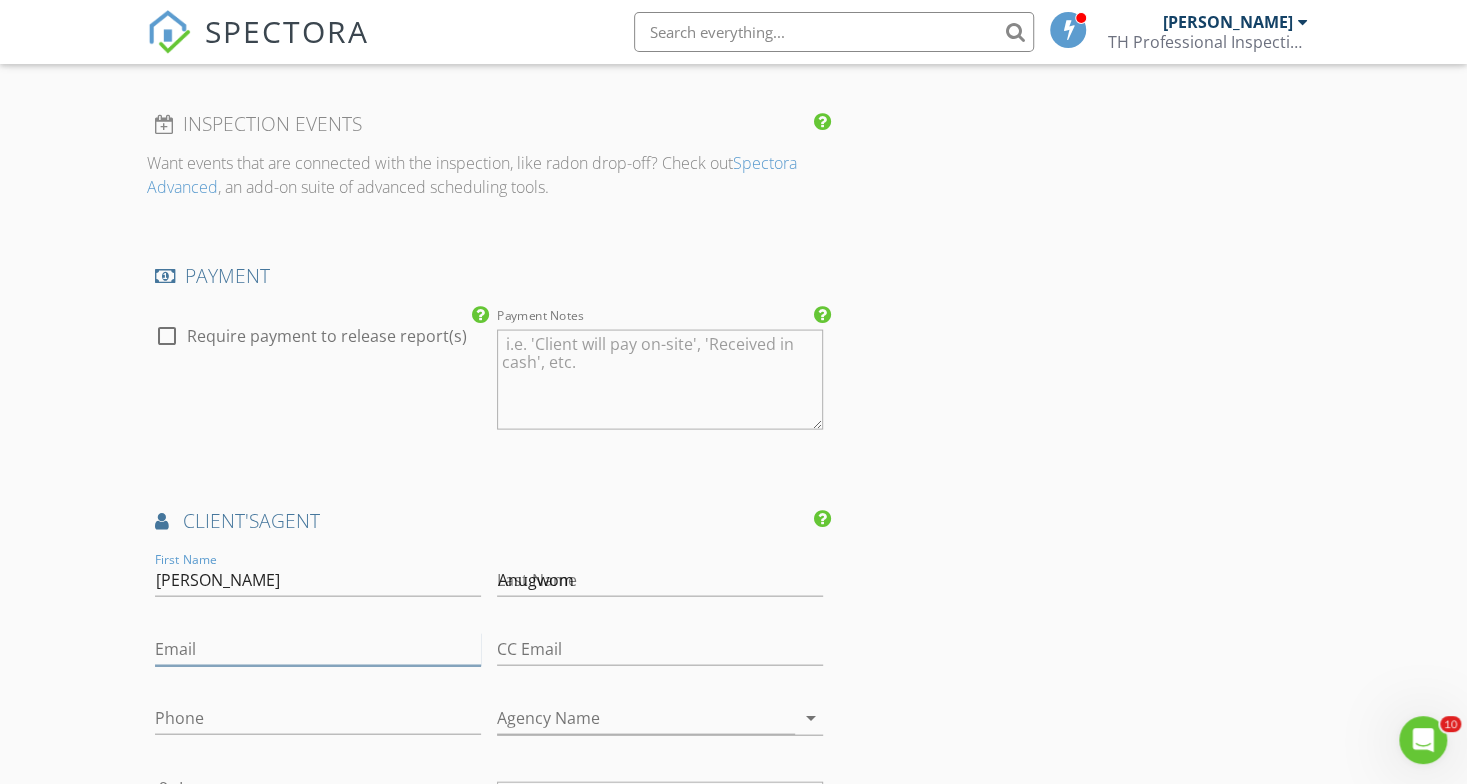 type on "[PERSON_NAME][EMAIL_ADDRESS][DOMAIN_NAME]" 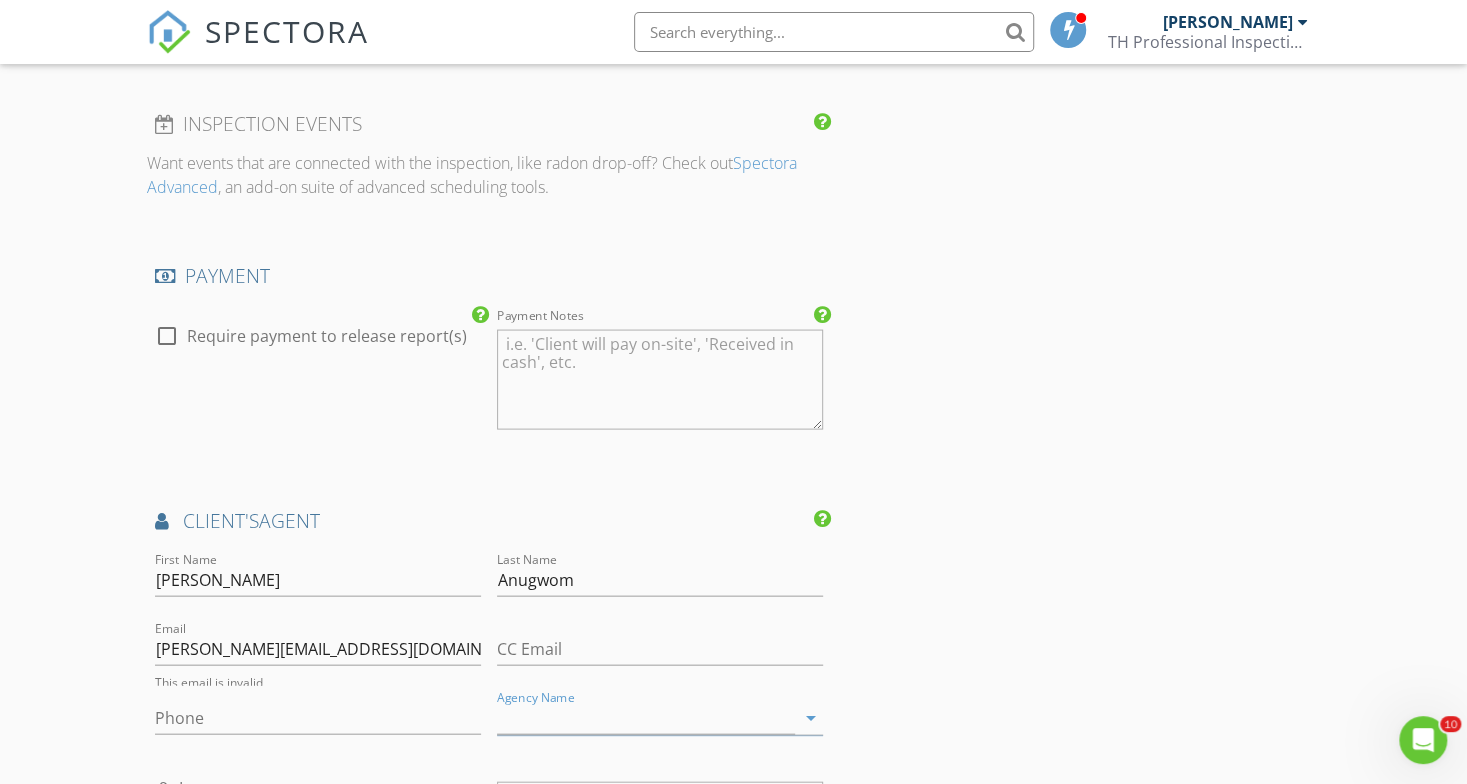 scroll, scrollTop: 2390, scrollLeft: 0, axis: vertical 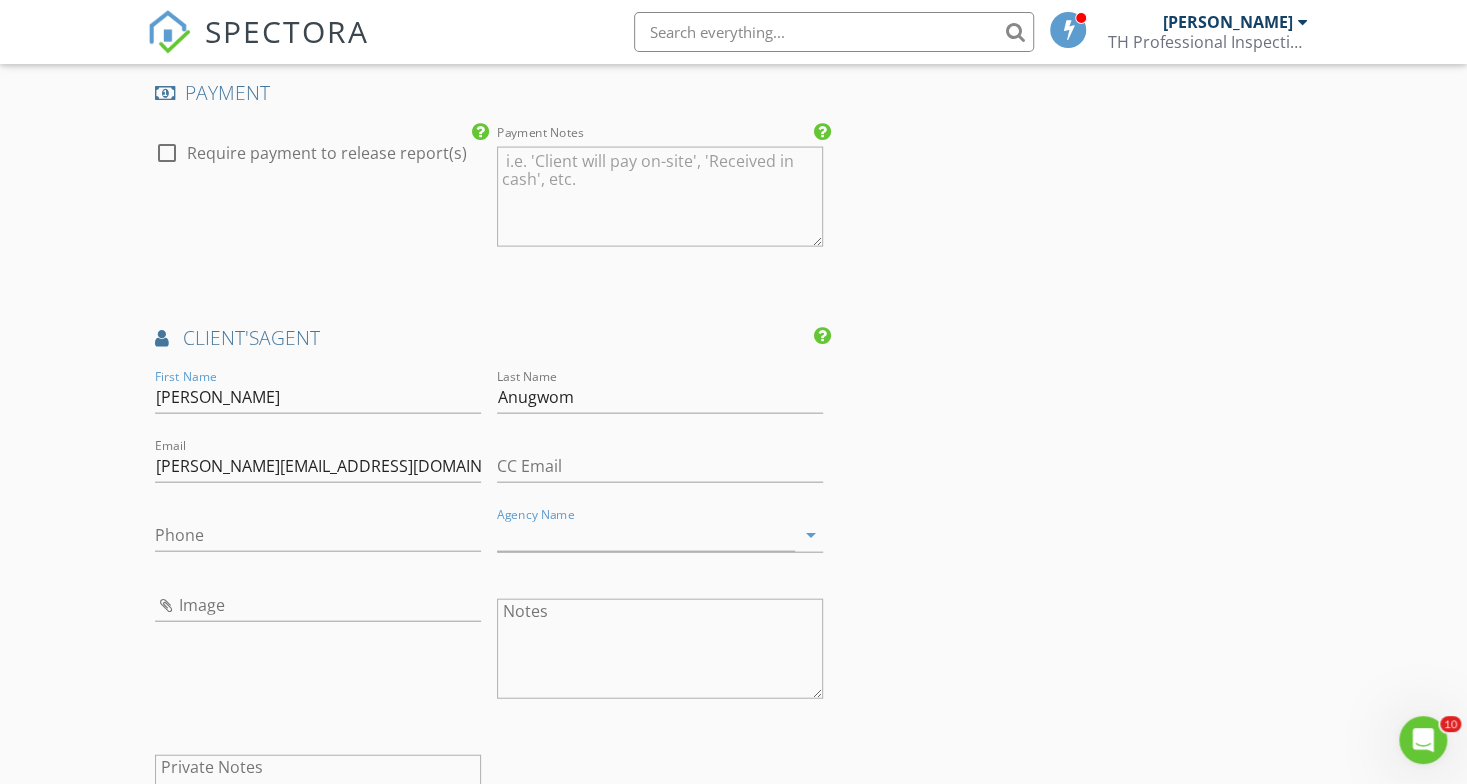 click on "INSPECTOR(S)
check_box   Taji Henley   PRIMARY   Taji Henley arrow_drop_down   check_box_outline_blank Taji Henley specifically requested
Date/Time
07/16/2025 11:00 AM
Location
Address Search       Address 8113 Burnt Orchid Dr   Unit   City Houston   State TX   Zip 77016   County Harris     Square Feet   Year Built   Foundation arrow_drop_down     Taji Henley     11.7 miles     (19 minutes)
client
check_box Enable Client CC email for this inspection   Client Search     check_box_outline_blank Client is a Company/Organization     First Name Michaela   Last Name Josey   Email myjosey68@gmail.com   CC Email   Phone           Notes   Private Notes
ADD ADDITIONAL client
SERVICES
check_box   Residential Home Inspection   check_box_outline_blank   Residential Inspection" at bounding box center [734, -184] 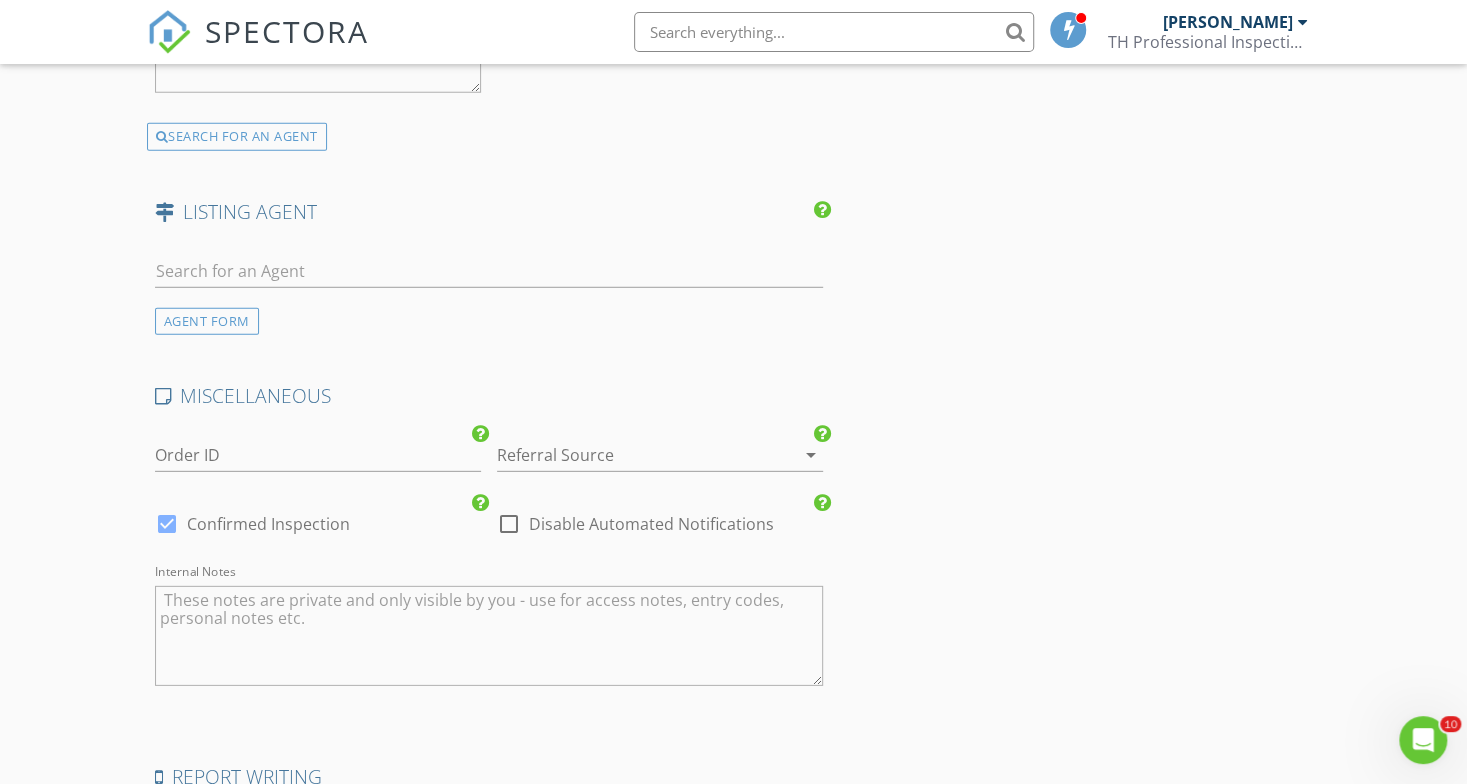 scroll, scrollTop: 3438, scrollLeft: 0, axis: vertical 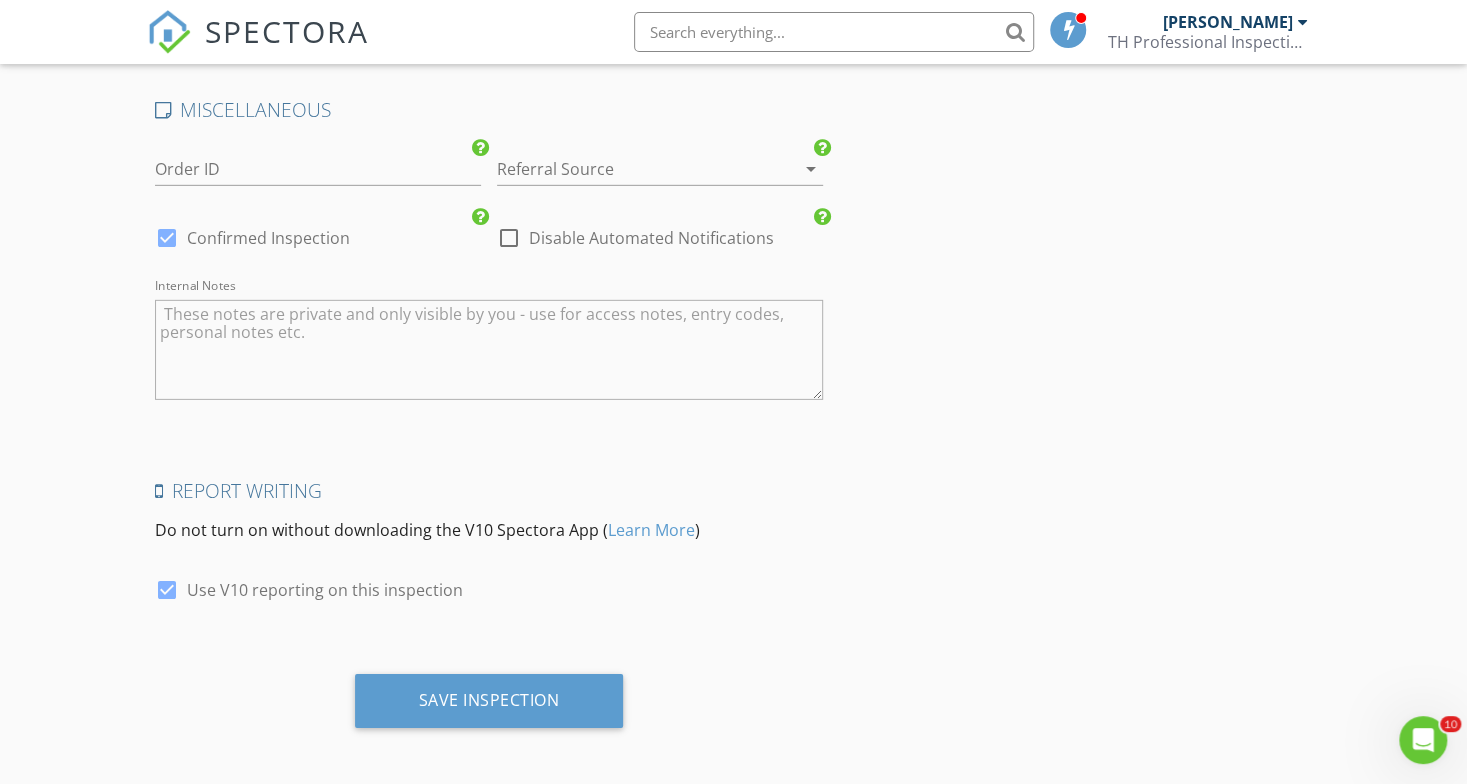 click on "Save Inspection" at bounding box center [489, 708] 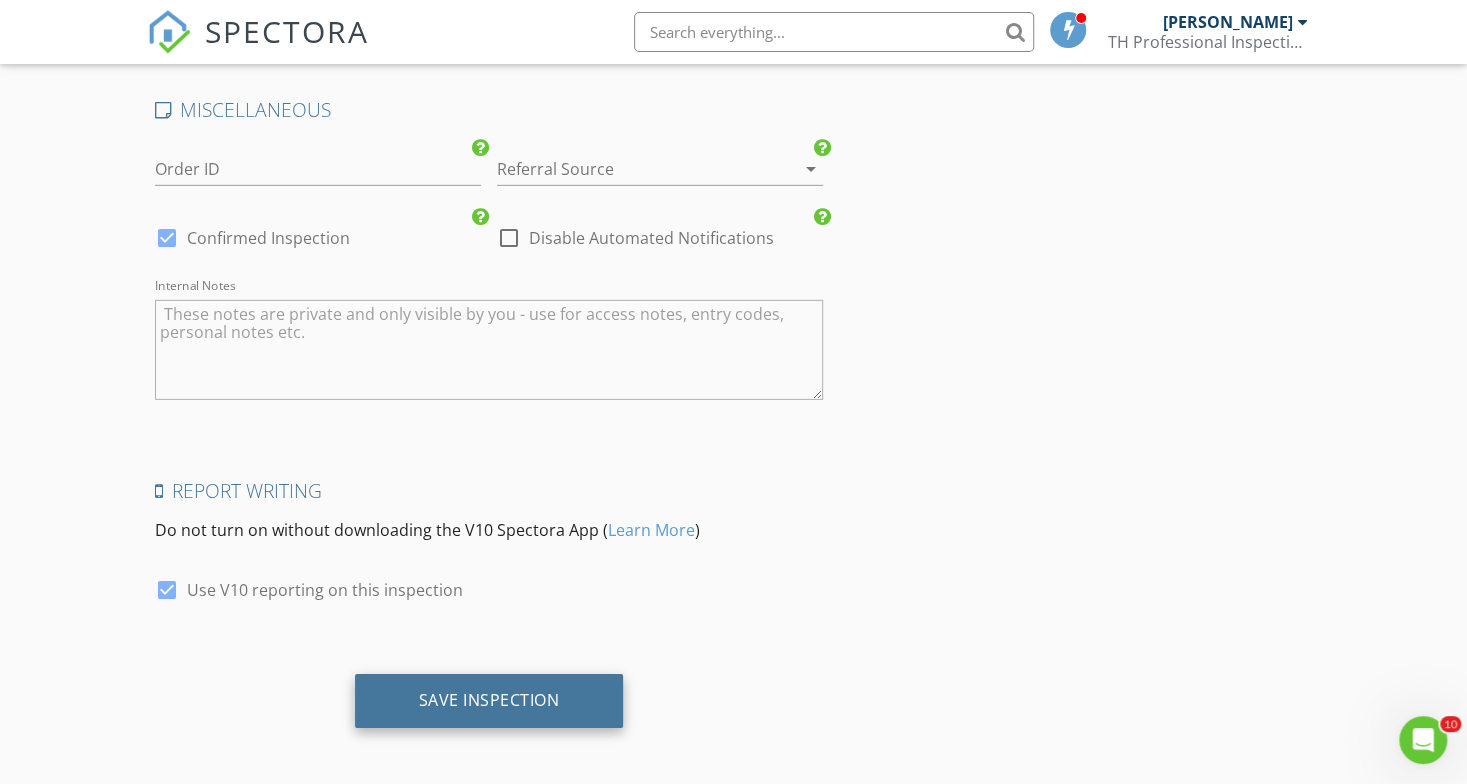 click on "Save Inspection" at bounding box center [489, 700] 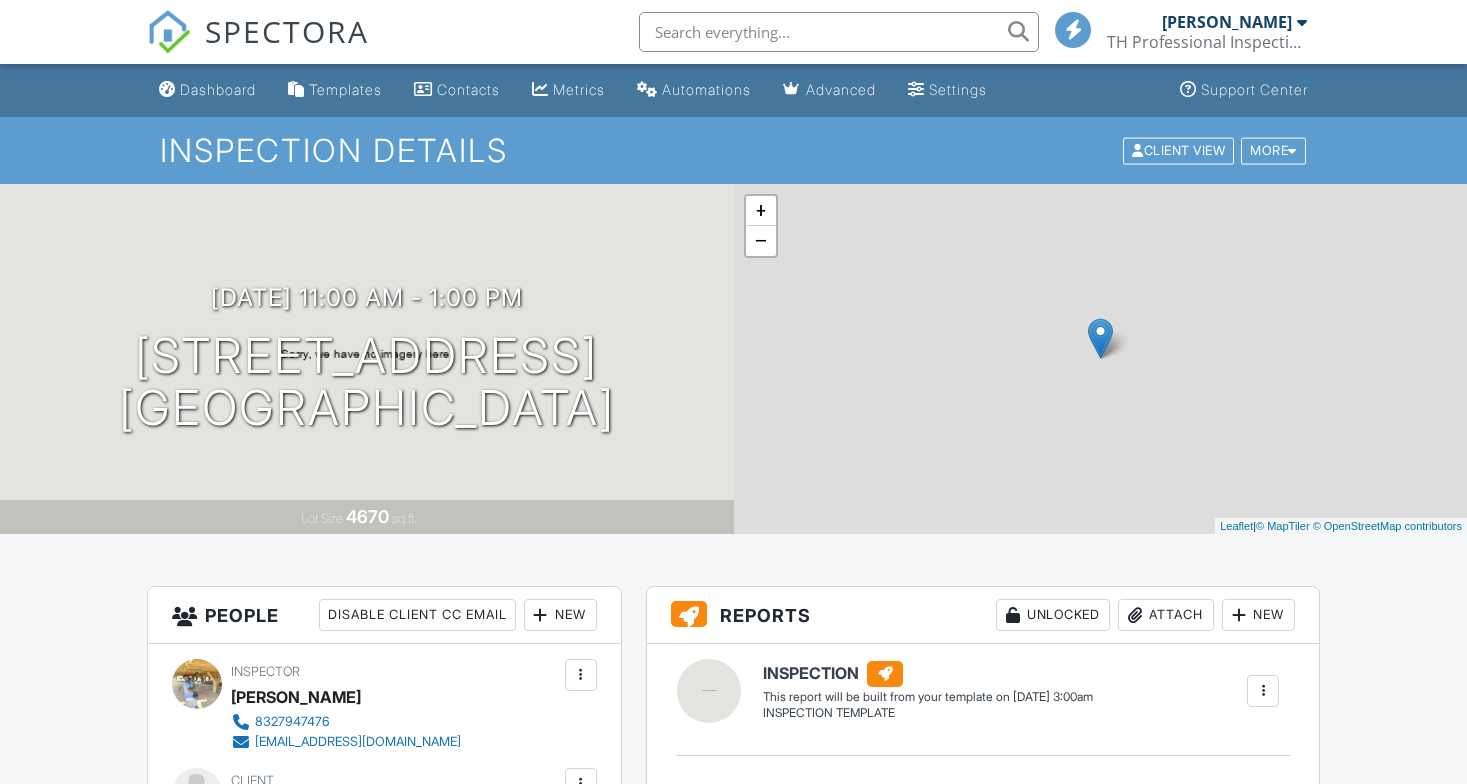 scroll, scrollTop: 0, scrollLeft: 0, axis: both 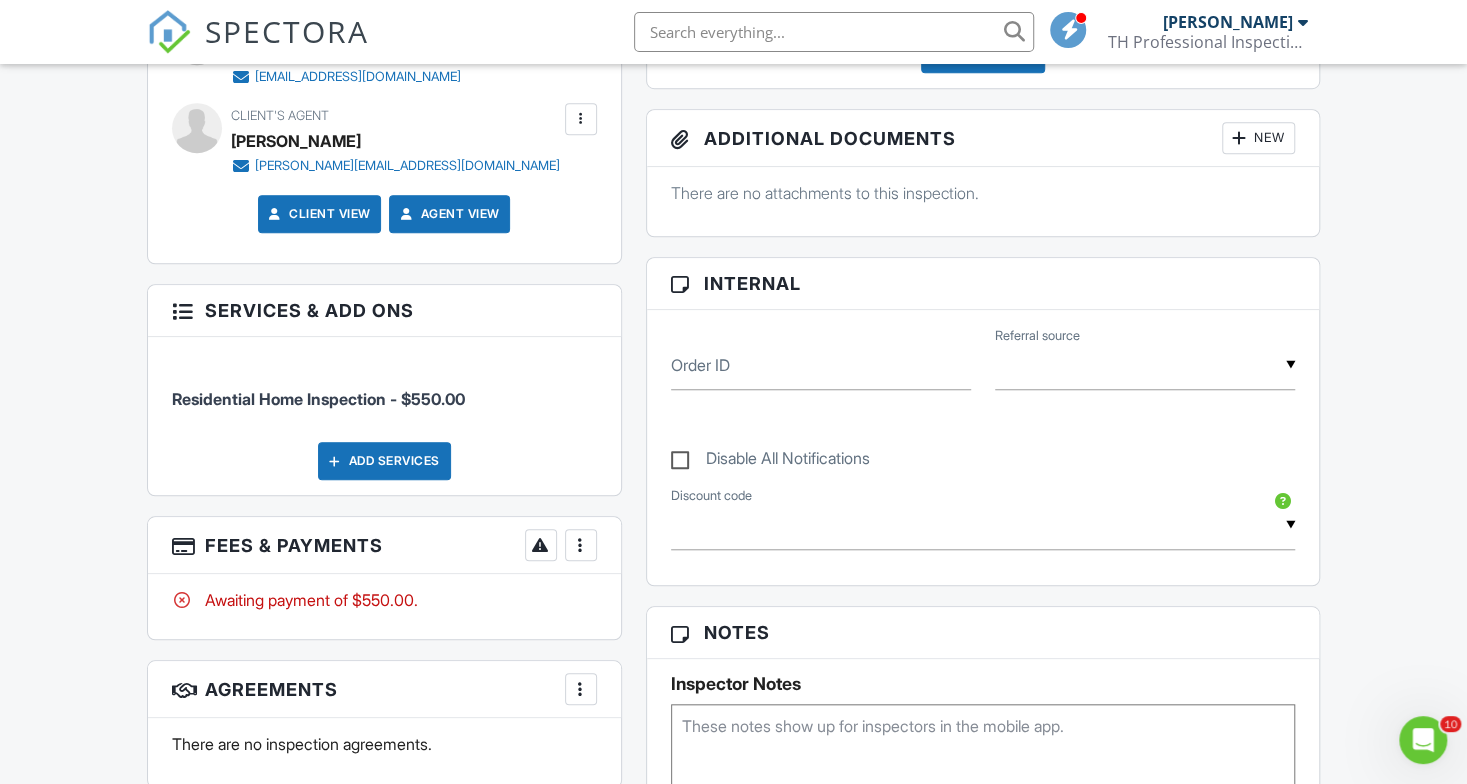 click at bounding box center (581, 545) 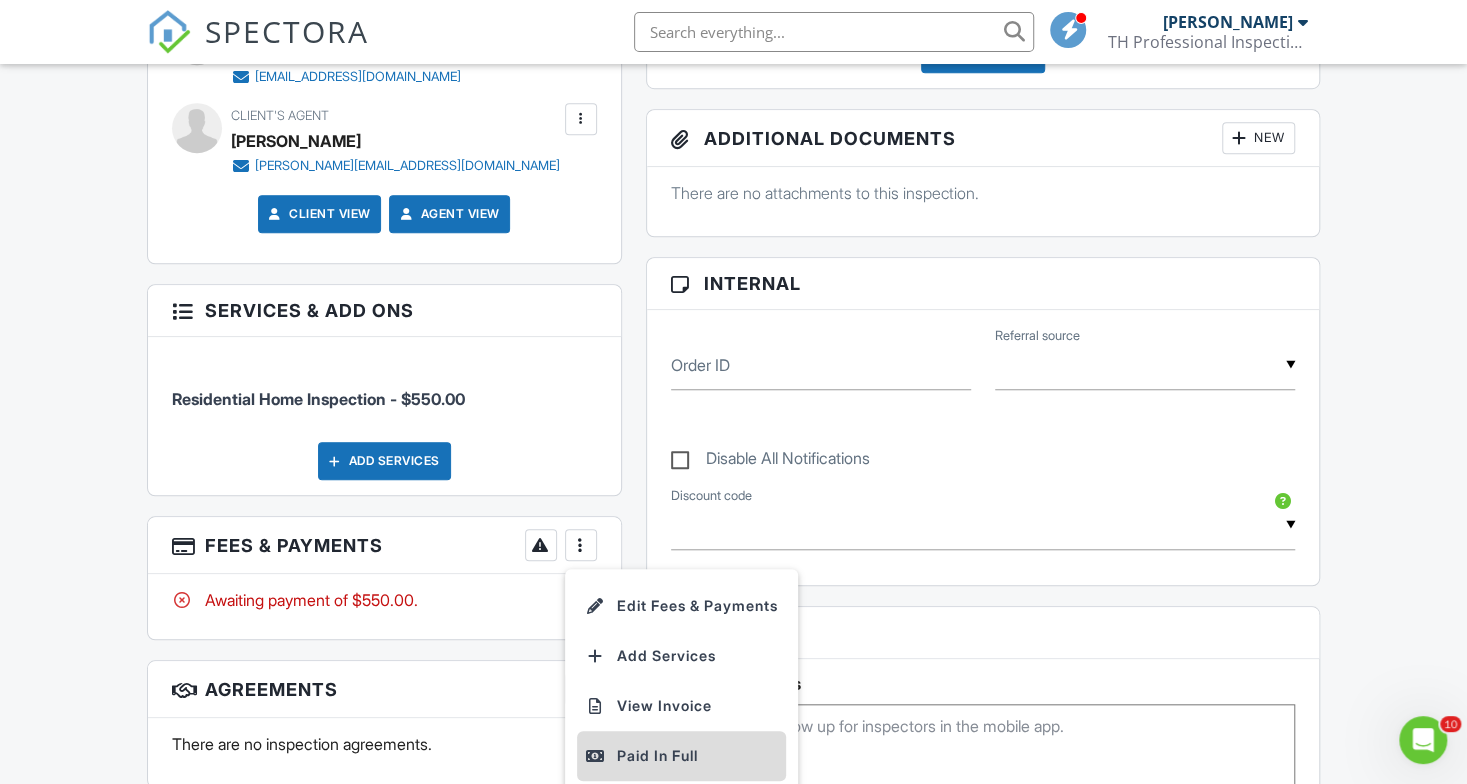 click on "Paid In Full" at bounding box center (681, 756) 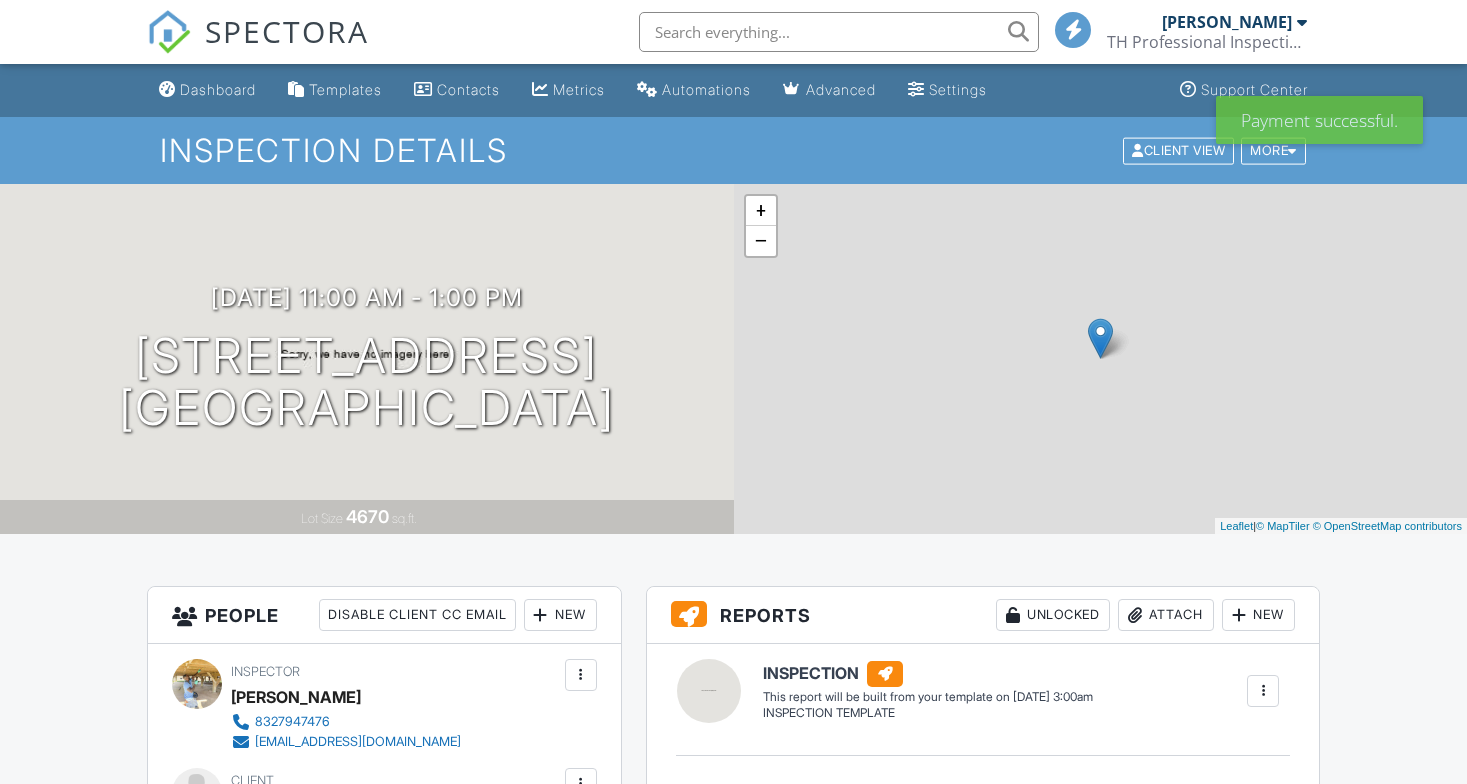 scroll, scrollTop: 0, scrollLeft: 0, axis: both 